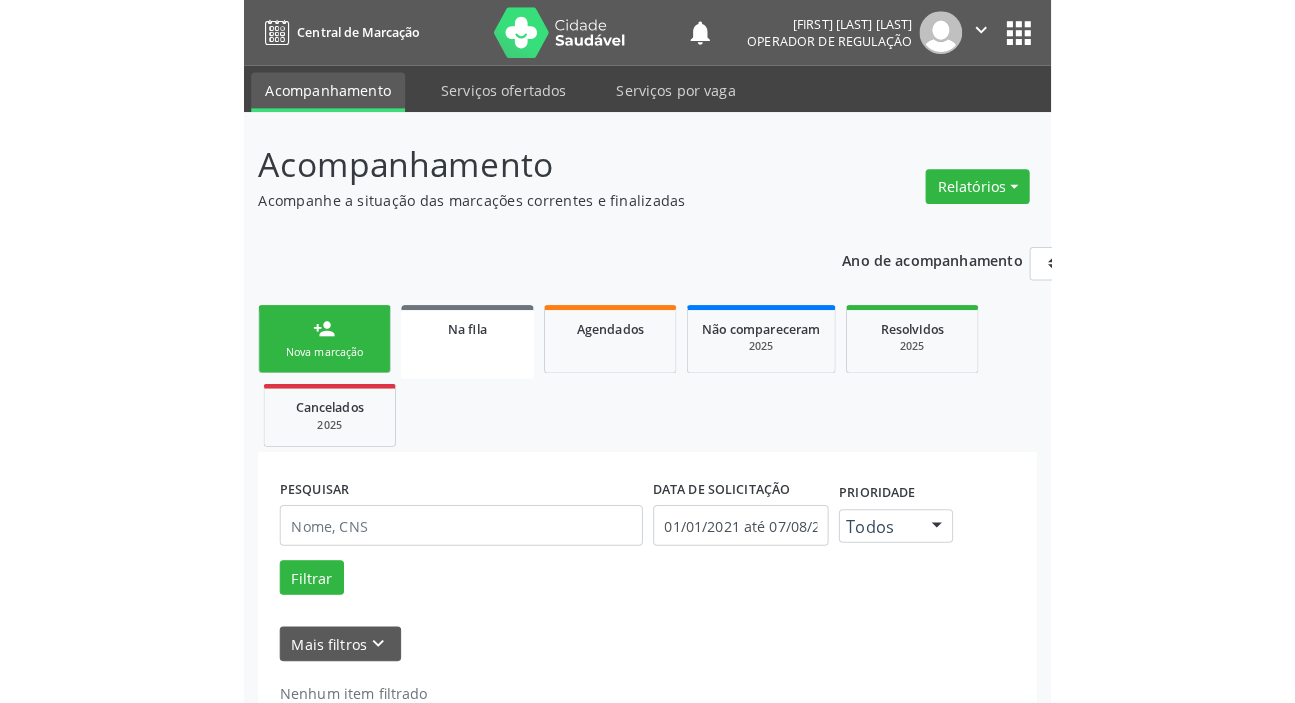 scroll, scrollTop: 0, scrollLeft: 0, axis: both 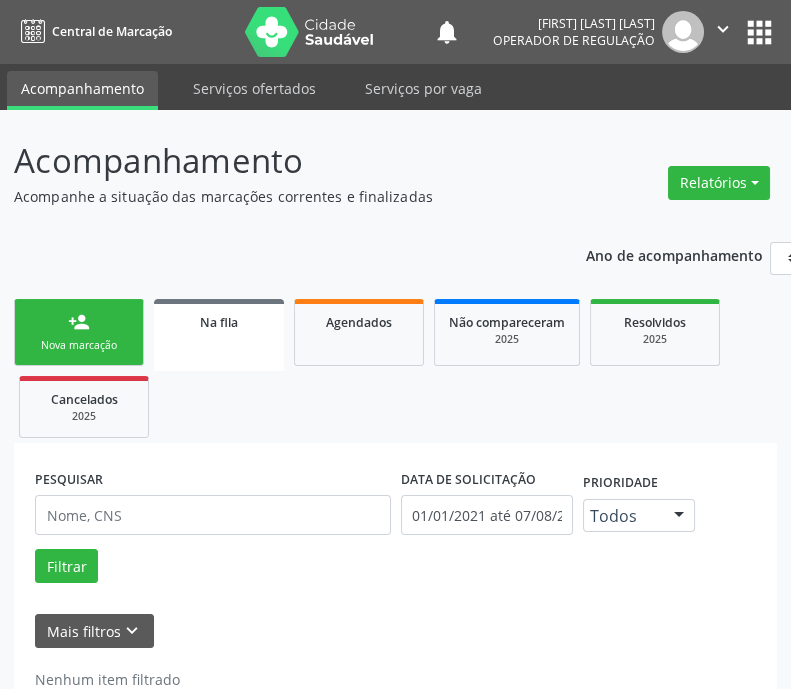 click on "person_add
Nova marcação
Na fila   Agendados   Não compareceram
2025
Resolvidos
2025
Cancelados
2025" at bounding box center (395, 368) 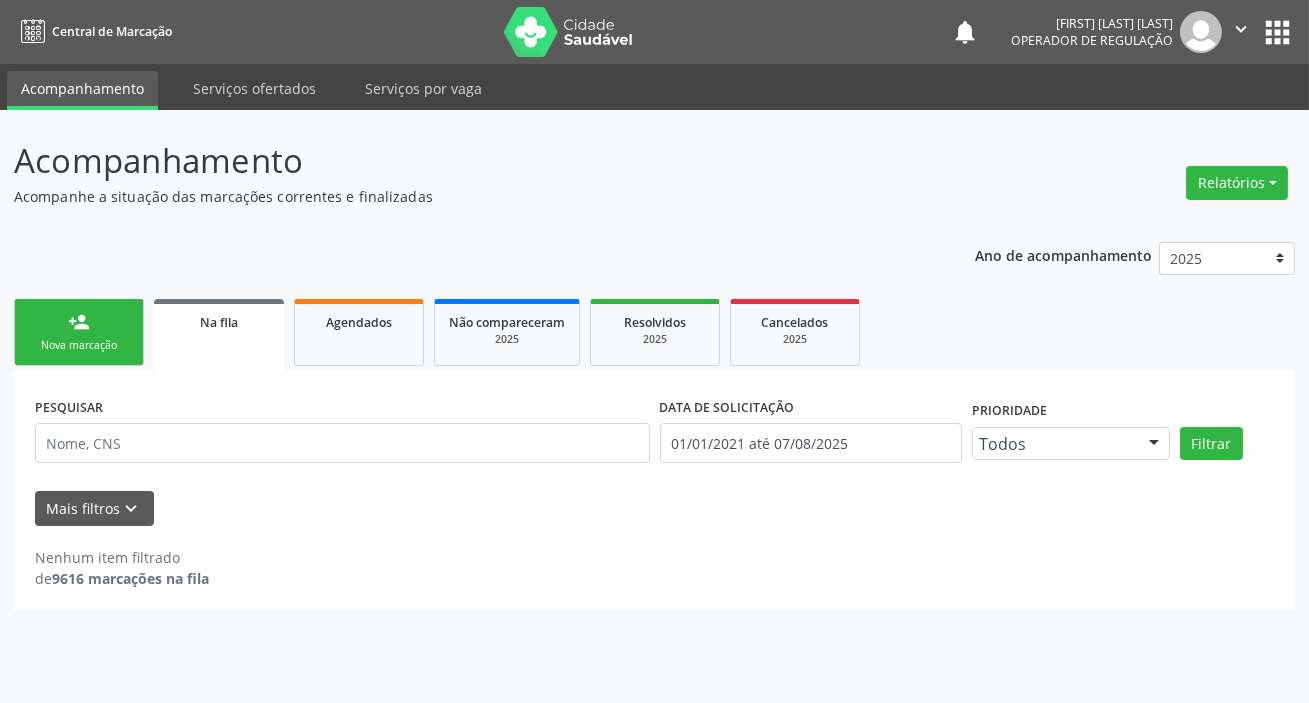 click on "Nova marcação" at bounding box center (79, 345) 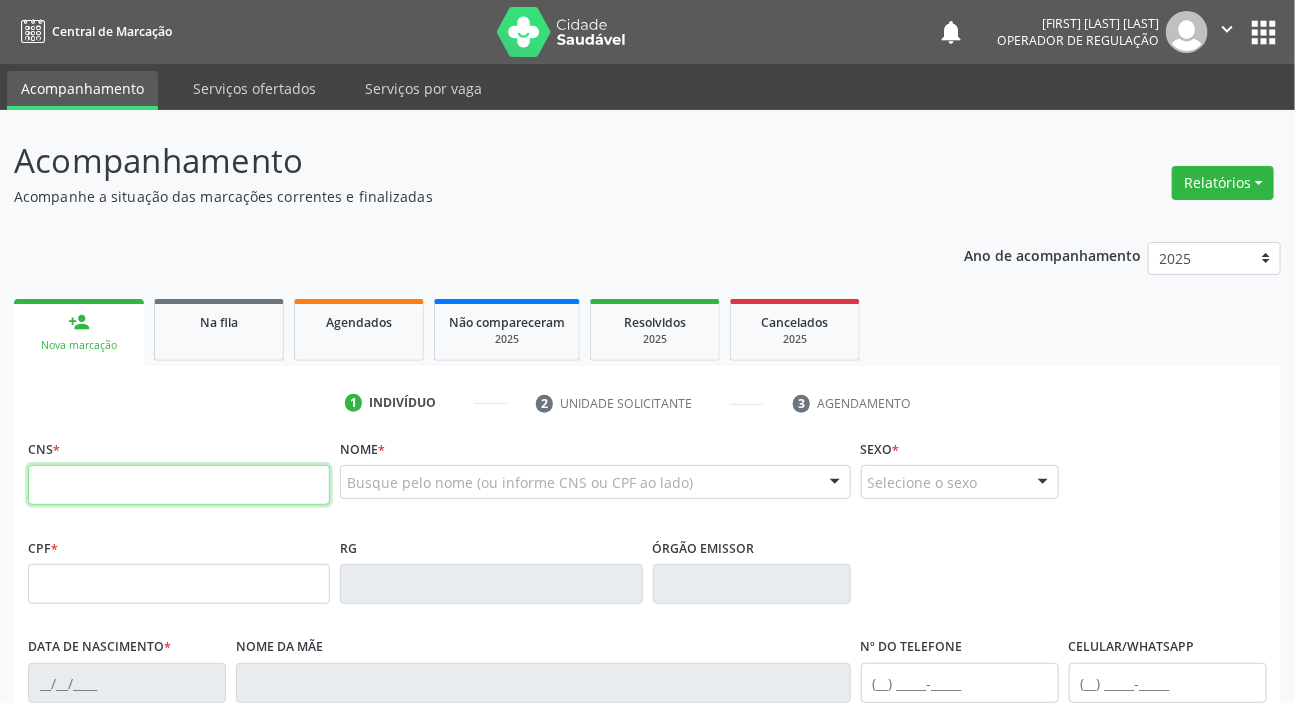 click at bounding box center (179, 485) 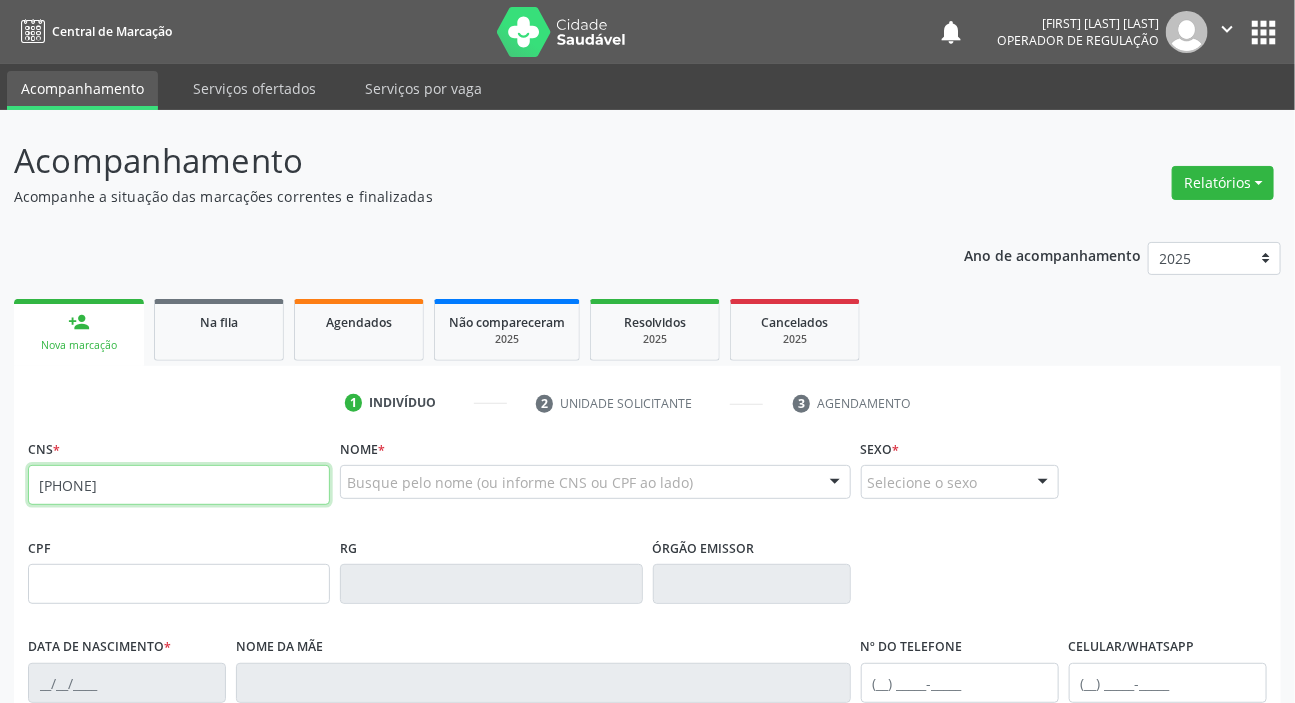 type on "[PHONE]" 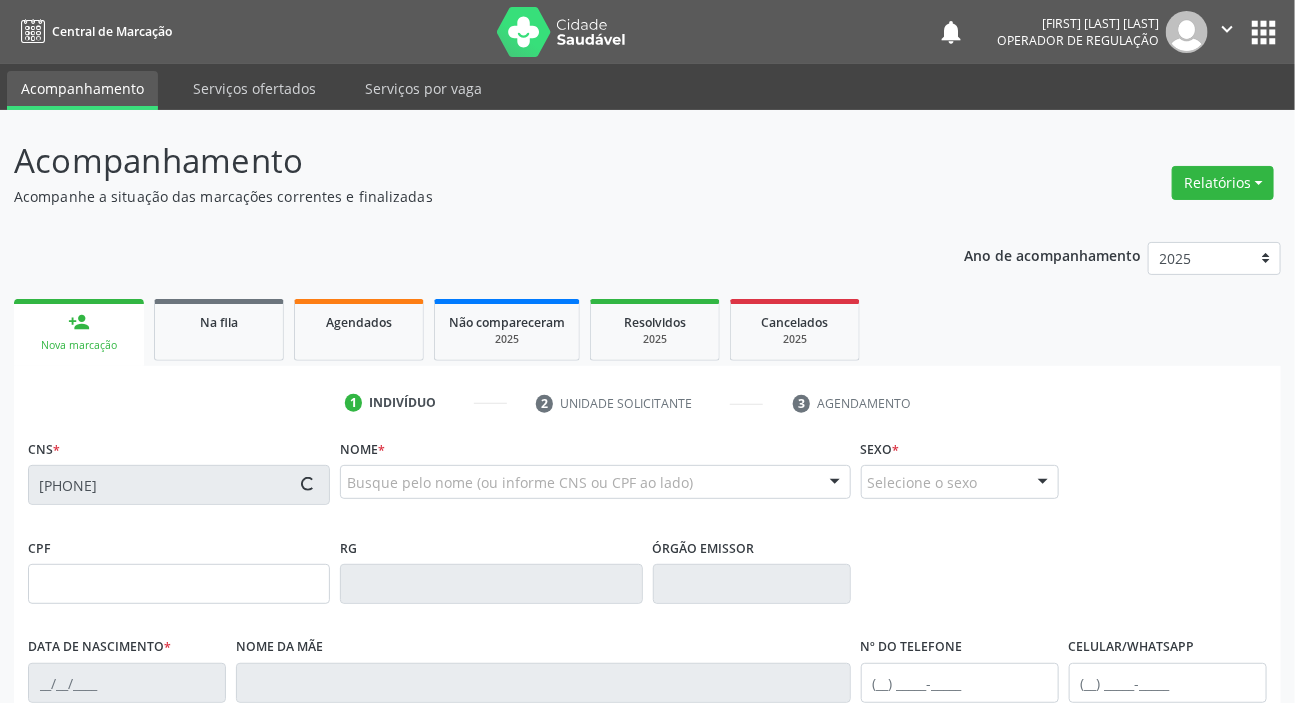 type on "[CPF]" 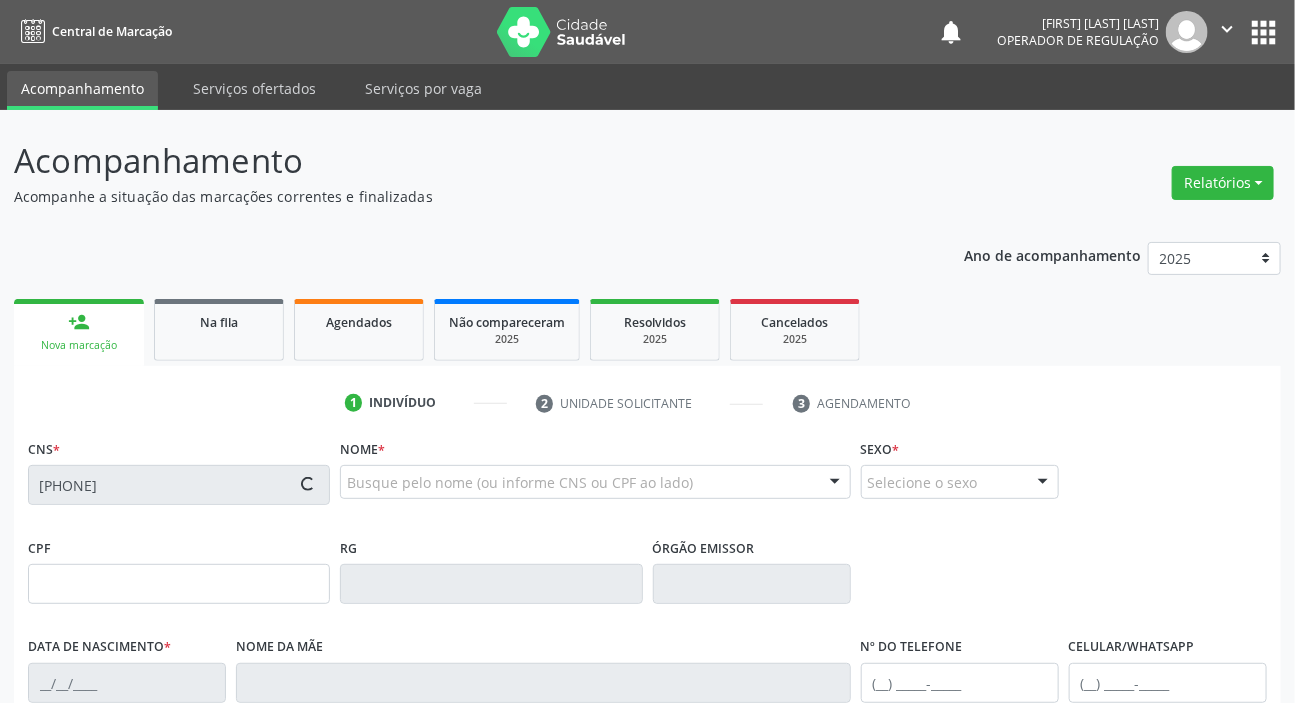 type on "[DATE]" 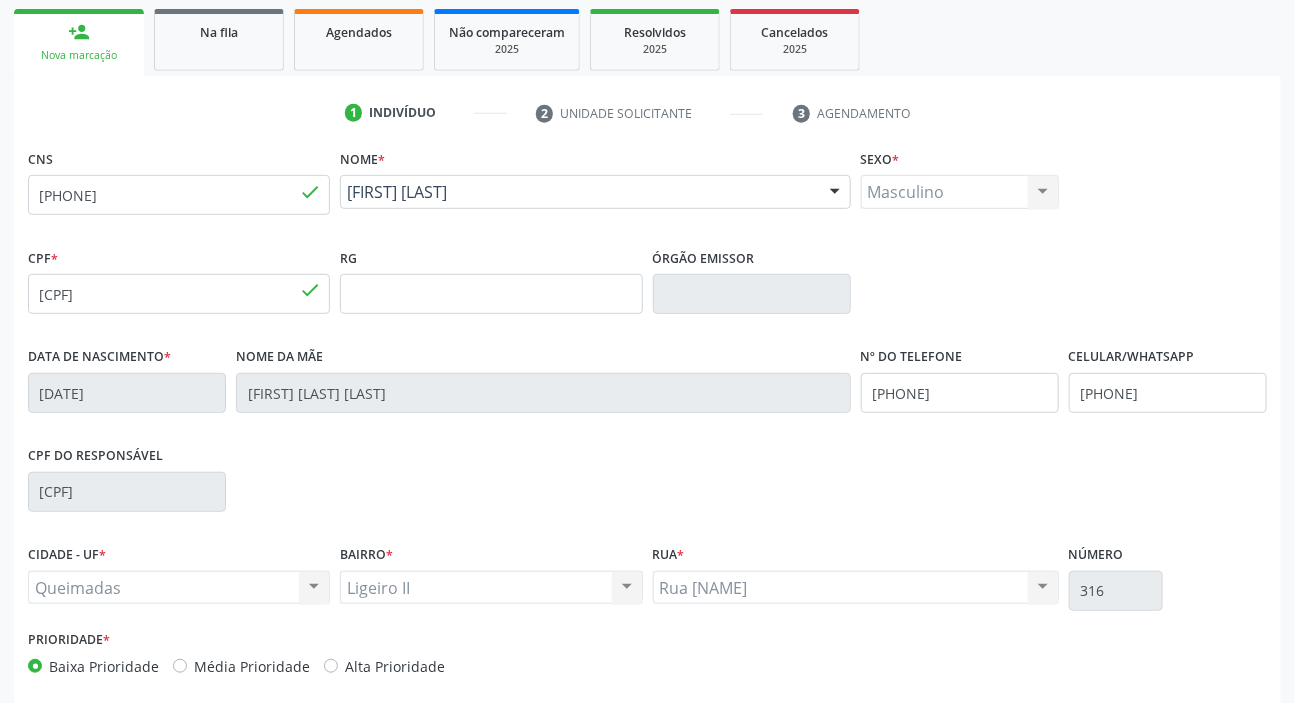 scroll, scrollTop: 380, scrollLeft: 0, axis: vertical 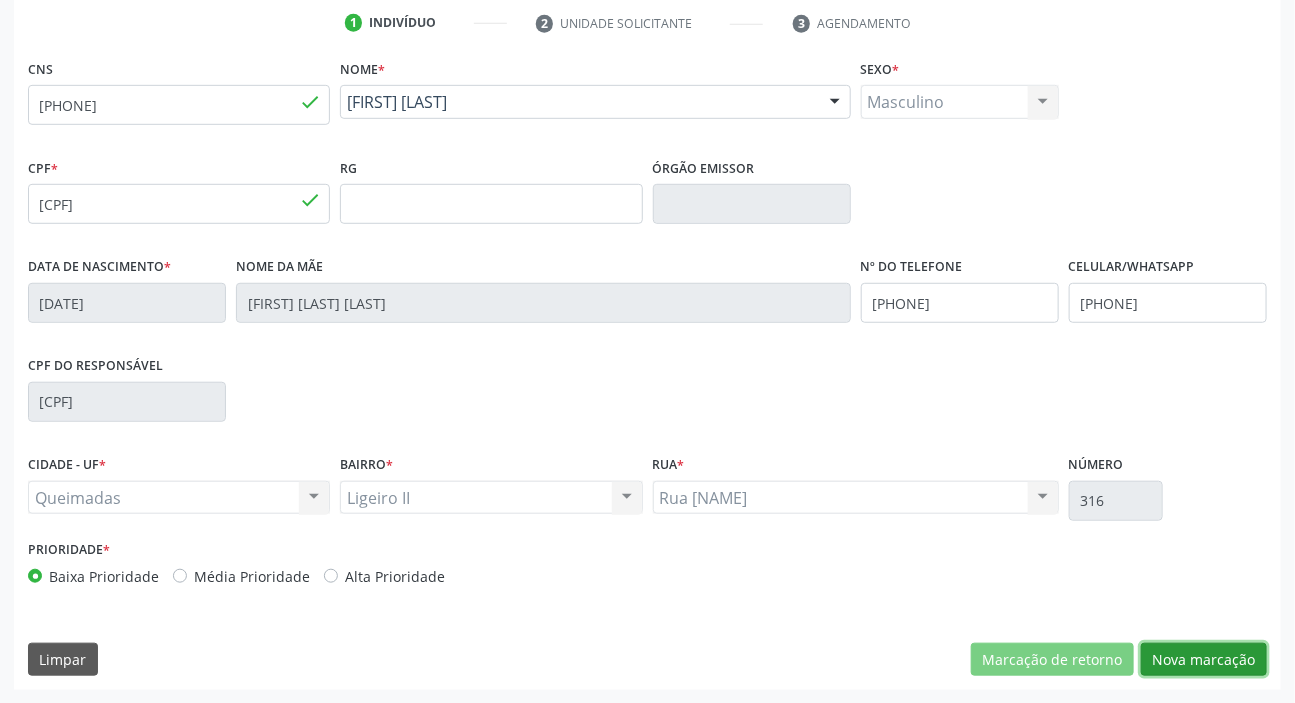 click on "Nova marcação" at bounding box center (1204, 660) 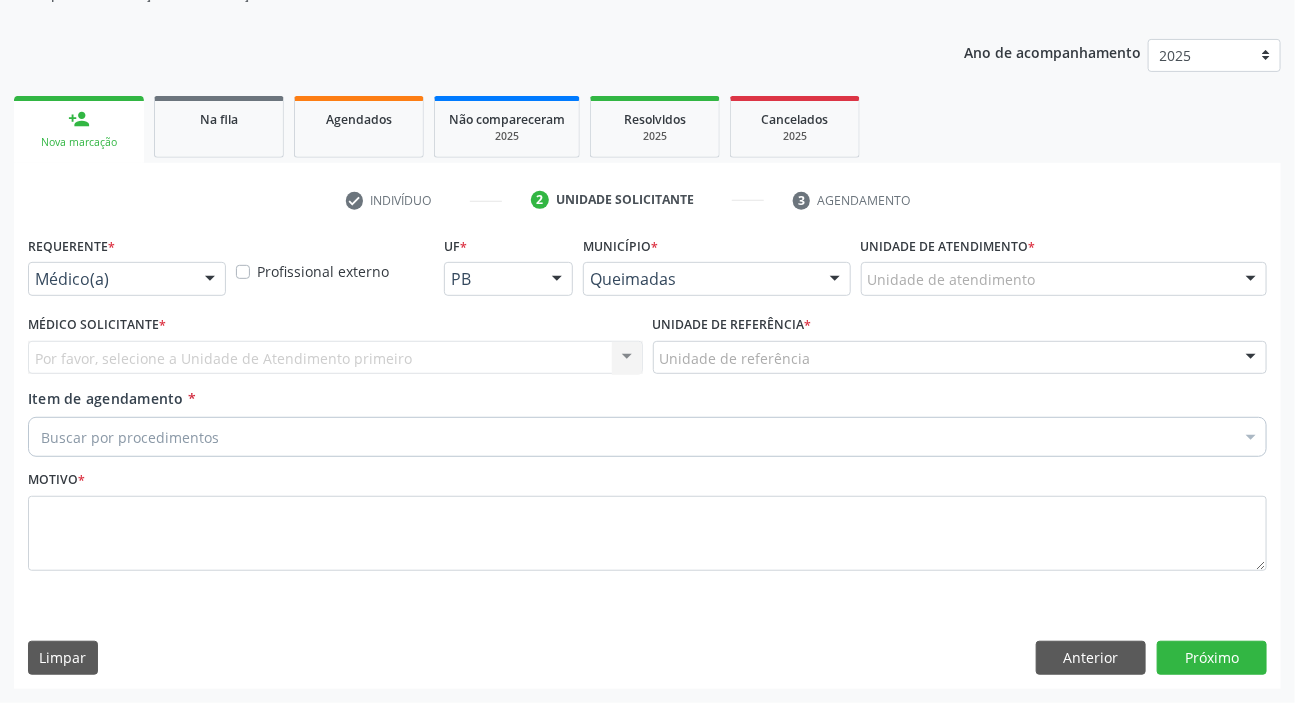 scroll, scrollTop: 201, scrollLeft: 0, axis: vertical 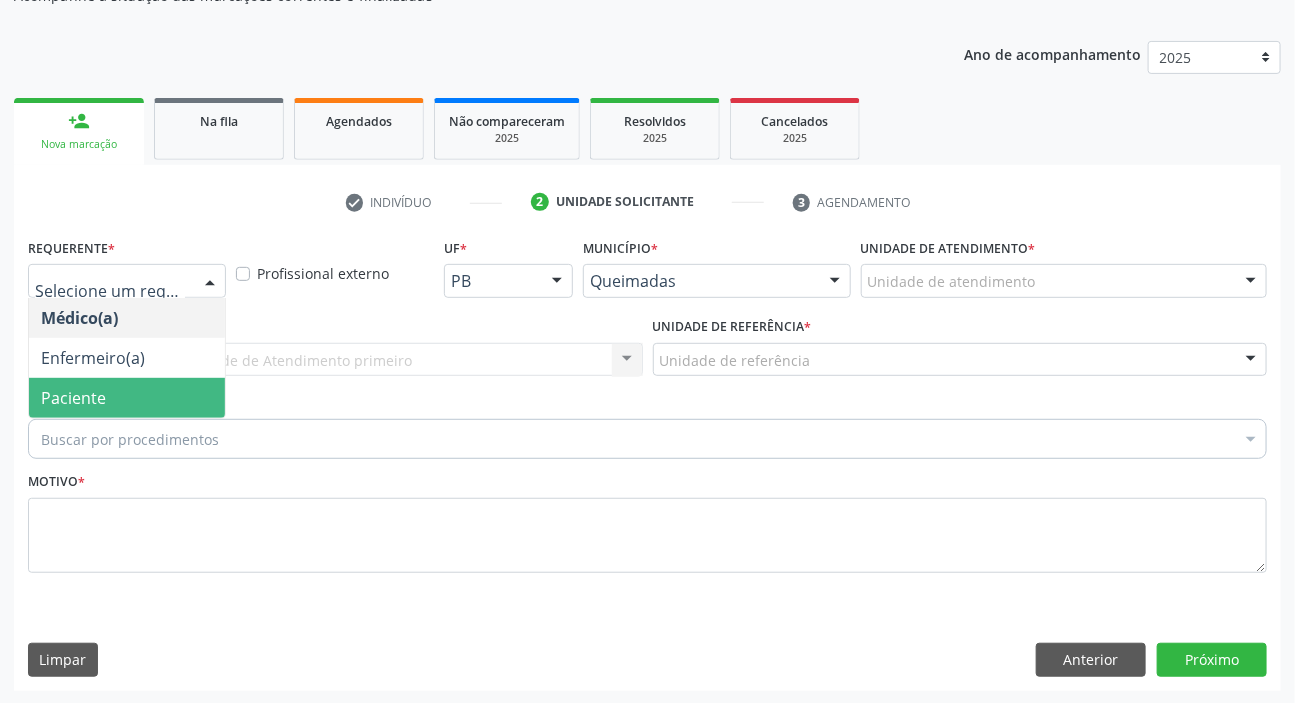 click on "Paciente" at bounding box center [73, 398] 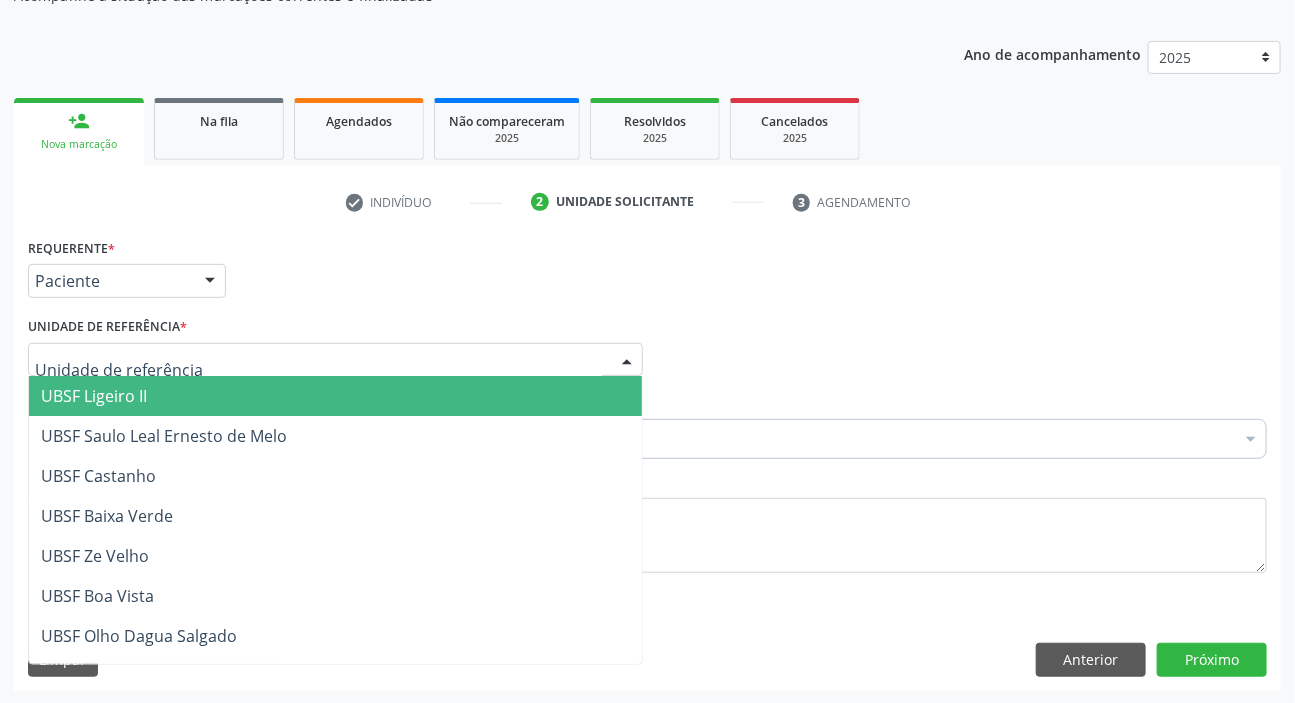 click on "UBSF Ligeiro II" at bounding box center [94, 396] 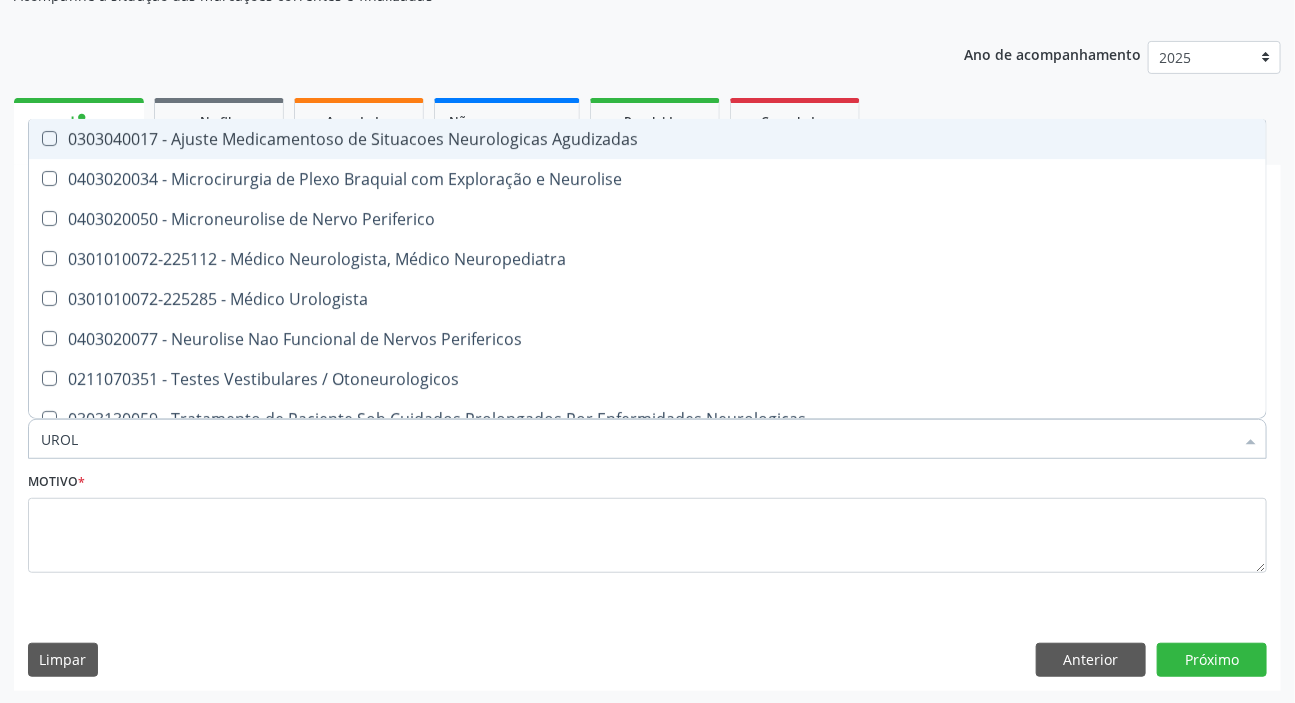 type on "UROLO" 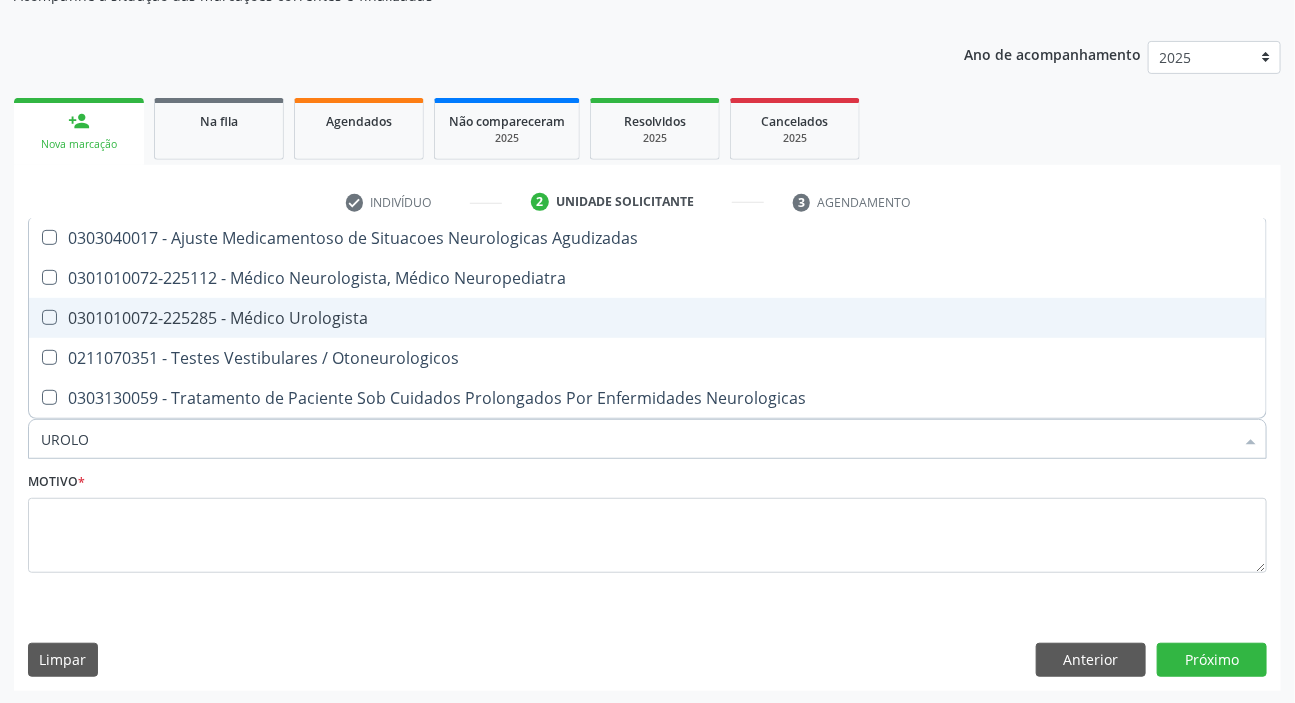 click on "0301010072-225285 - Médico Urologista" at bounding box center [647, 318] 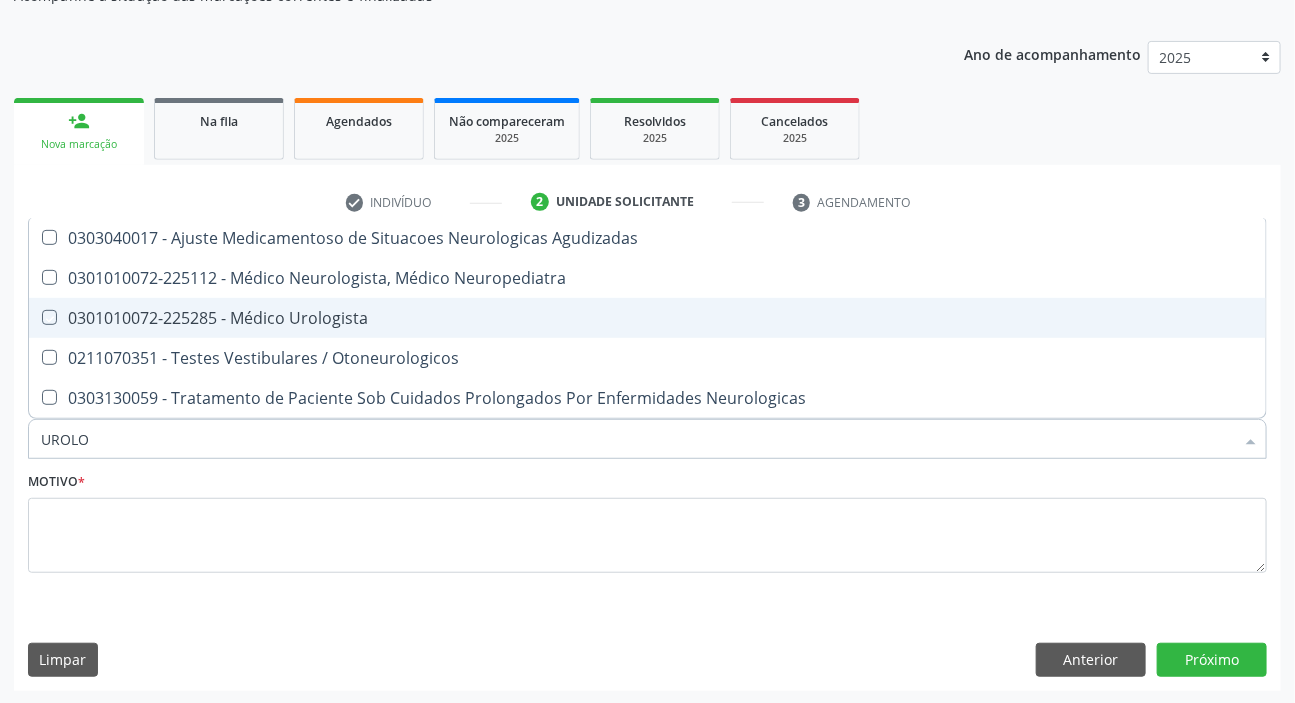 checkbox on "true" 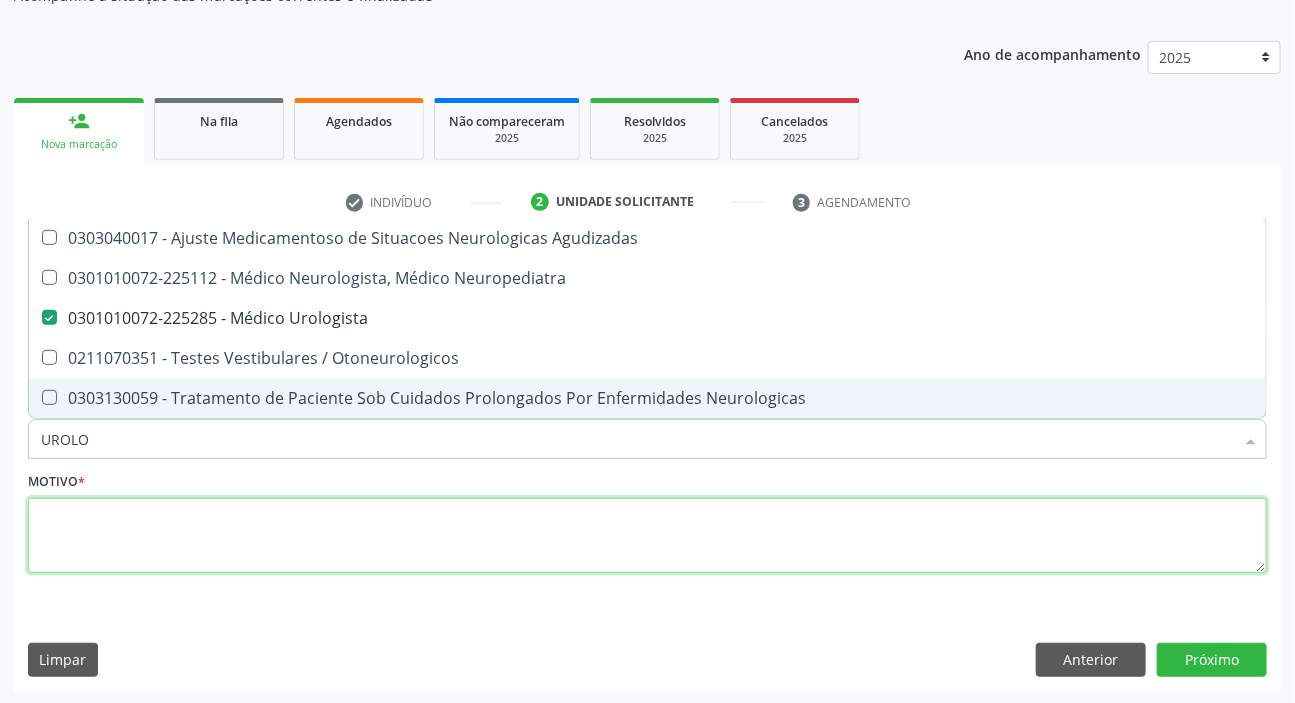 click at bounding box center (647, 536) 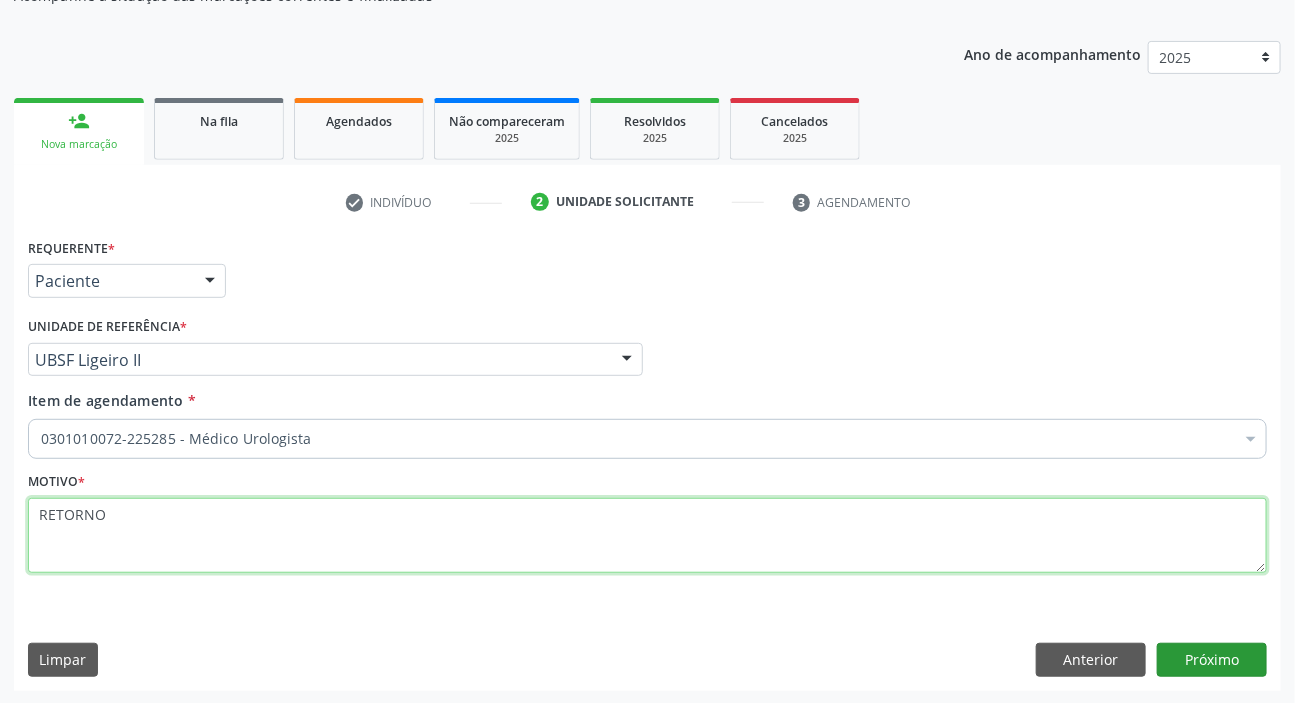 type on "RETORNO" 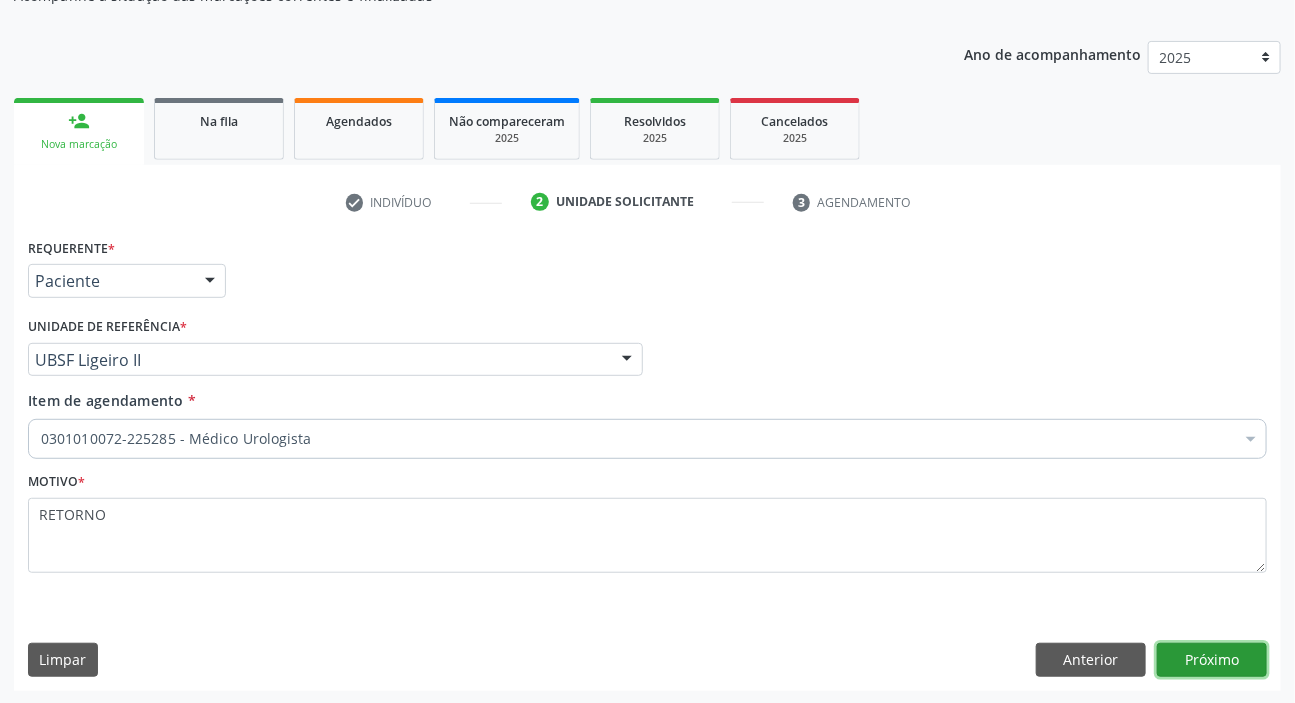 click on "Próximo" at bounding box center [1212, 660] 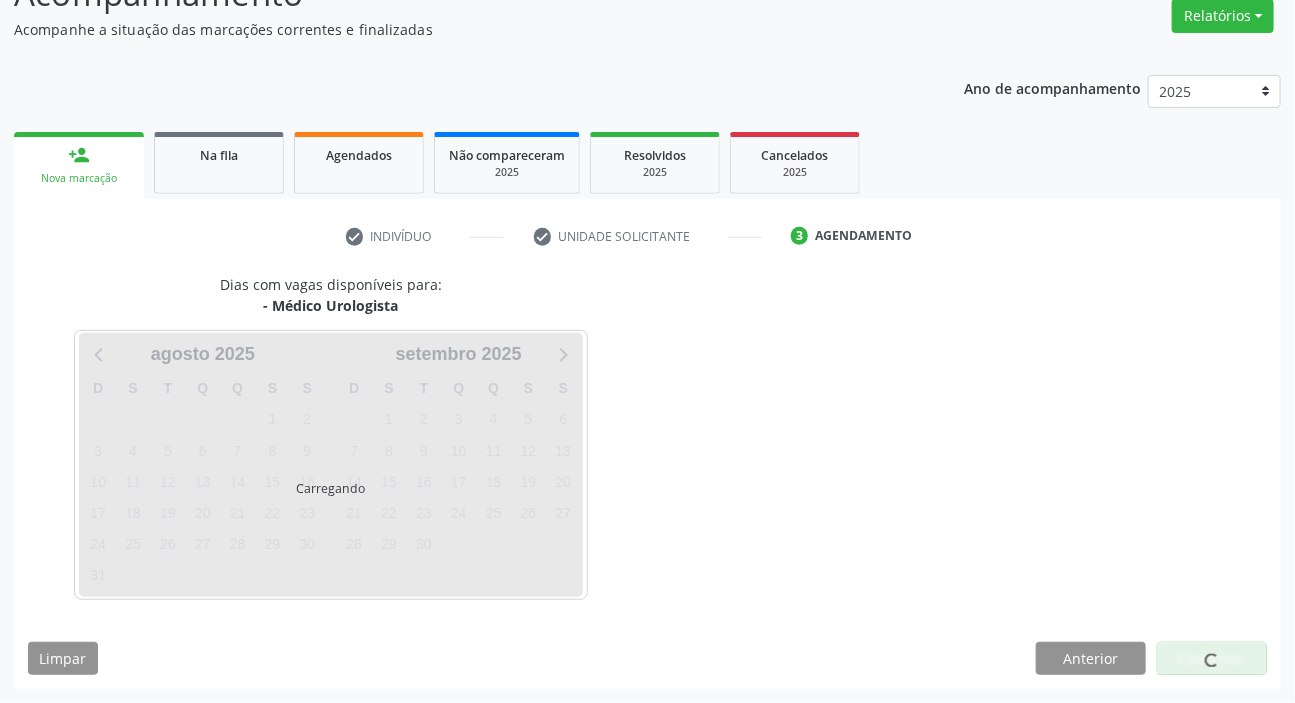 scroll, scrollTop: 166, scrollLeft: 0, axis: vertical 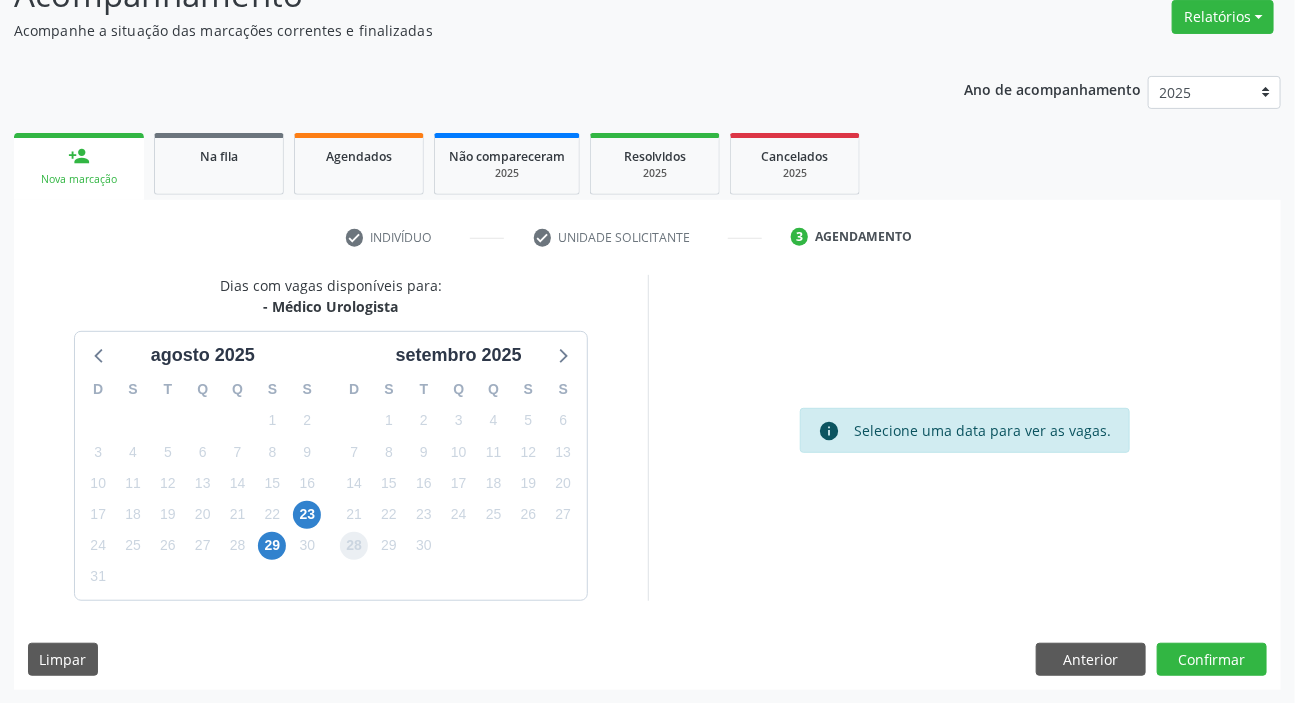 click on "28" at bounding box center (354, 546) 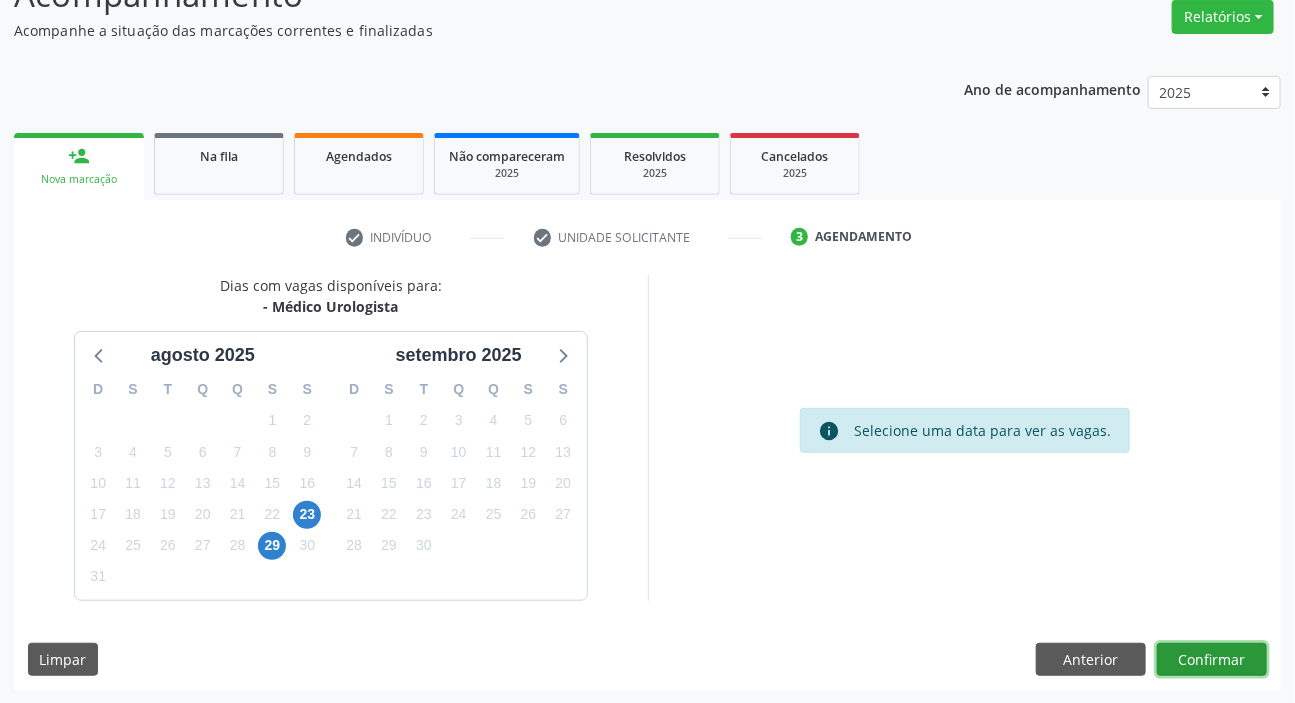 click on "Confirmar" at bounding box center [1212, 660] 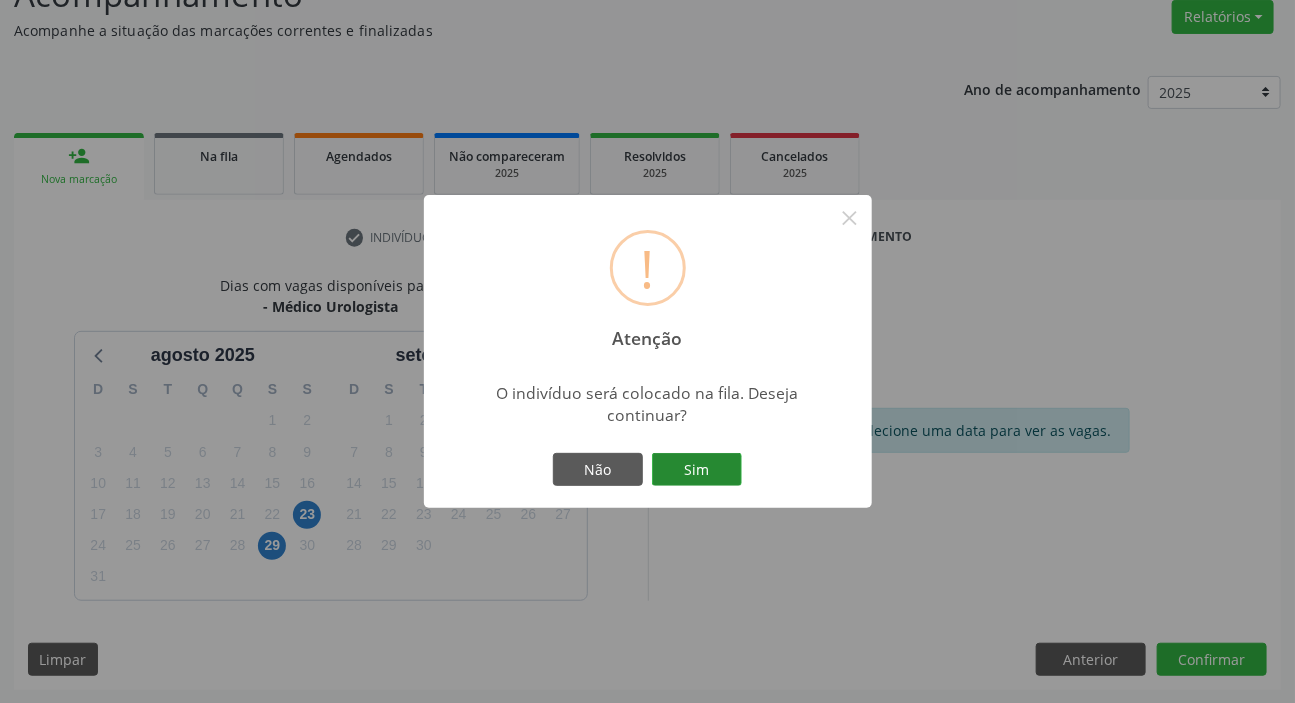 click on "Sim" at bounding box center (697, 470) 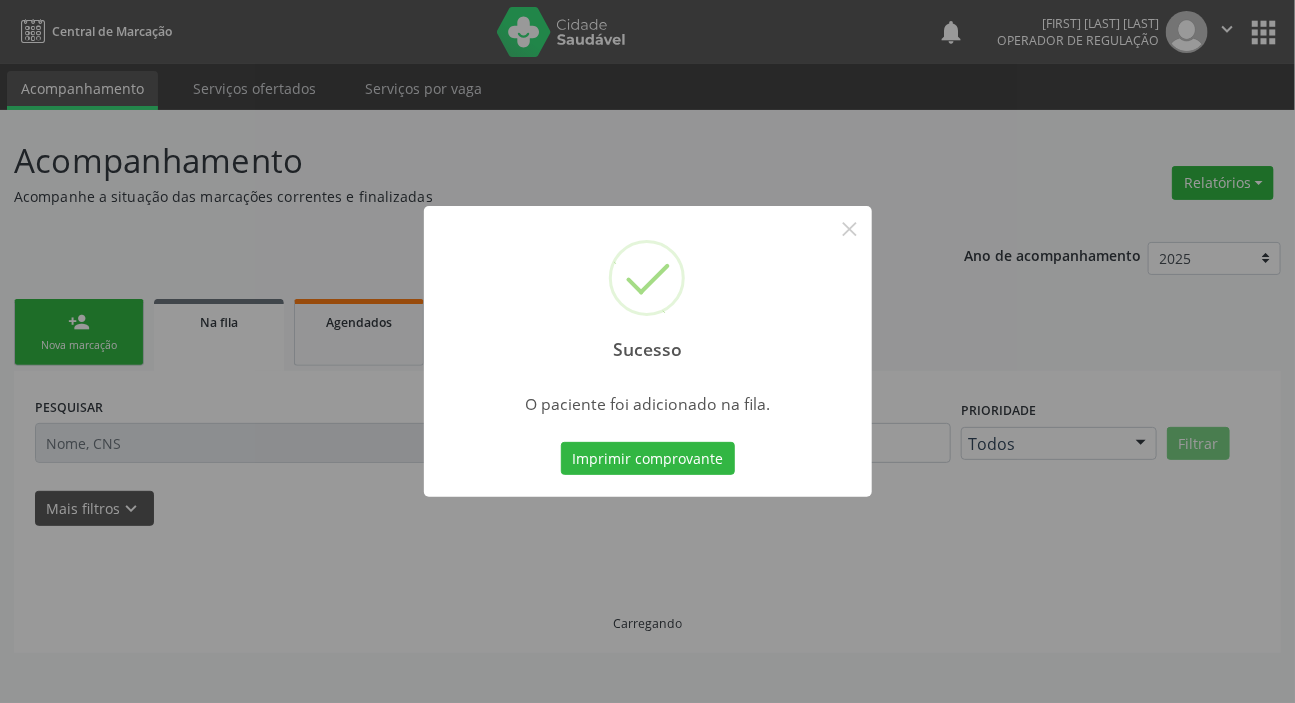 scroll, scrollTop: 0, scrollLeft: 0, axis: both 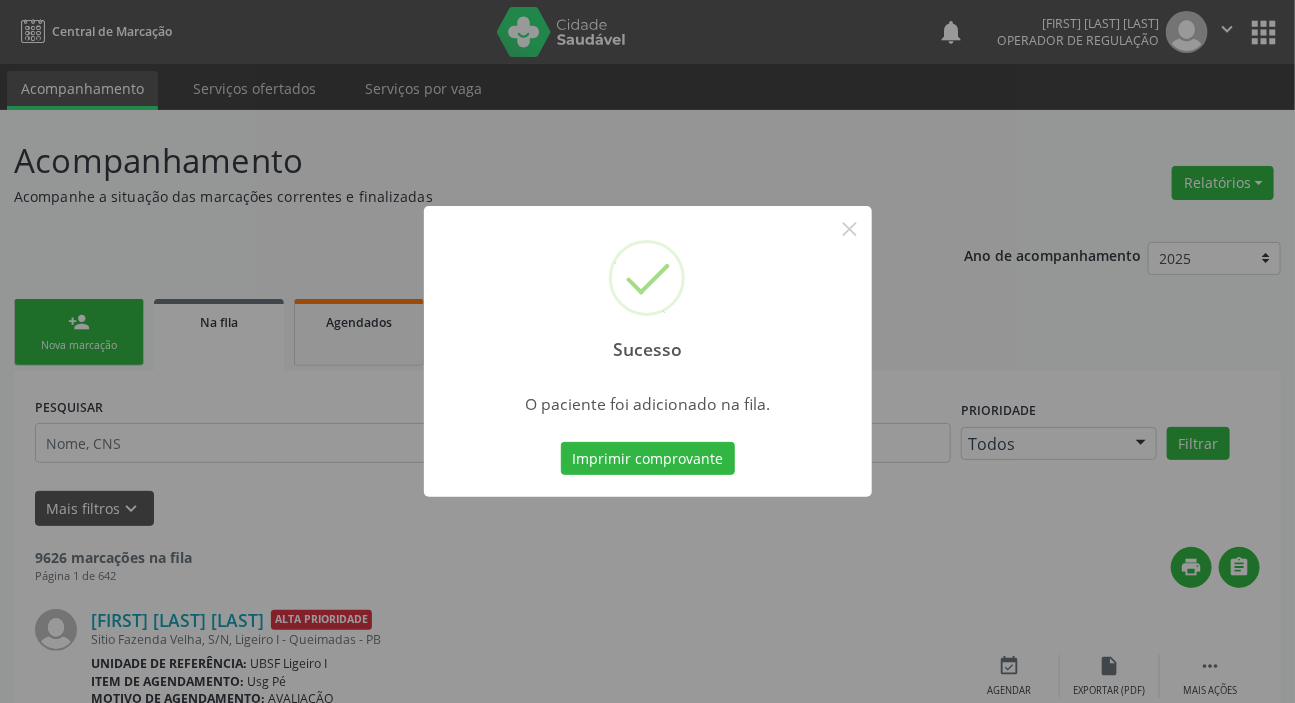 click on "Sucesso × O paciente foi adicionado na fila. Imprimir comprovante Cancel" at bounding box center (647, 351) 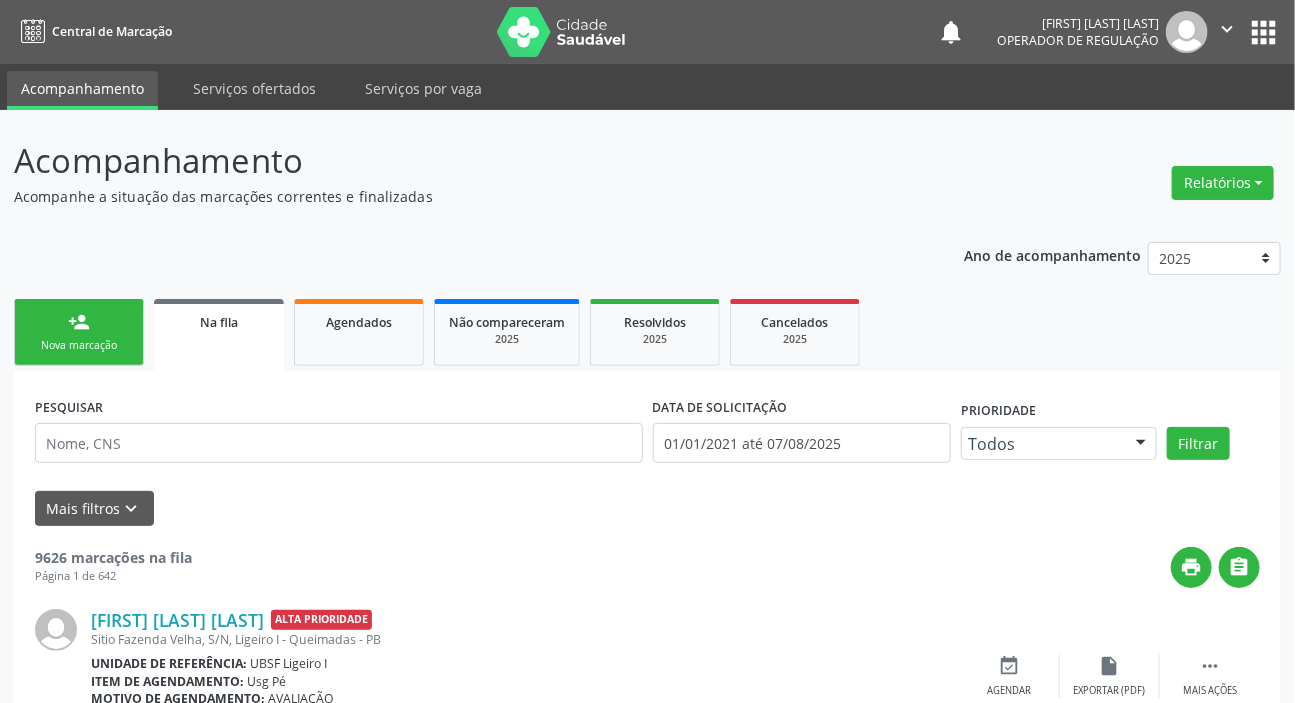 click on "person_add" at bounding box center (79, 322) 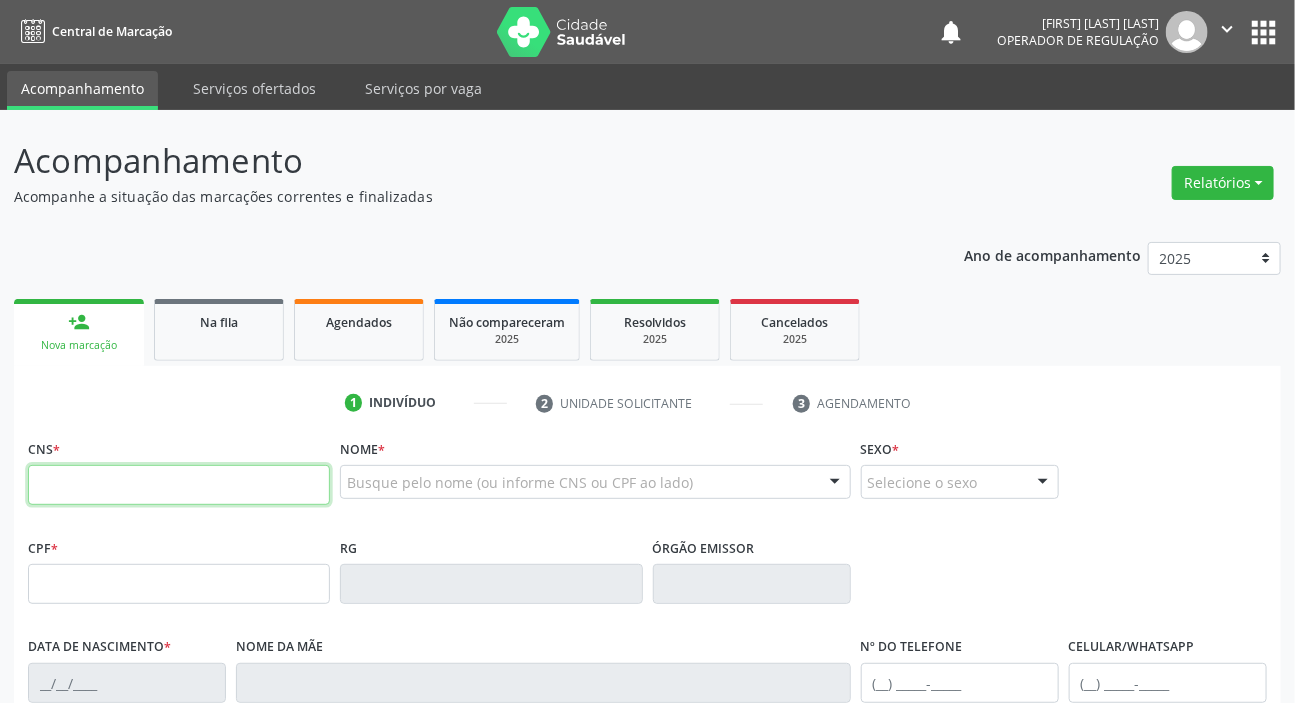 click at bounding box center (179, 485) 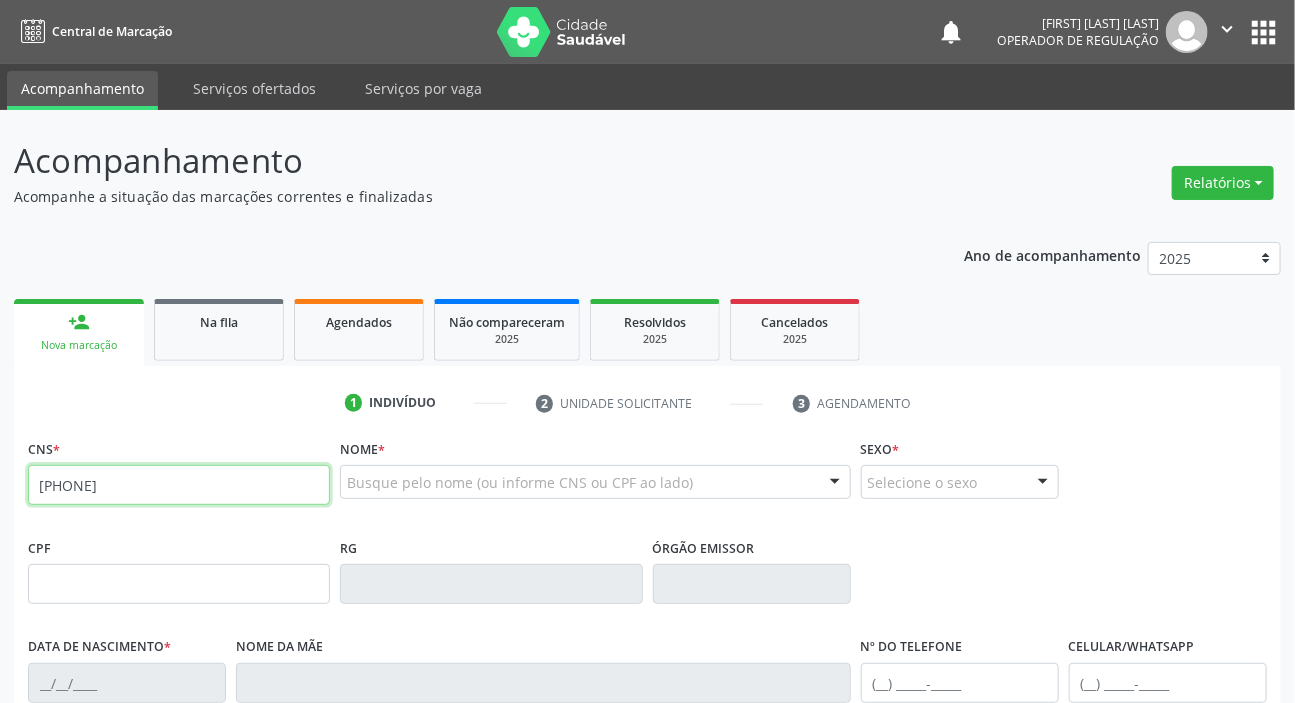 type on "[PHONE]" 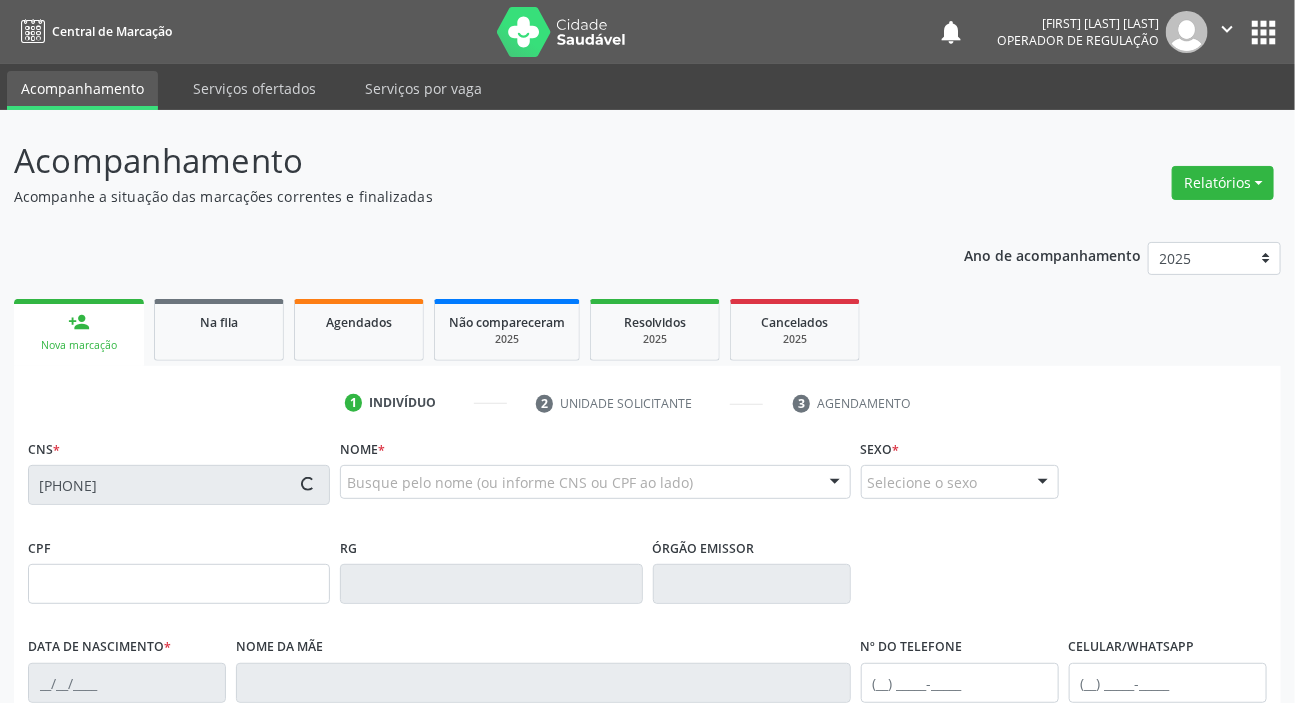 scroll, scrollTop: 380, scrollLeft: 0, axis: vertical 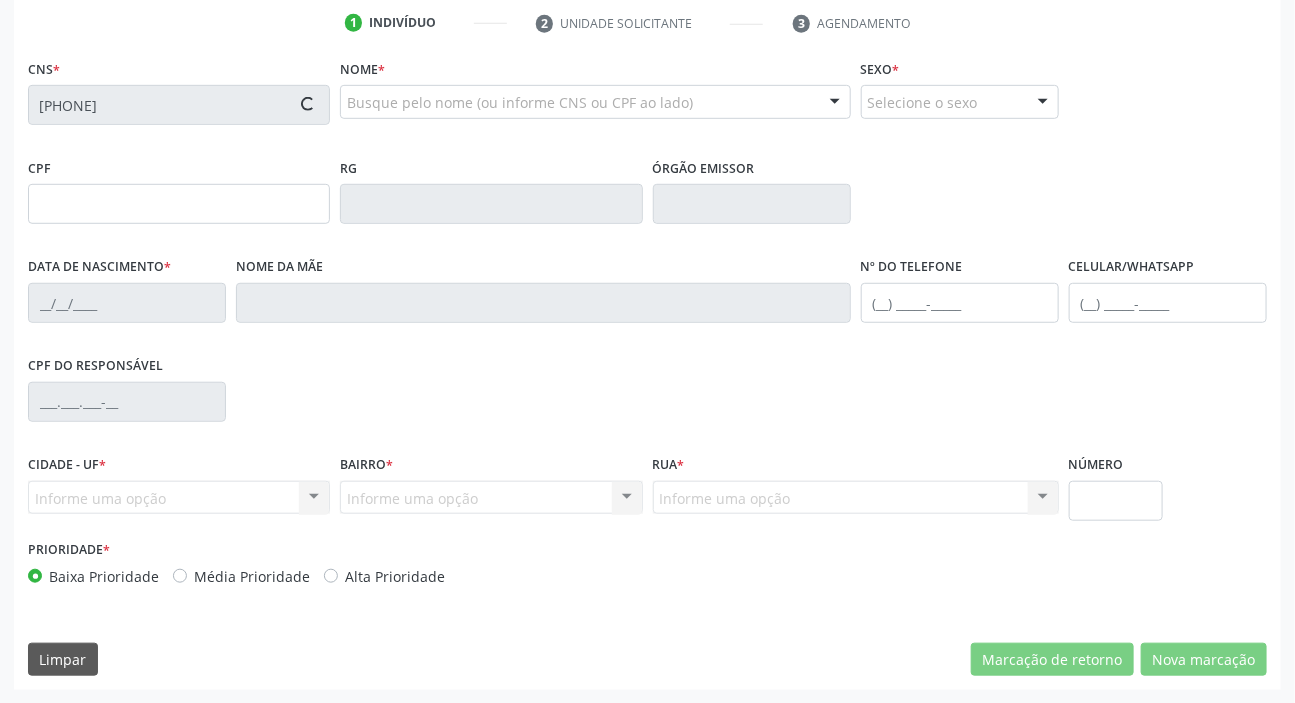 type on "[CPF]" 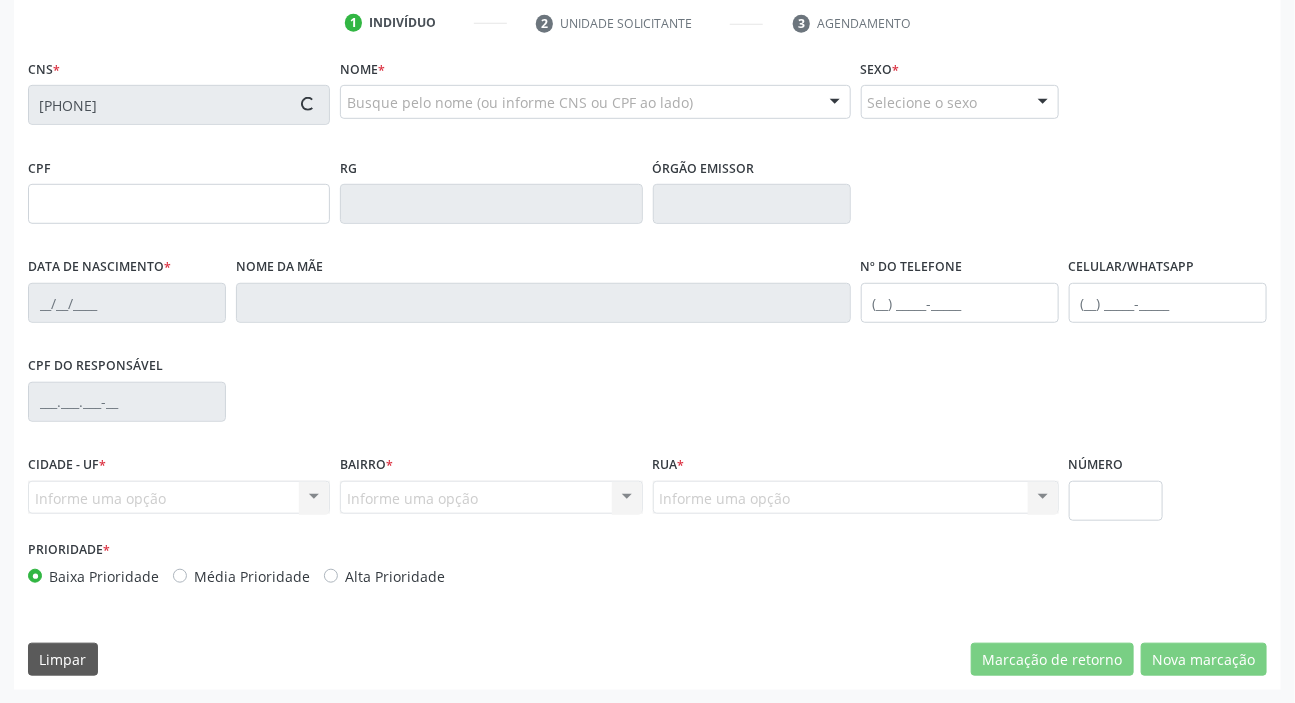 type on "[DATE]" 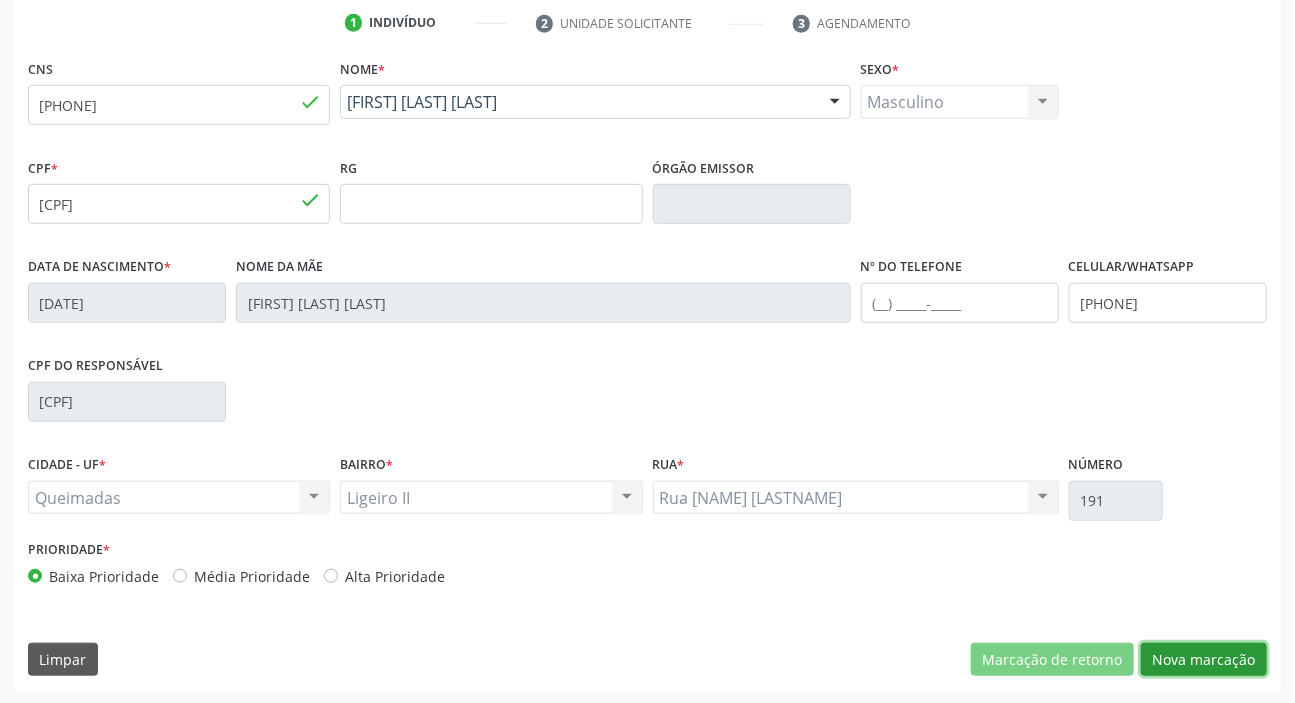 drag, startPoint x: 1213, startPoint y: 641, endPoint x: 1170, endPoint y: 652, distance: 44.38468 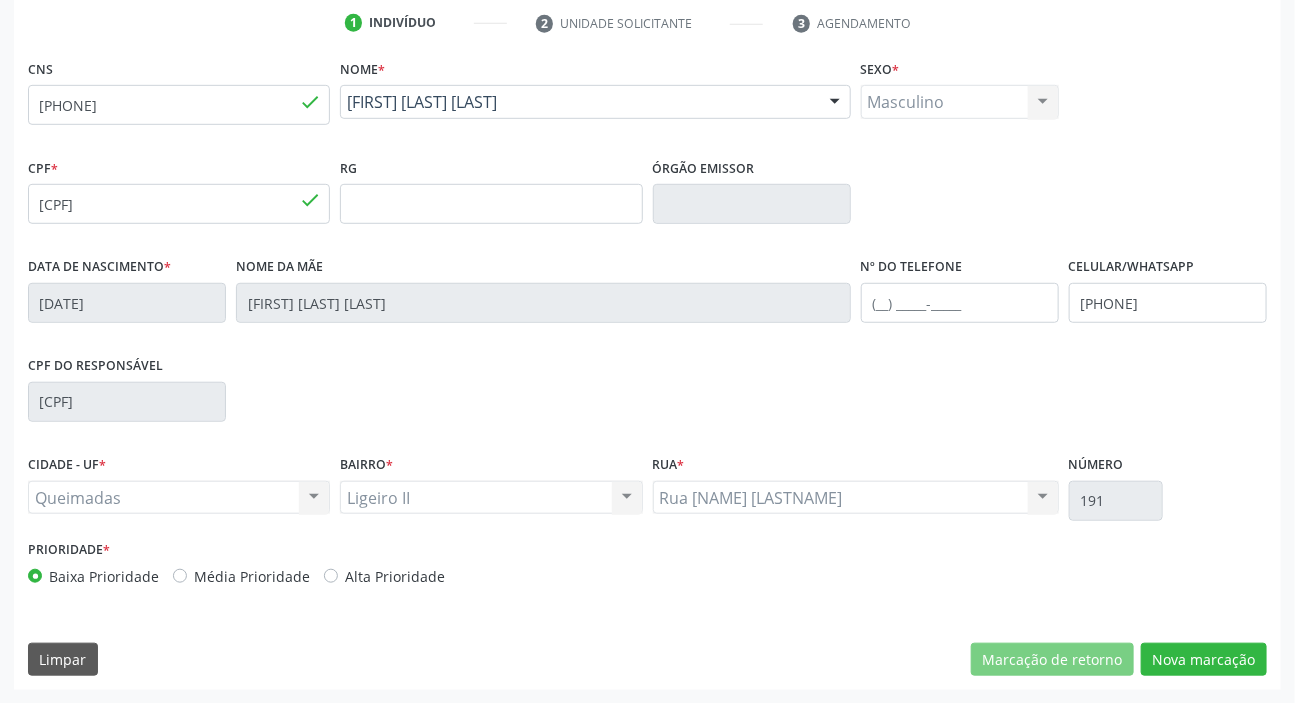 scroll, scrollTop: 201, scrollLeft: 0, axis: vertical 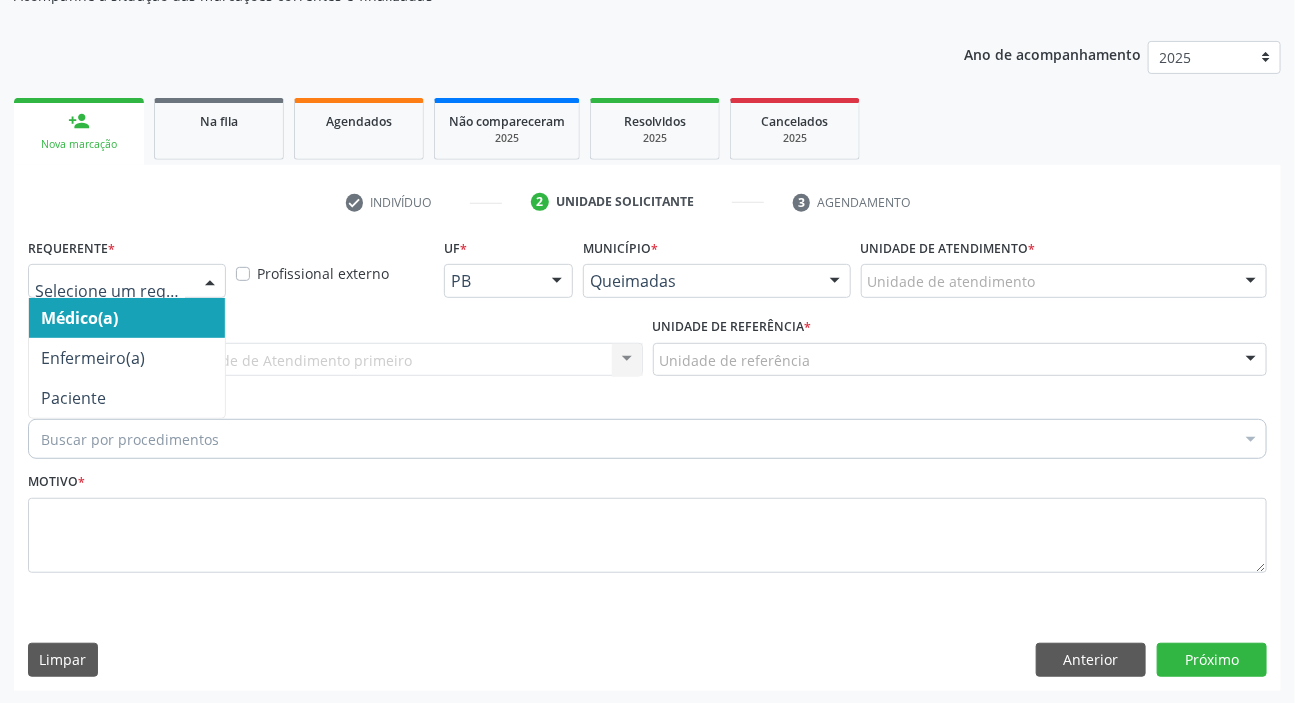click at bounding box center [127, 281] 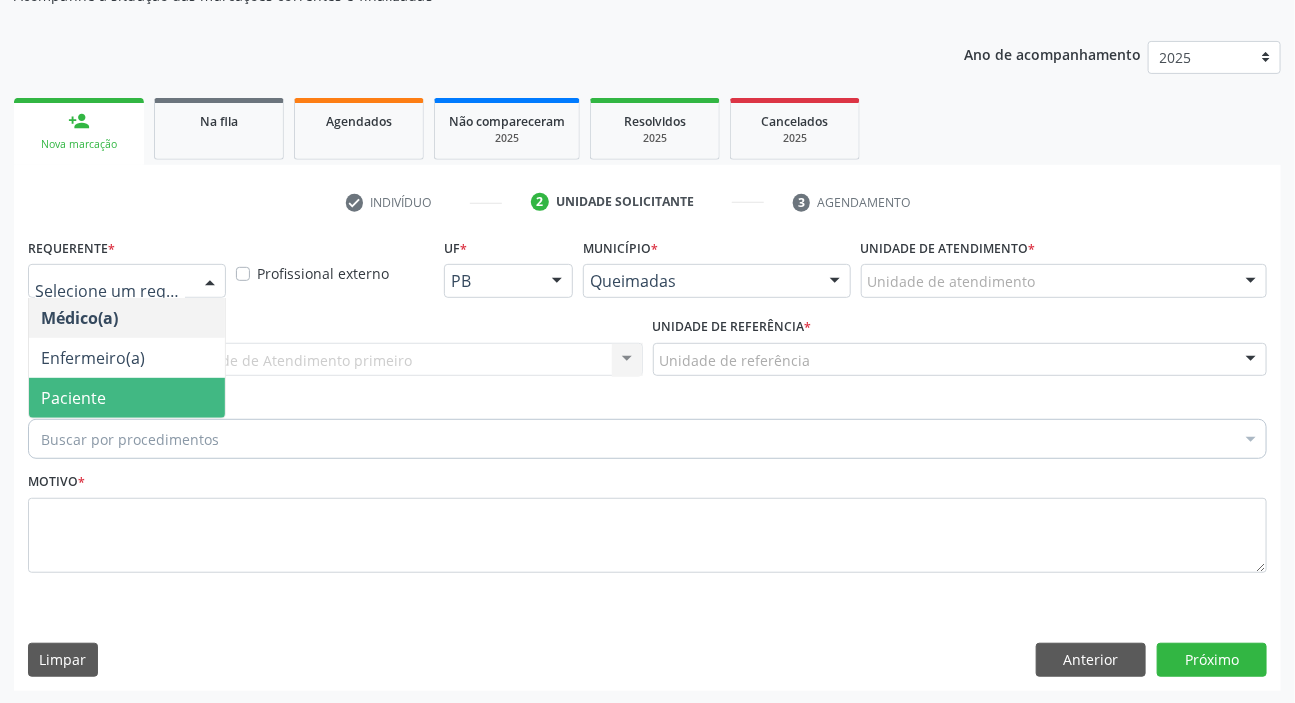click on "Paciente" at bounding box center (127, 398) 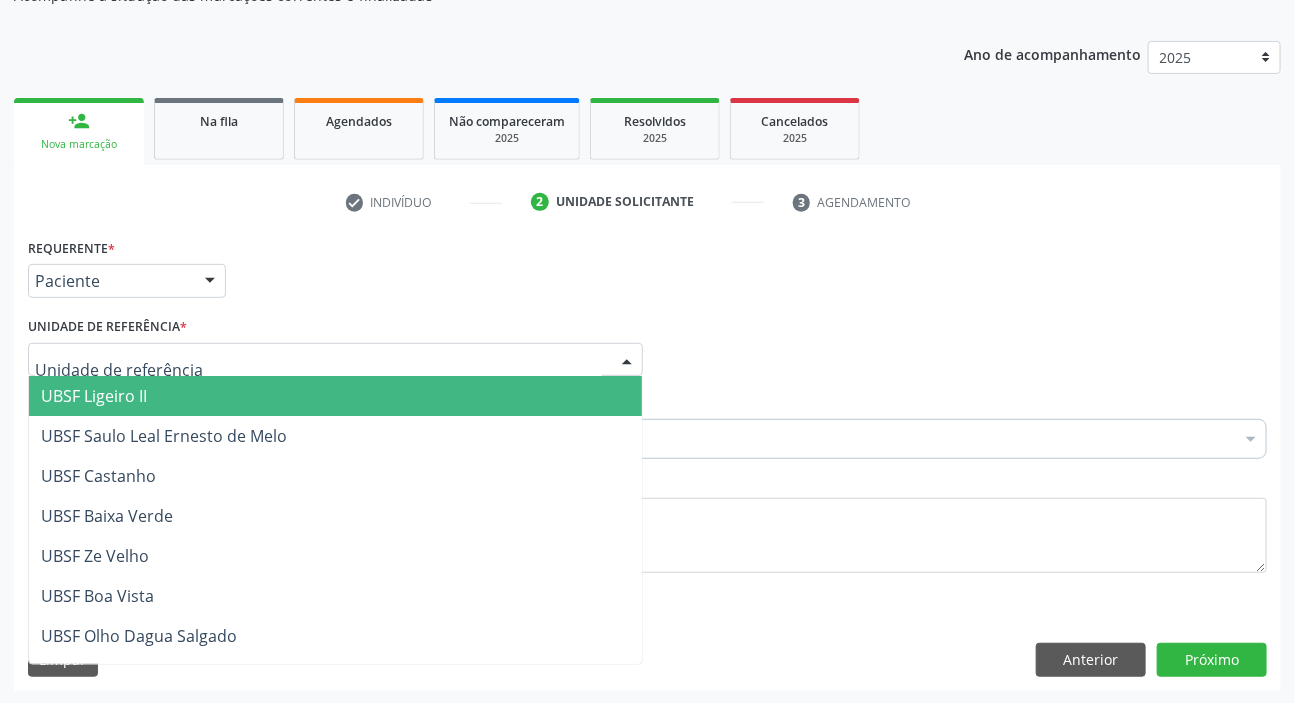 click on "UBSF Ligeiro II" at bounding box center [94, 396] 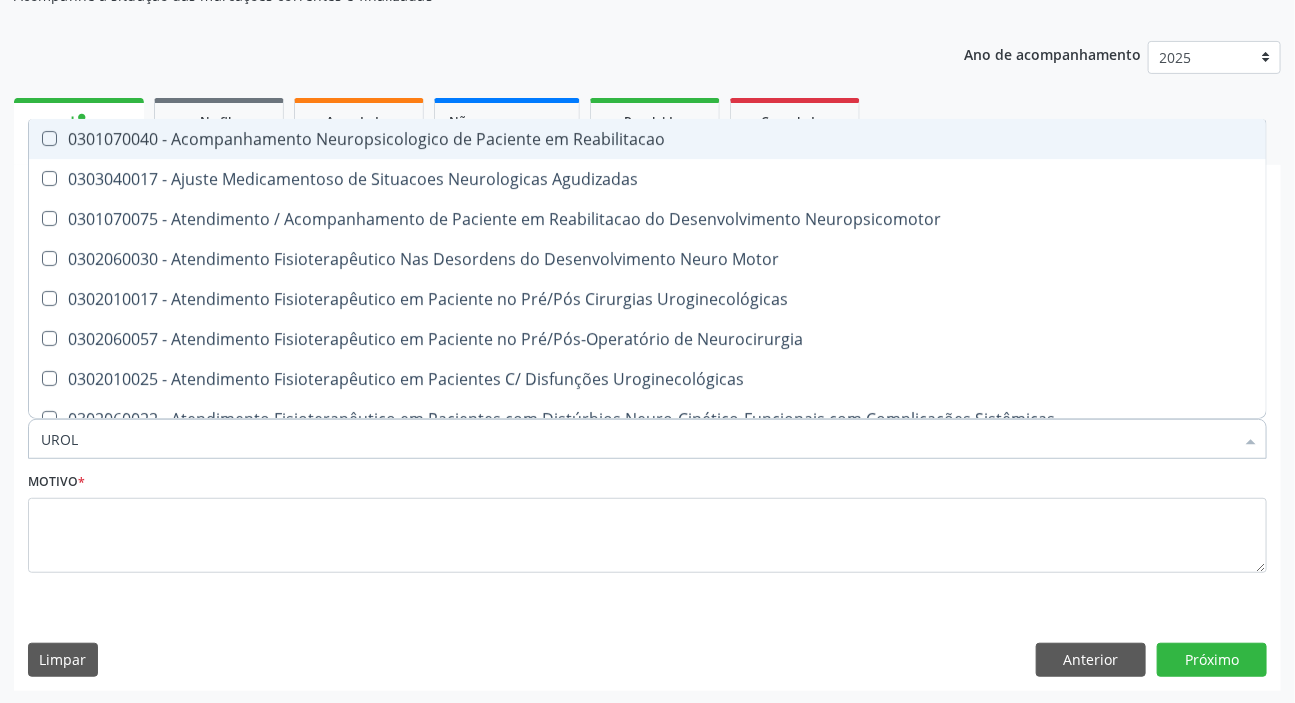type on "UROLO" 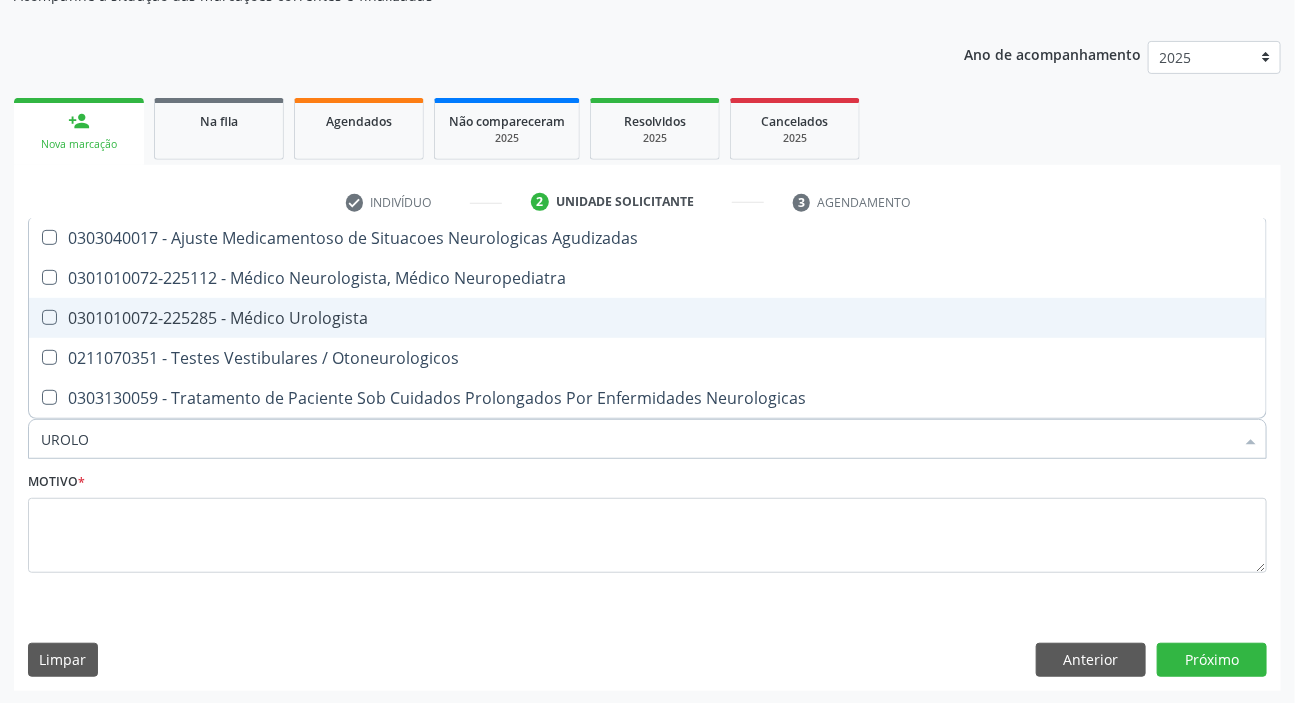 click on "0301010072-225285 - Médico Urologista" at bounding box center (647, 318) 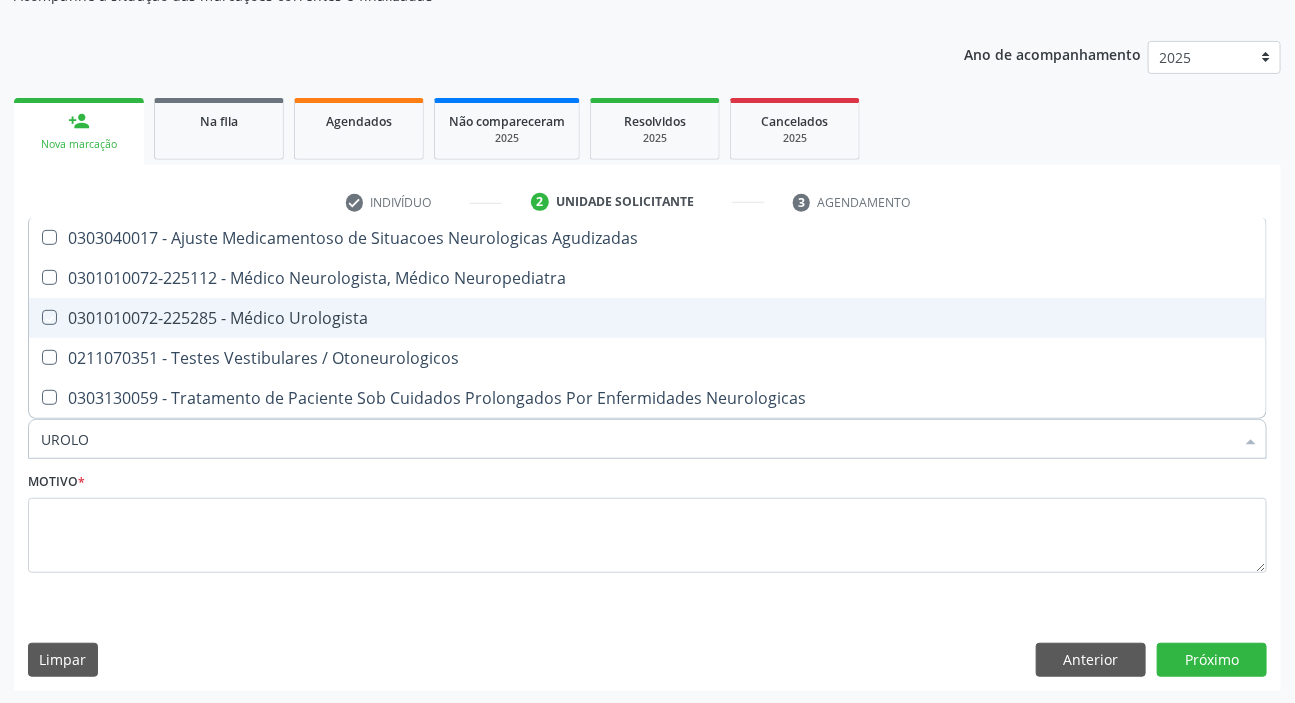 checkbox on "true" 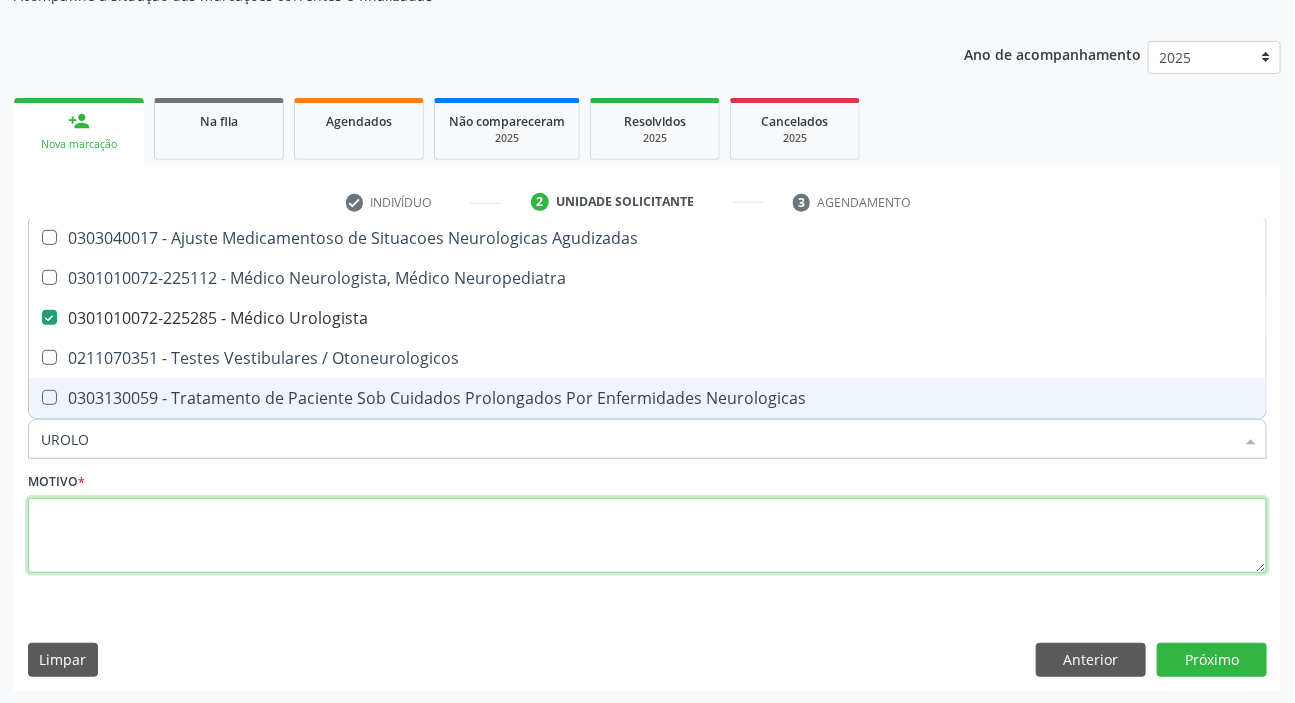click at bounding box center (647, 536) 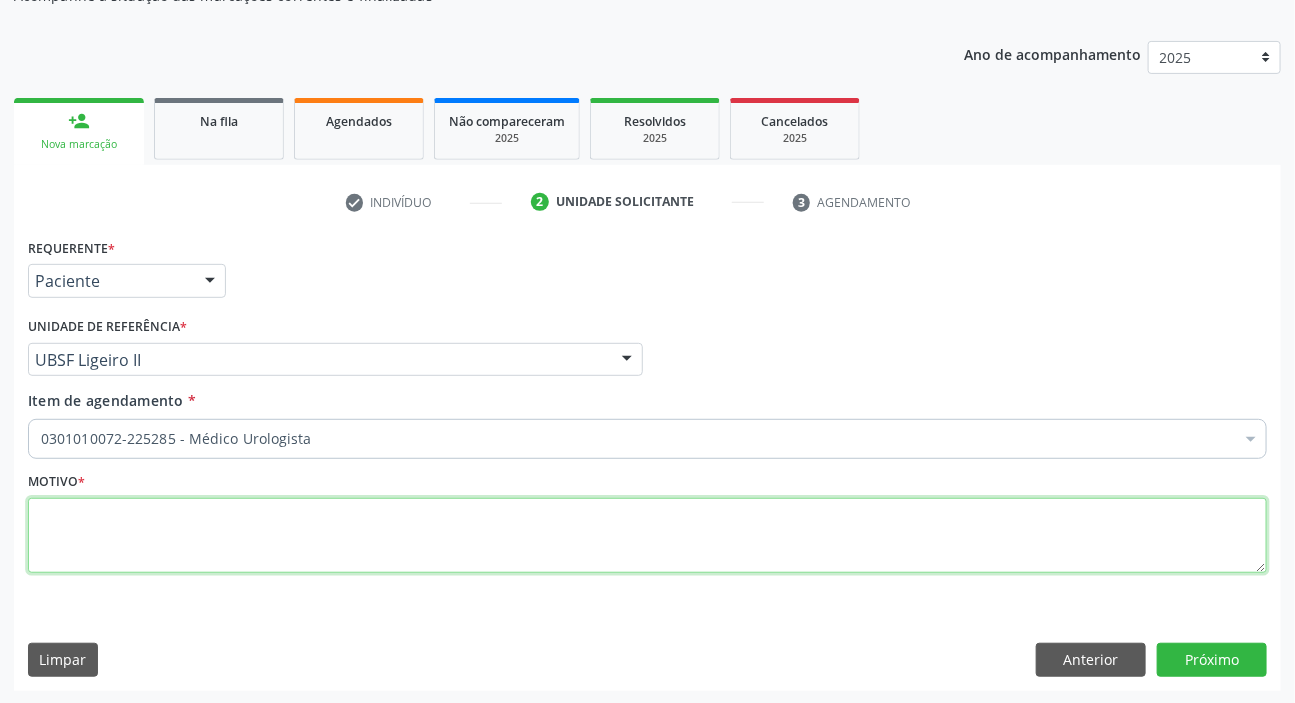 paste on "ROTINA" 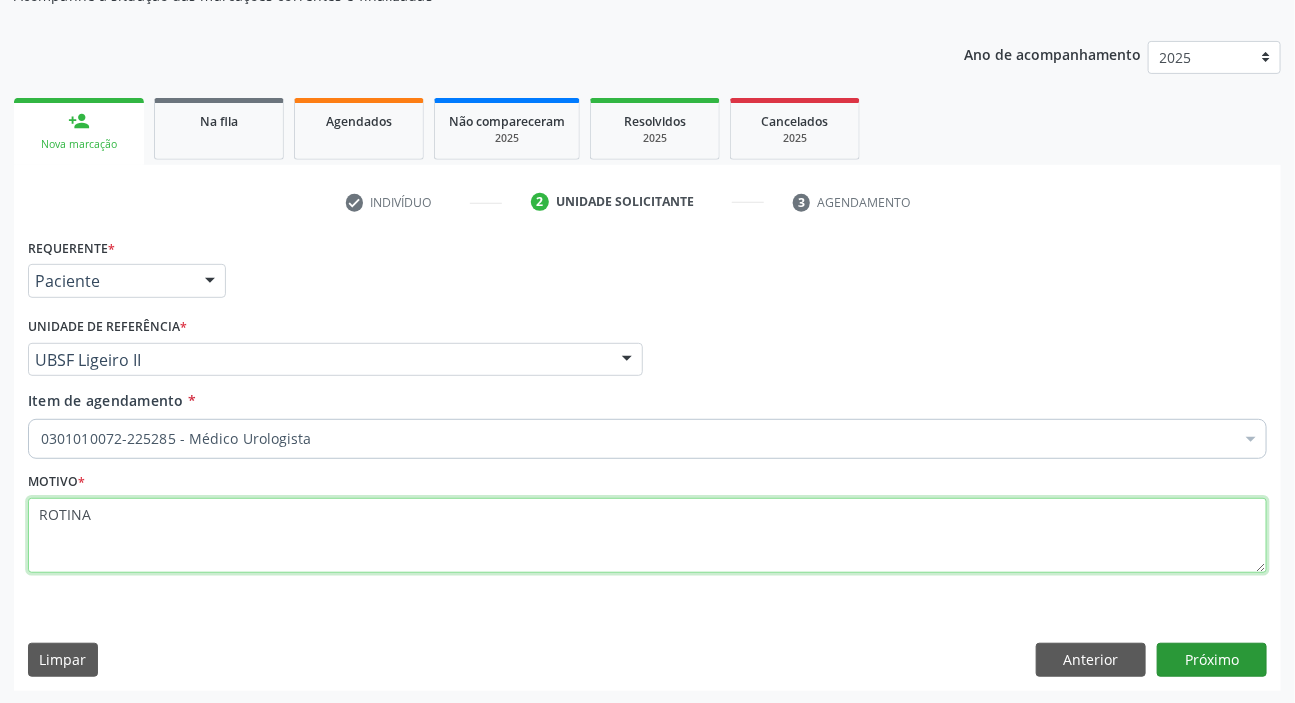 type on "ROTINA" 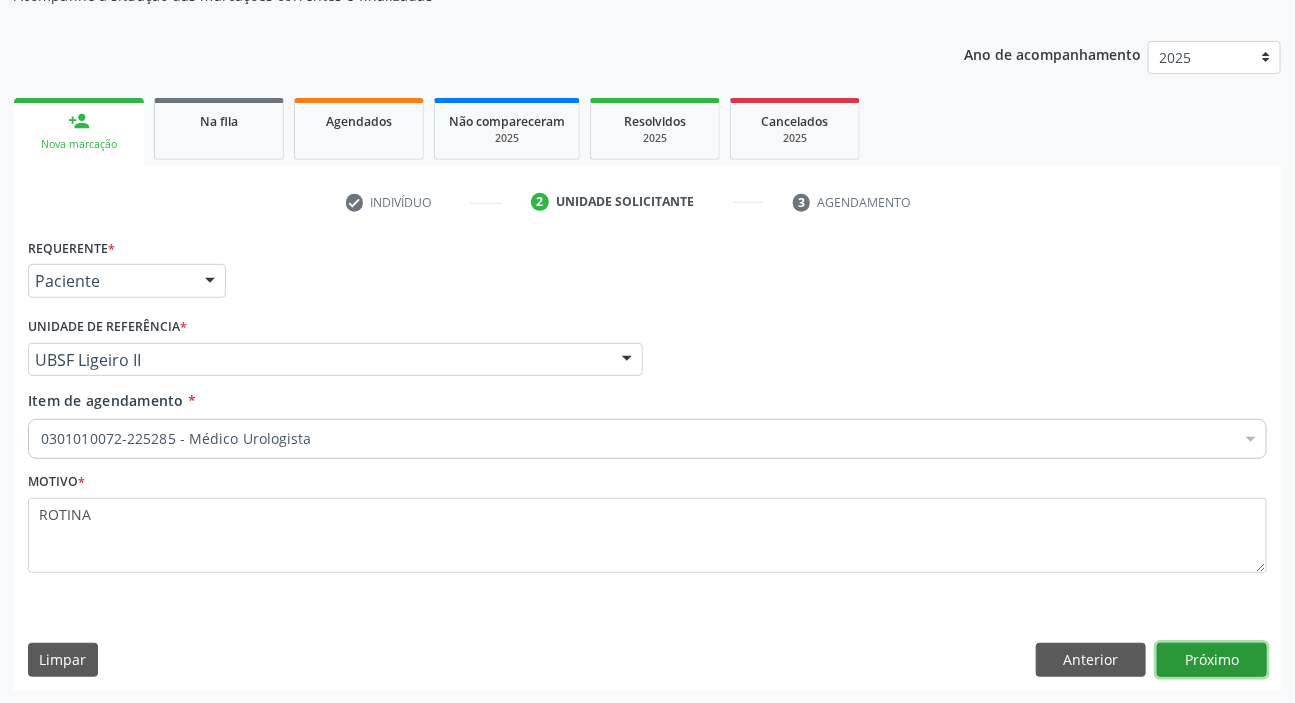 click on "Próximo" at bounding box center (1212, 660) 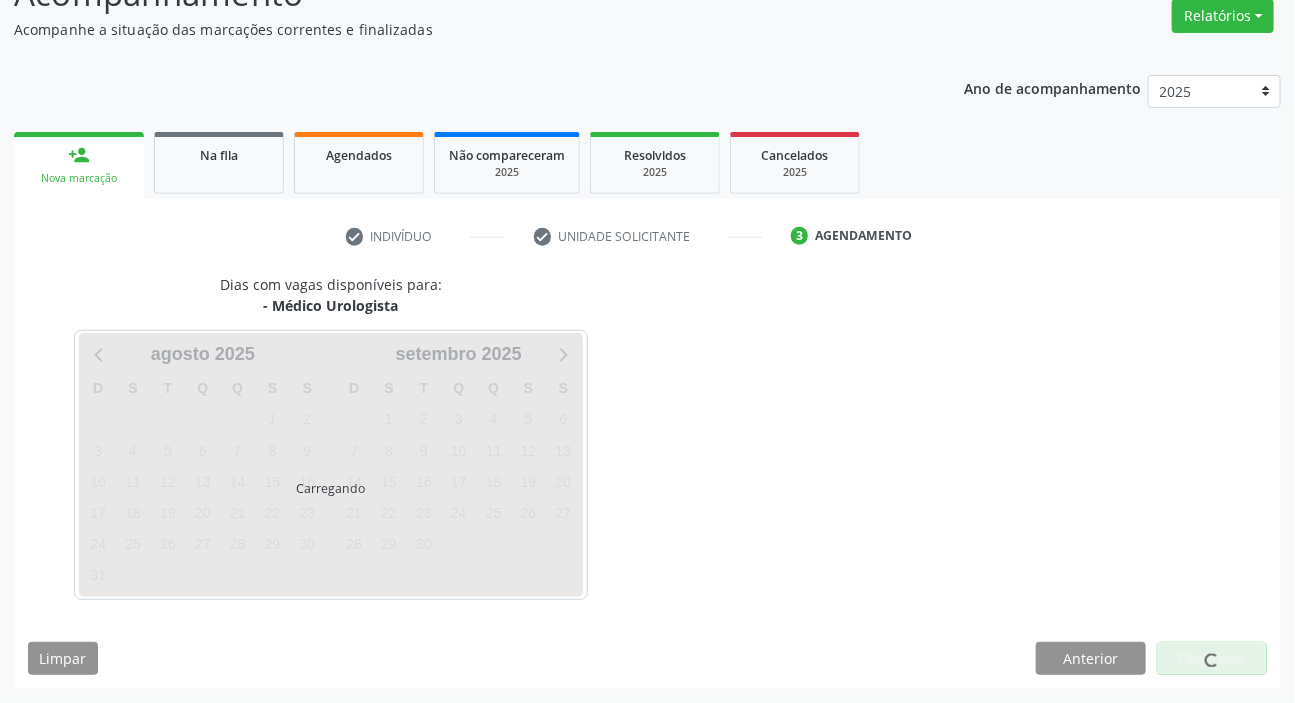 scroll, scrollTop: 166, scrollLeft: 0, axis: vertical 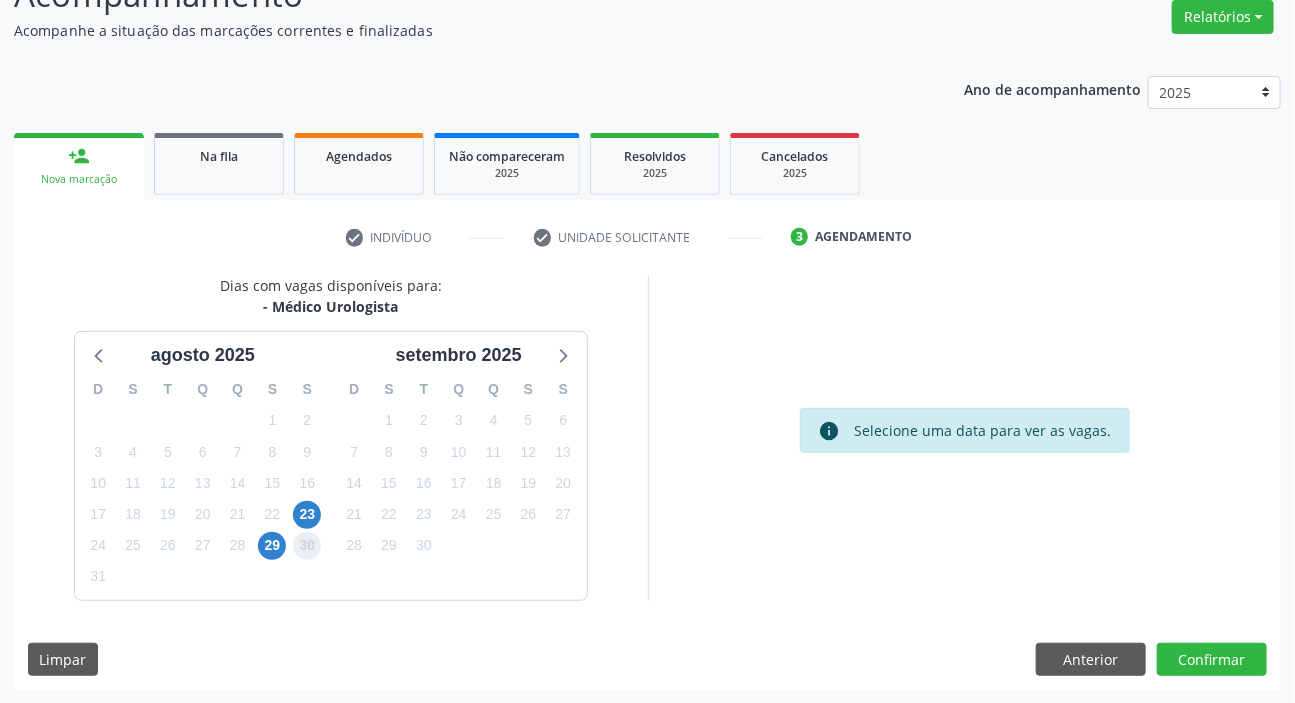 click on "30" at bounding box center (307, 546) 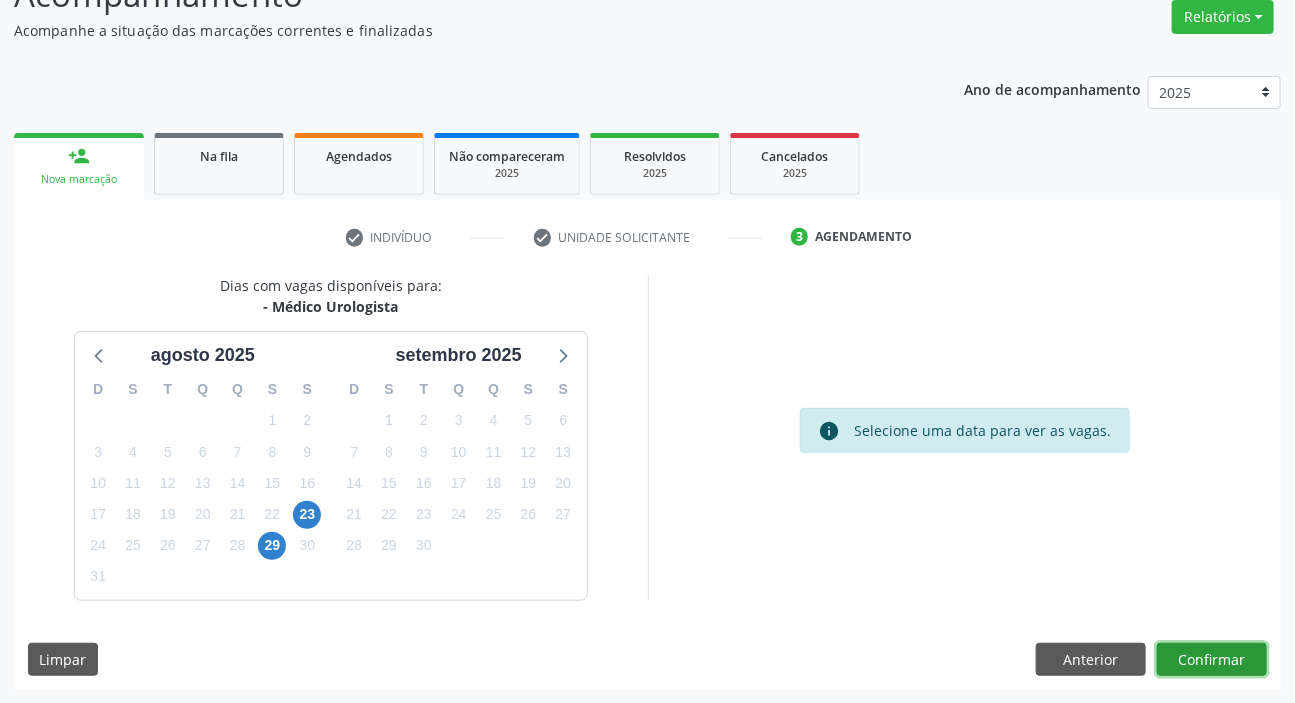 click on "Confirmar" at bounding box center [1212, 660] 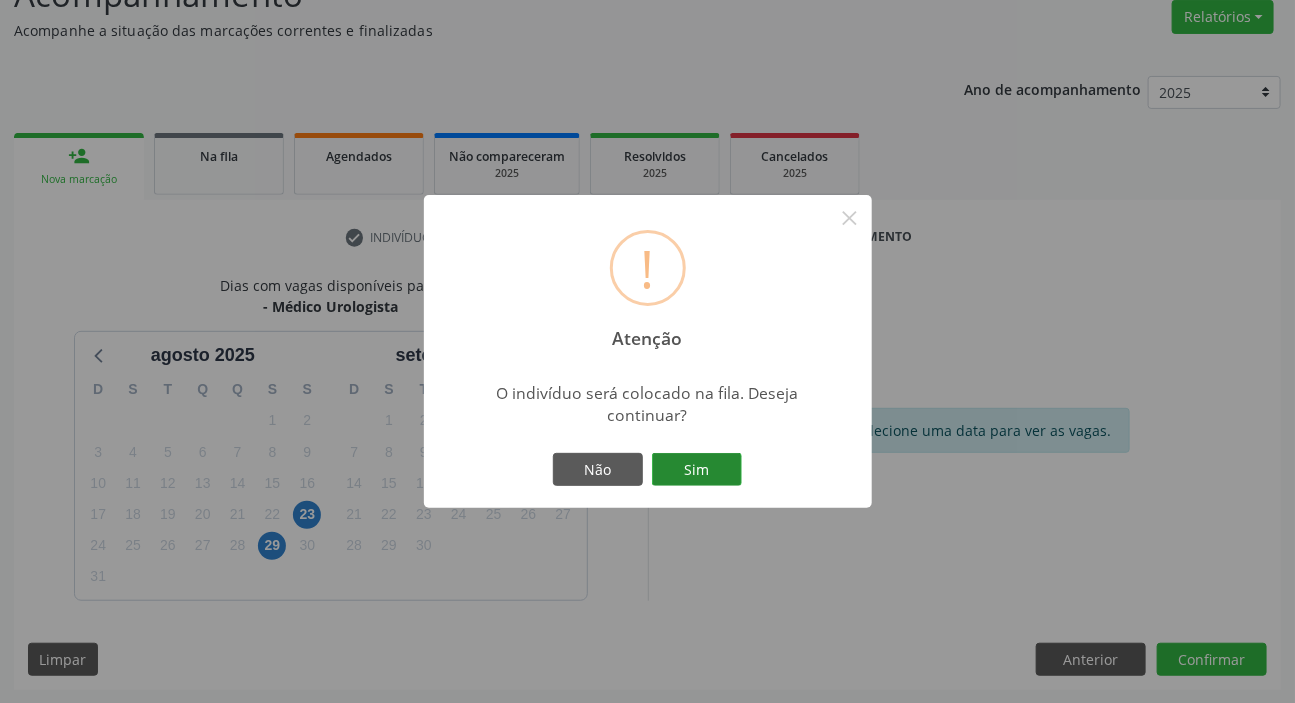 click on "Sim" at bounding box center (697, 470) 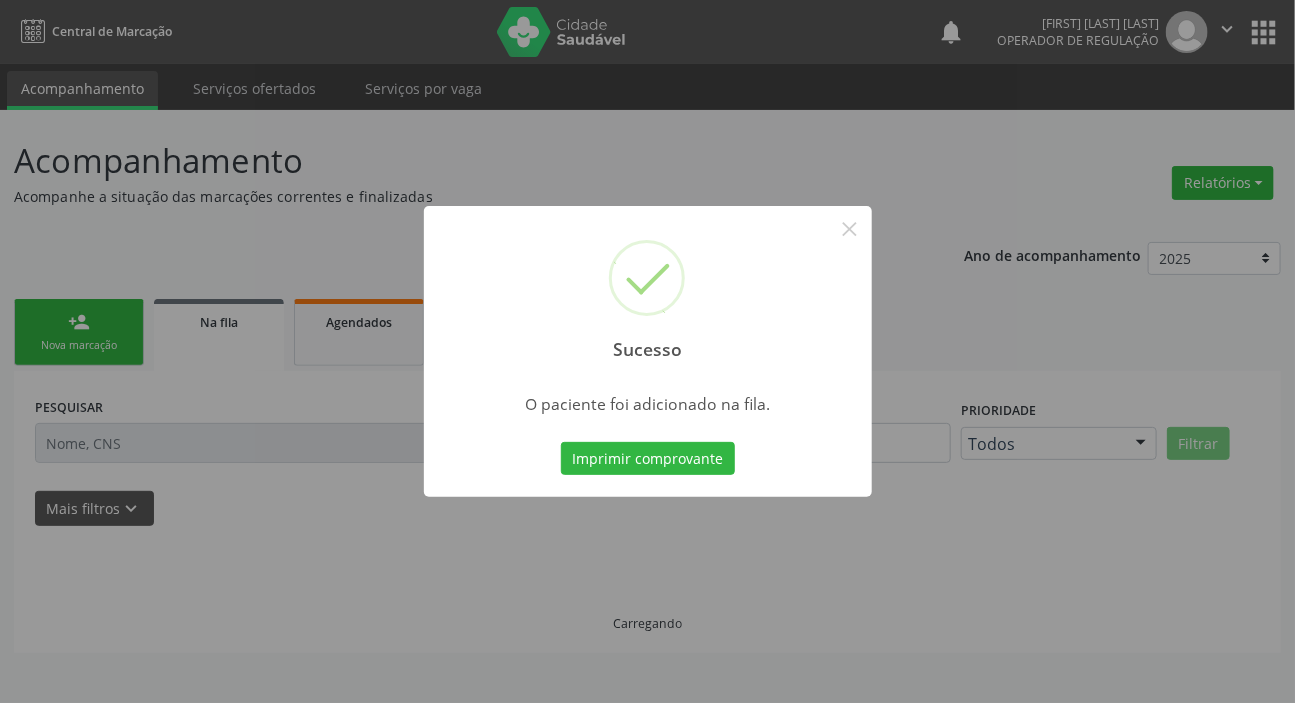 scroll, scrollTop: 0, scrollLeft: 0, axis: both 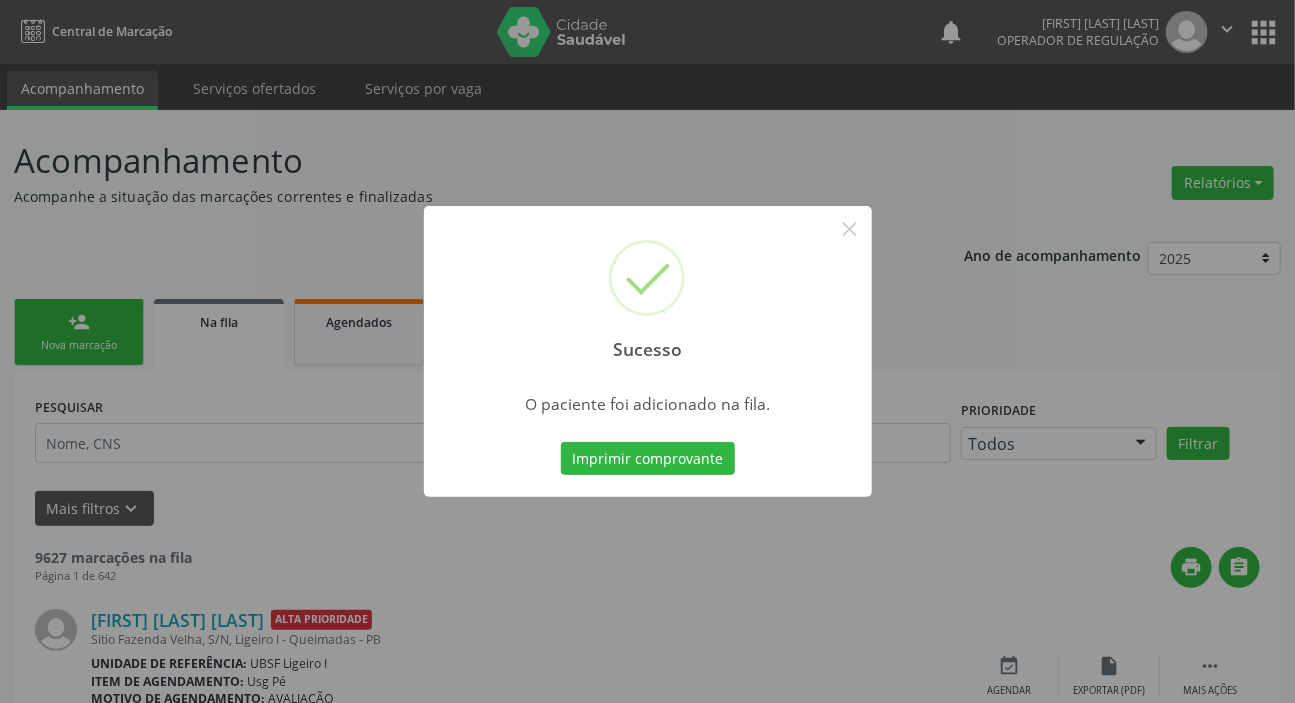 click on "Sucesso × O paciente foi adicionado na fila. Imprimir comprovante Cancel" at bounding box center (647, 351) 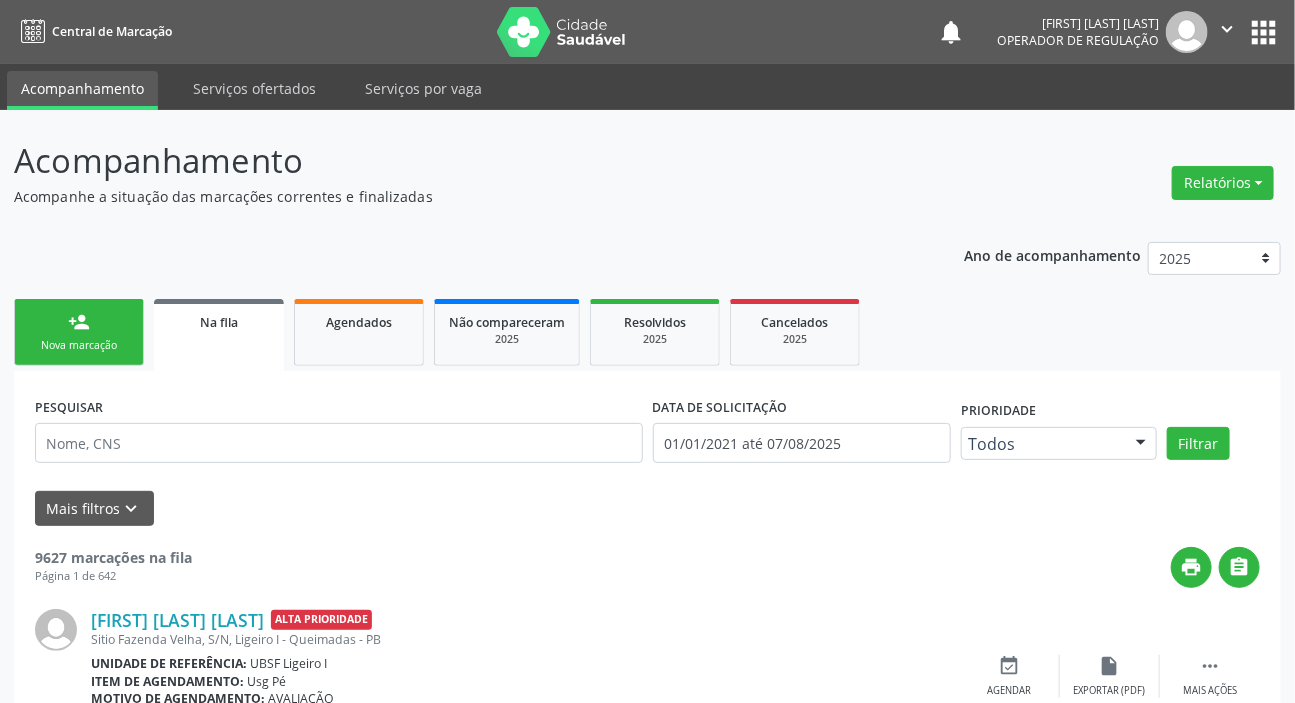 click on "person_add
Nova marcação" at bounding box center [79, 332] 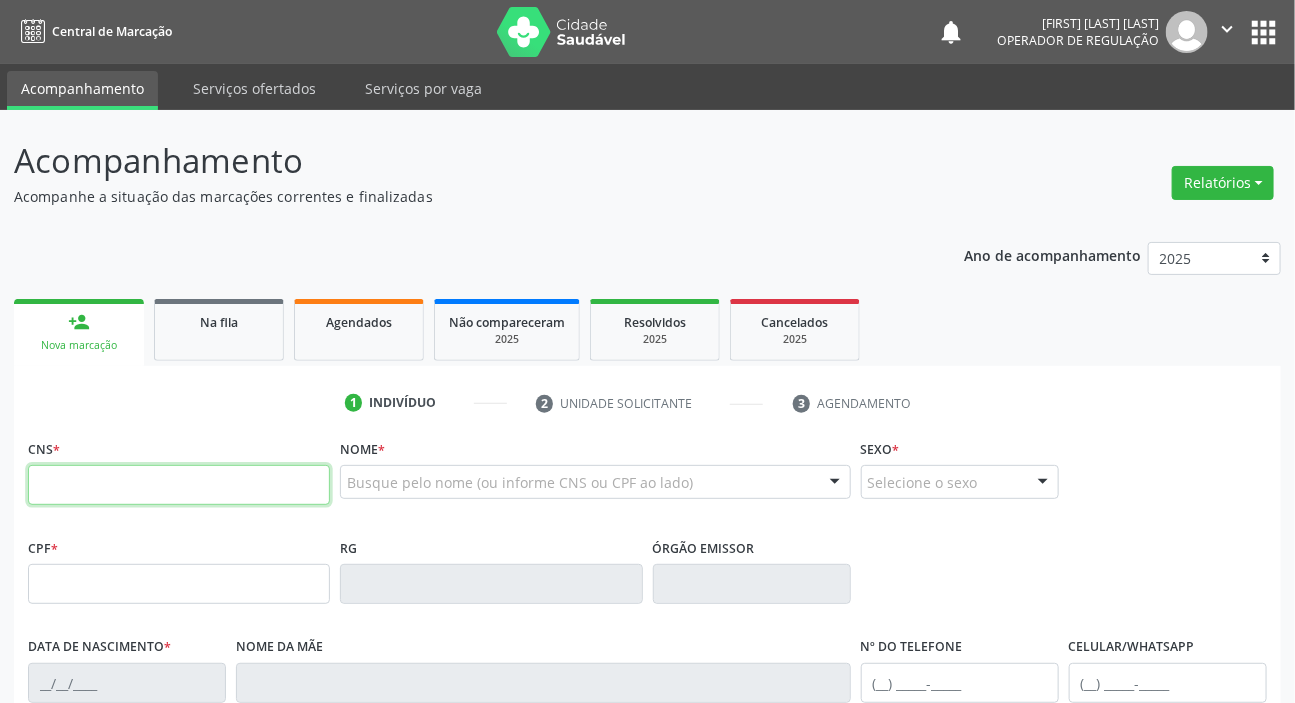 click at bounding box center [179, 485] 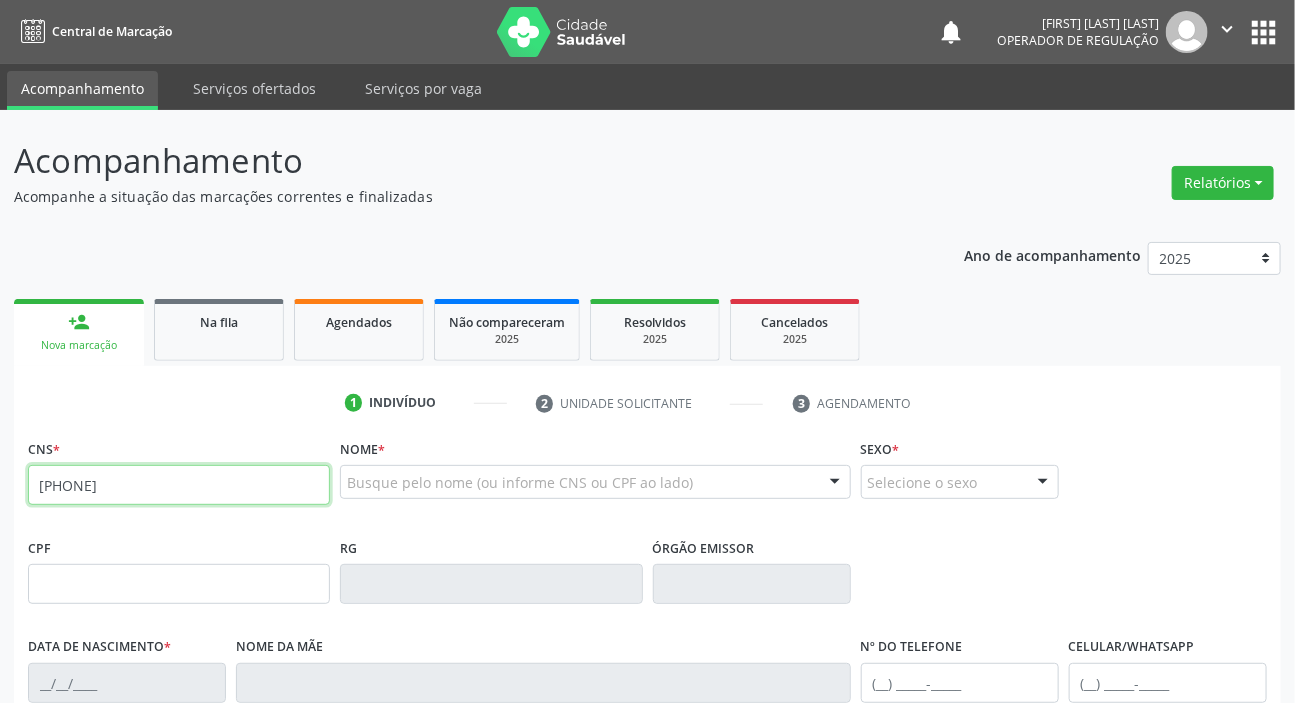 type on "[PHONE]" 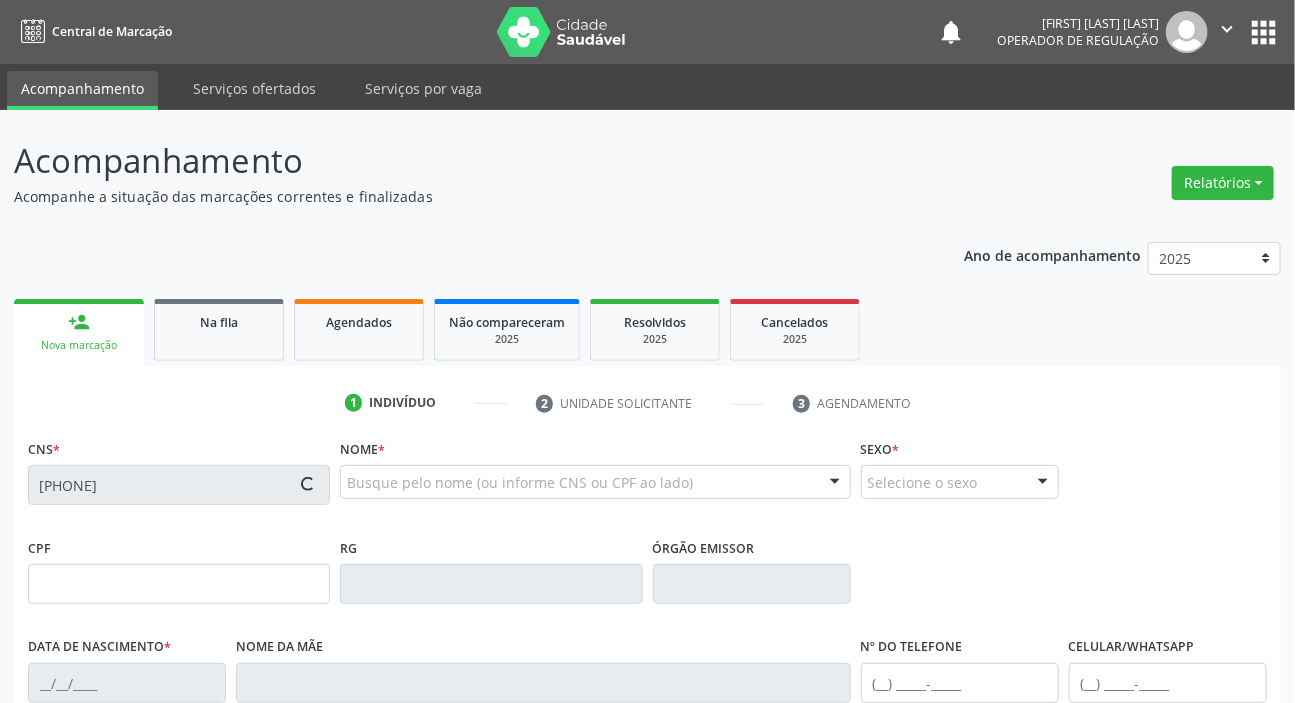 type on "[CPF]" 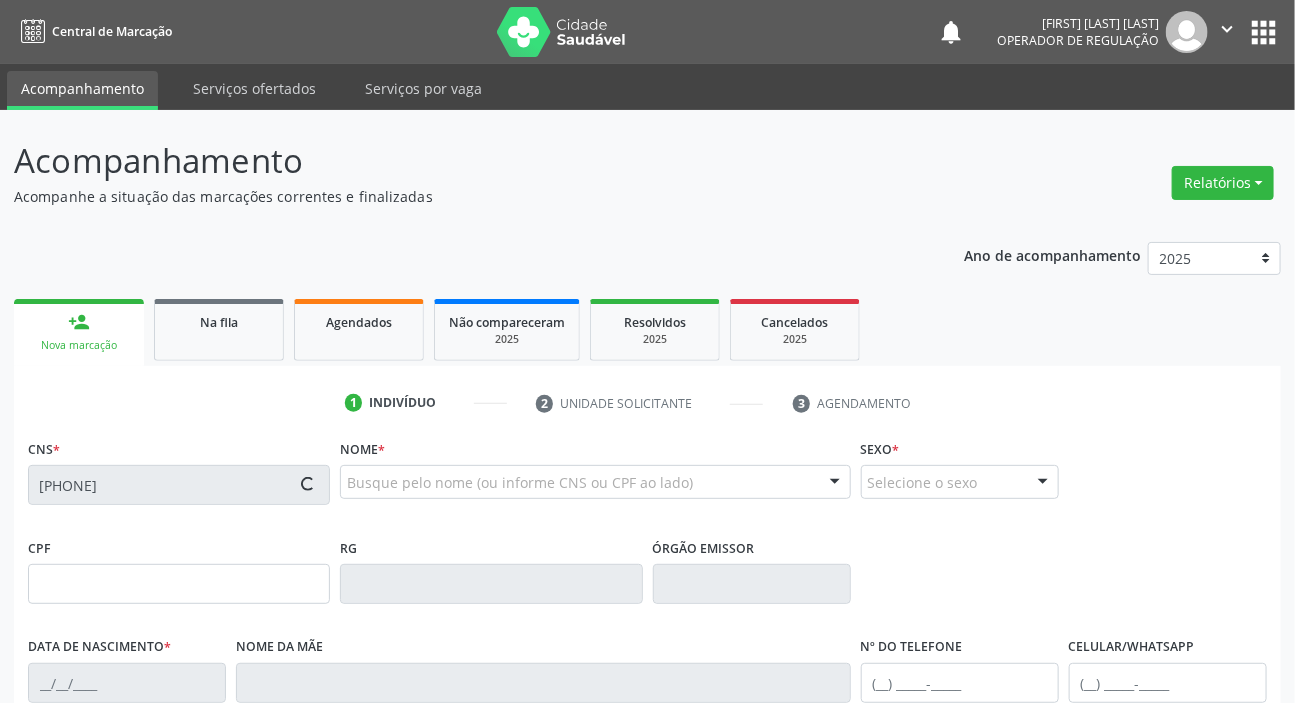 type on "[DATE]" 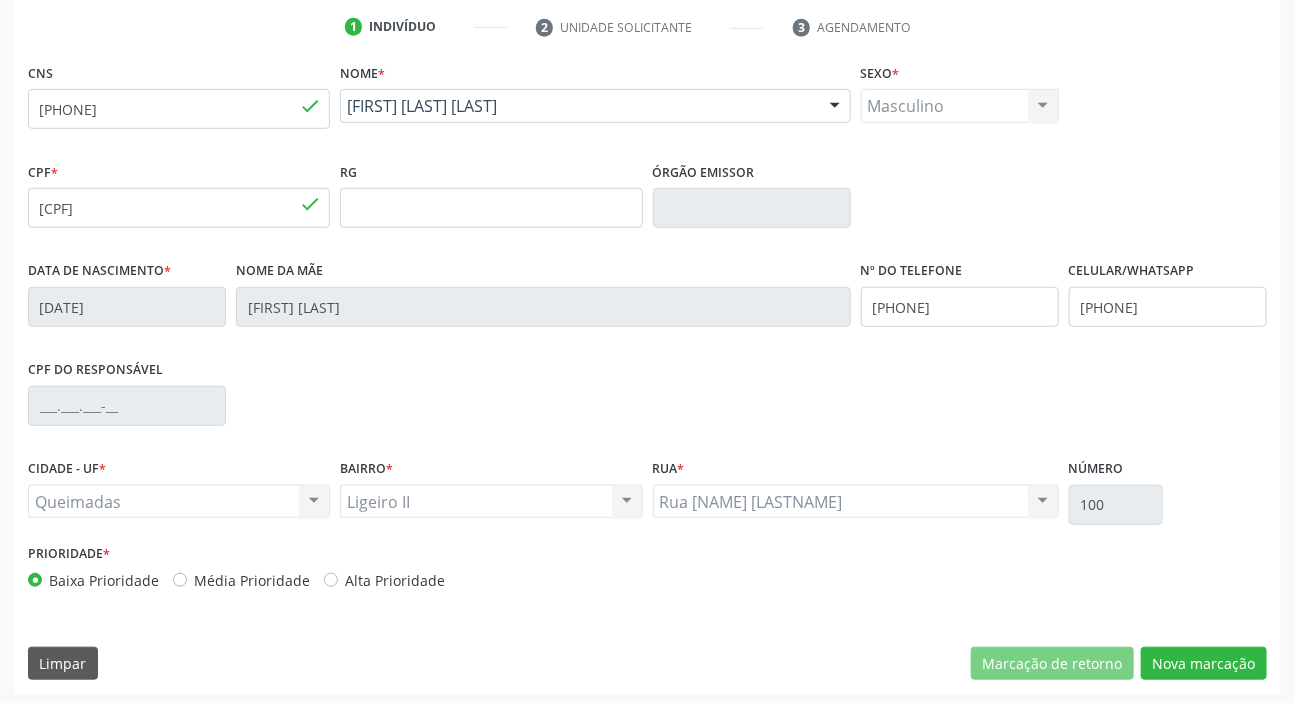 scroll, scrollTop: 380, scrollLeft: 0, axis: vertical 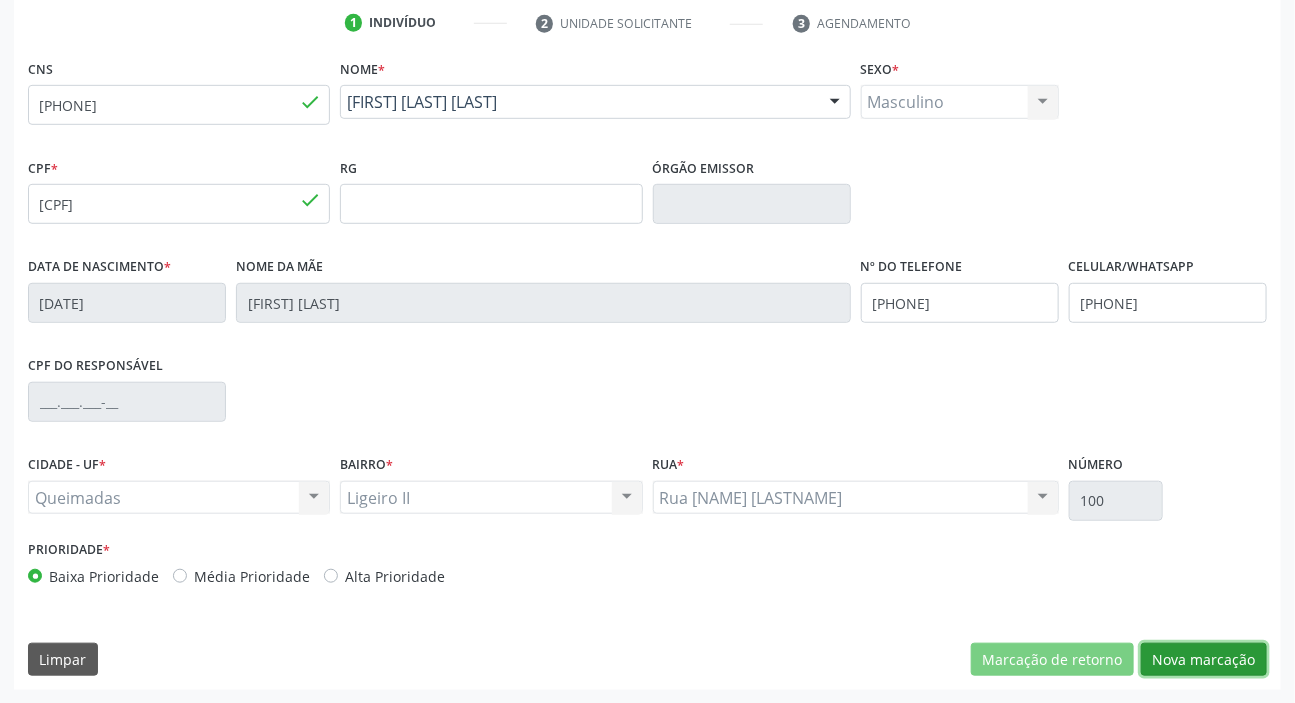 drag, startPoint x: 1199, startPoint y: 658, endPoint x: 1189, endPoint y: 660, distance: 10.198039 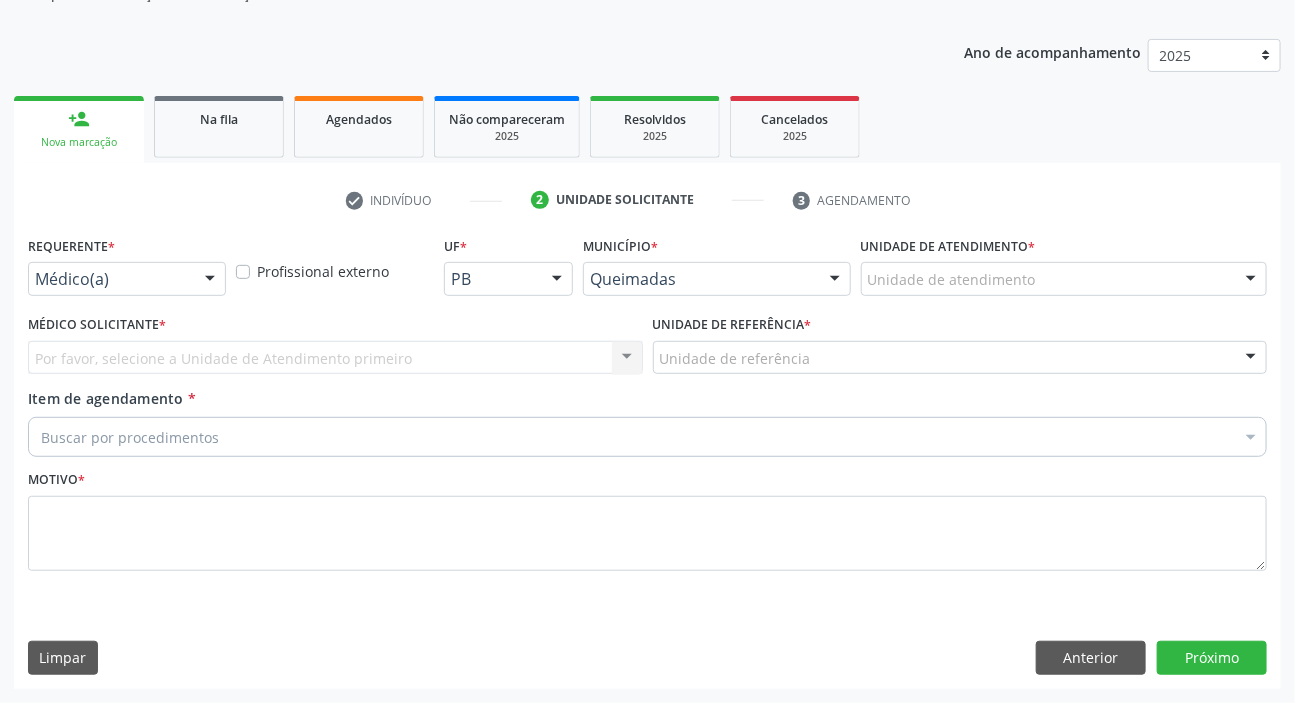 scroll, scrollTop: 201, scrollLeft: 0, axis: vertical 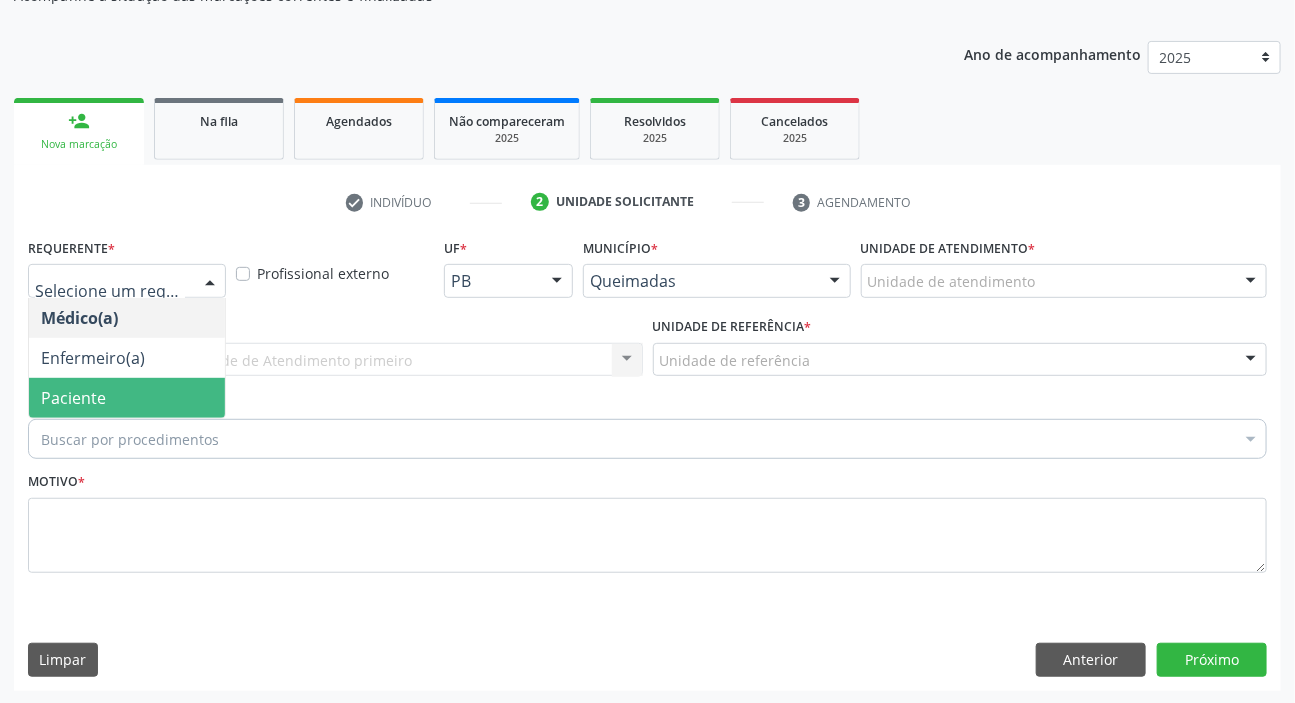 click on "Paciente" at bounding box center [73, 398] 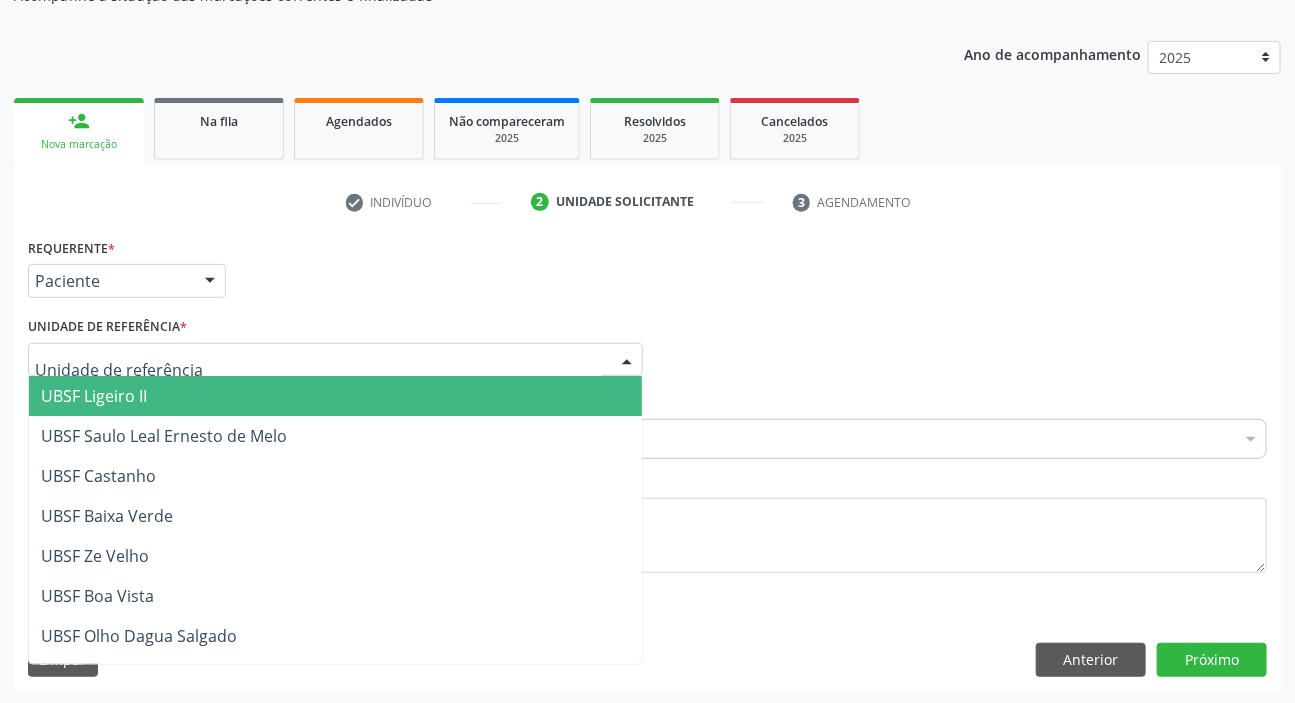 click on "UBSF Ligeiro II" at bounding box center (94, 396) 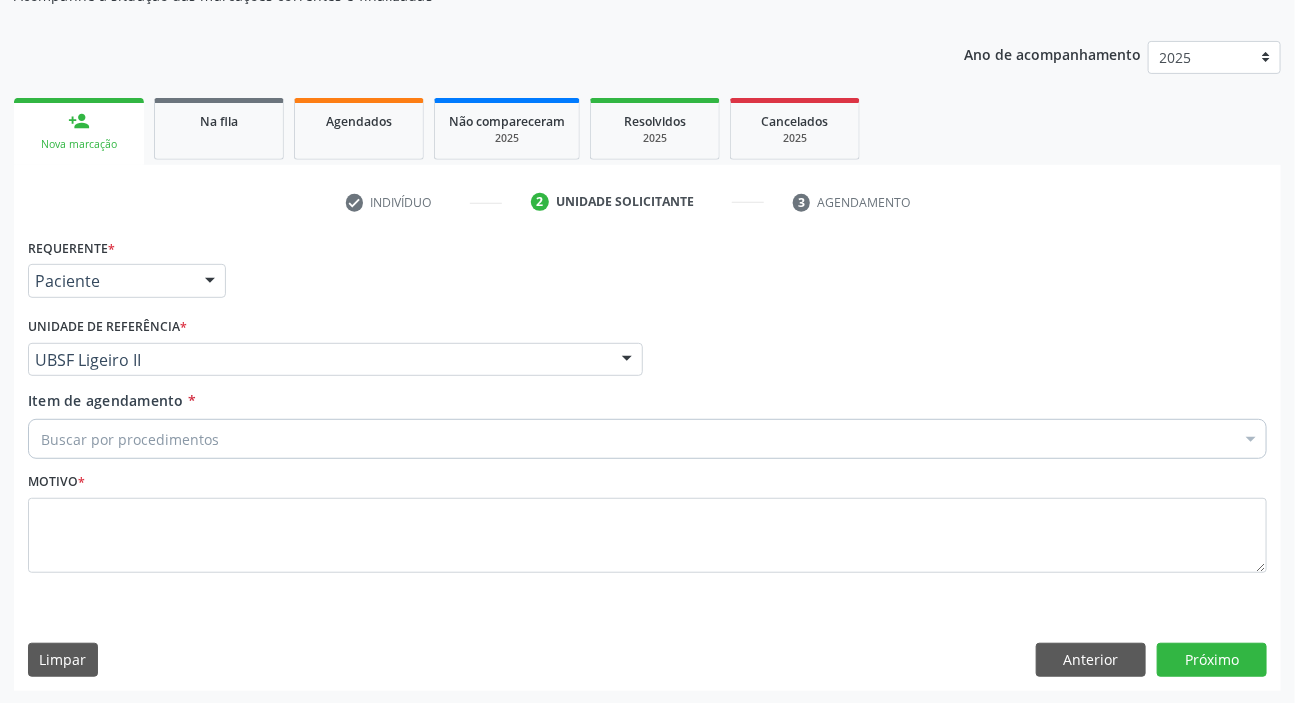 click on "Buscar por procedimentos" at bounding box center (647, 439) 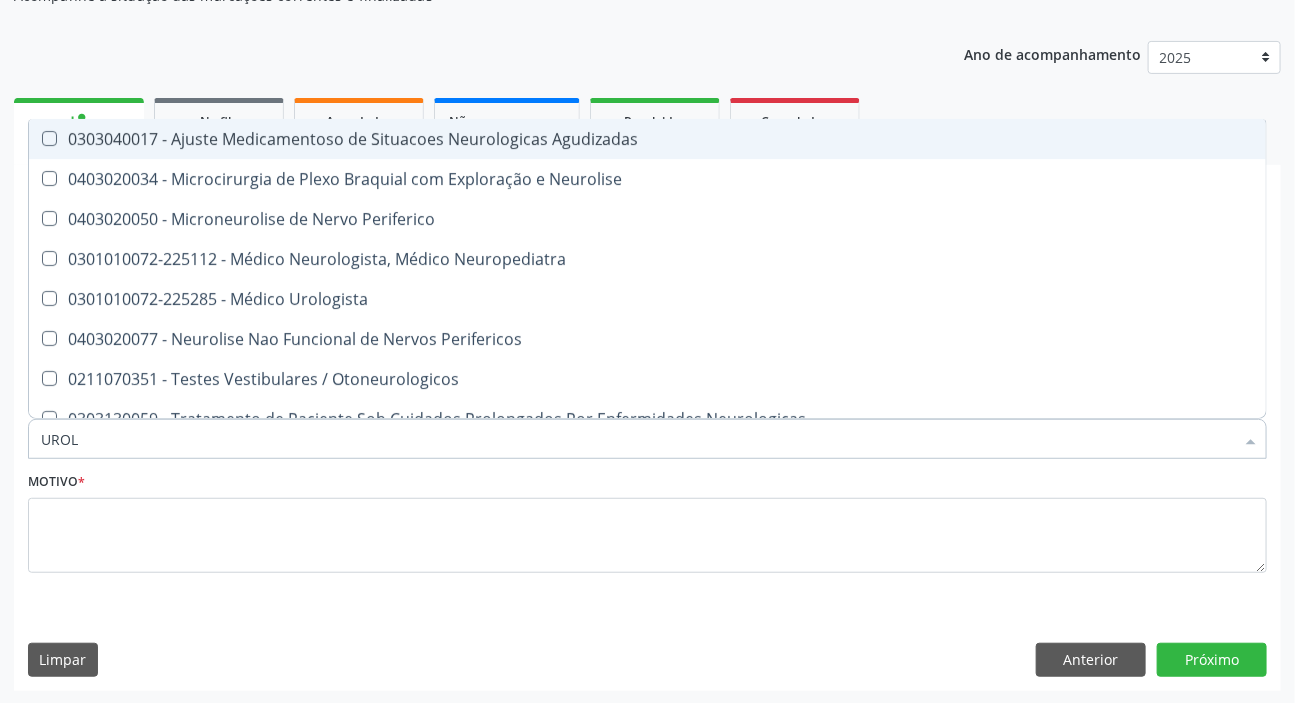 type on "UROLO" 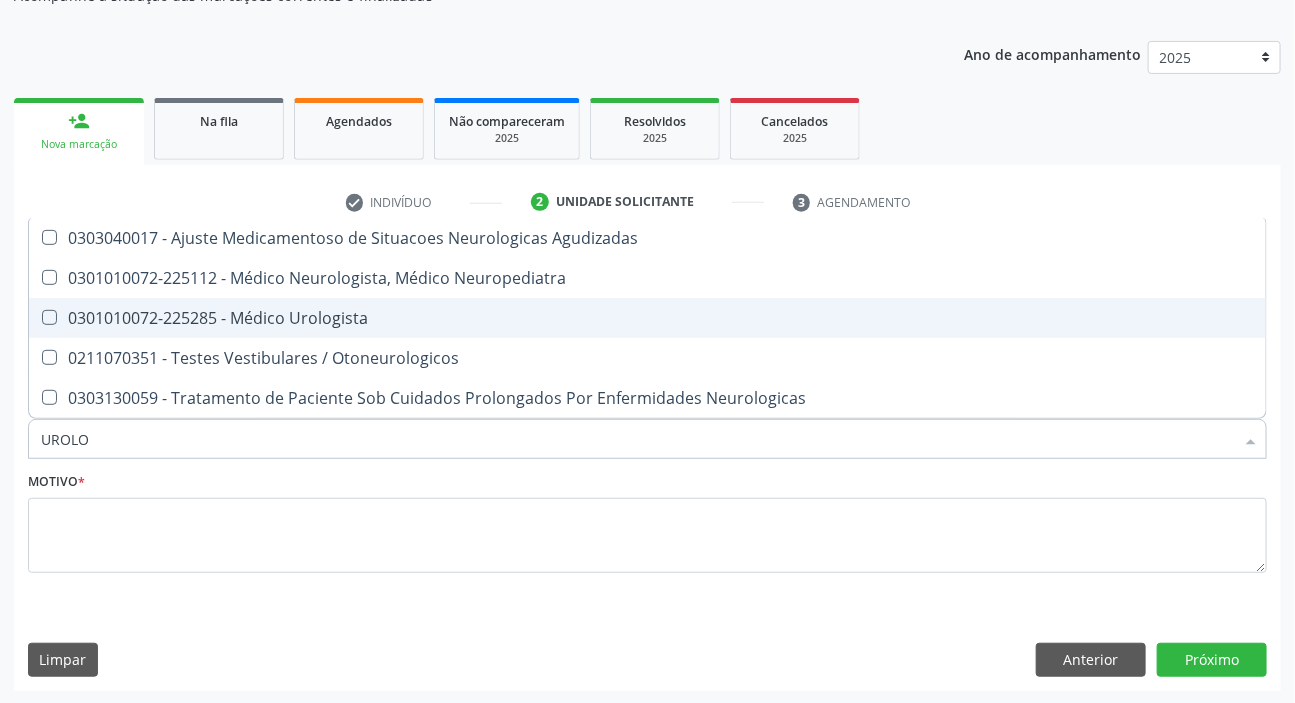 click on "0301010072-225285 - Médico Urologista" at bounding box center [647, 318] 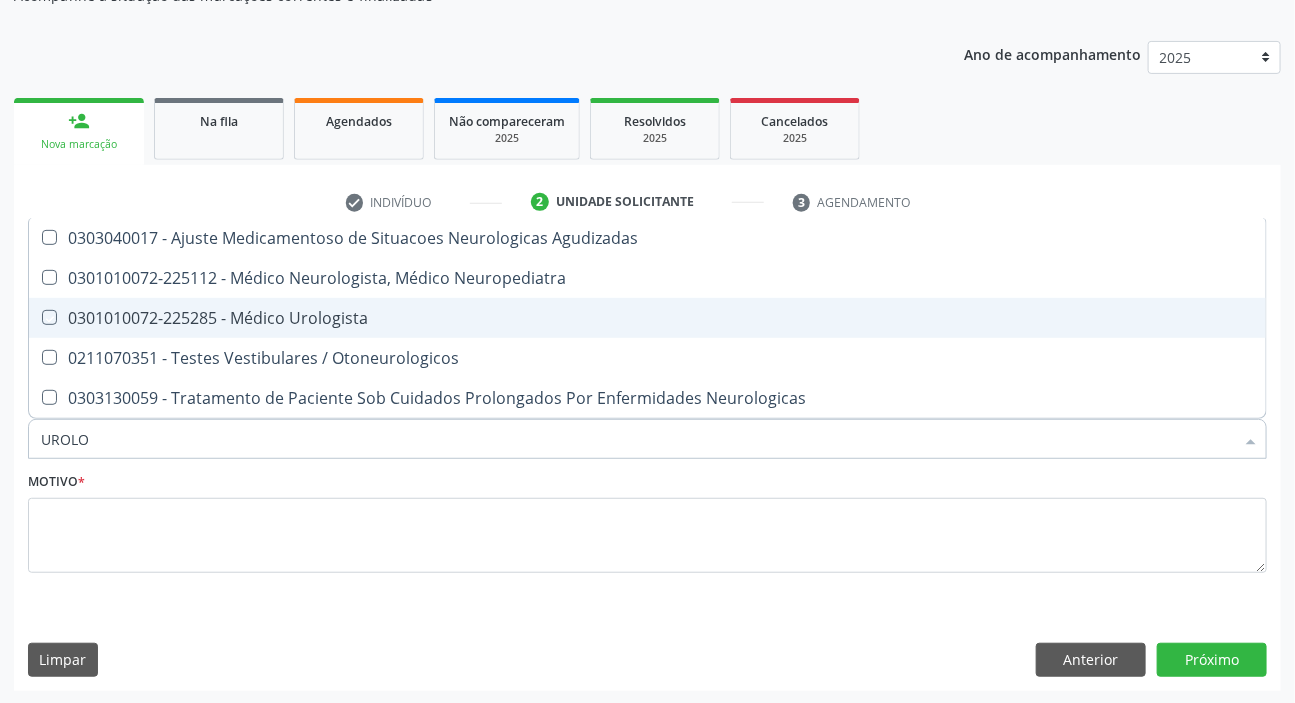 checkbox on "true" 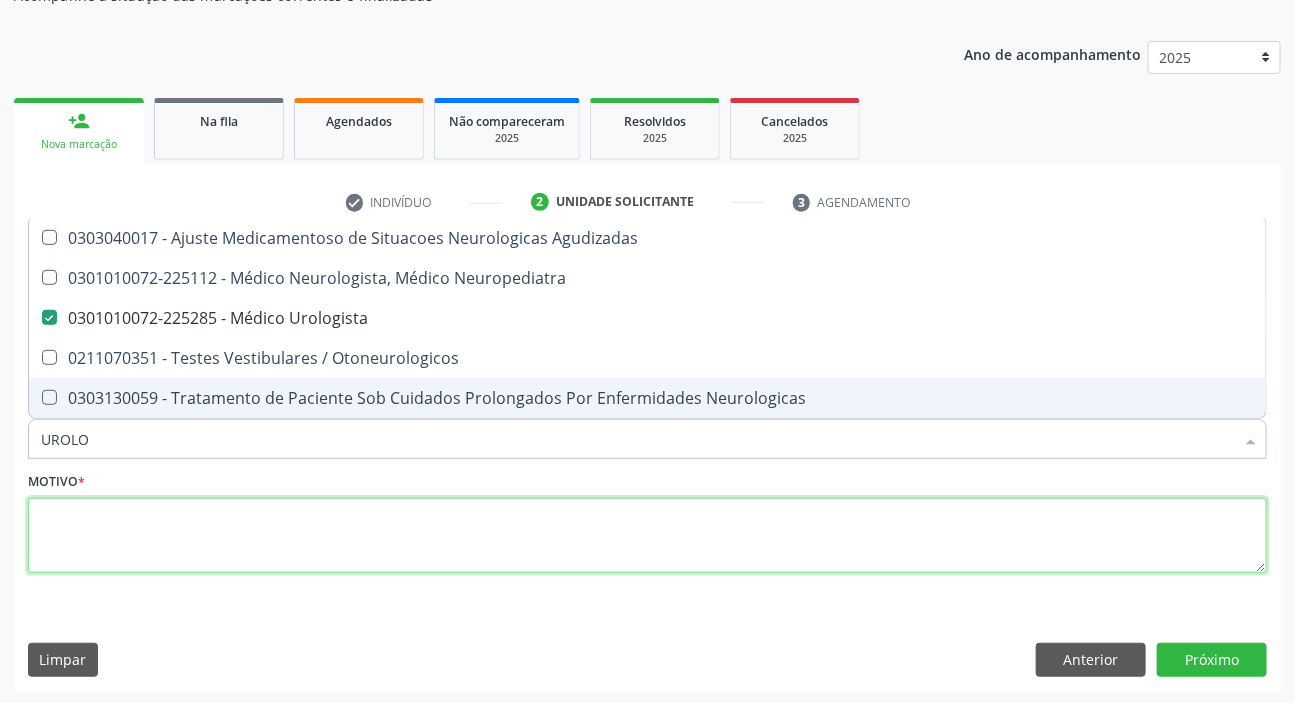 click at bounding box center [647, 536] 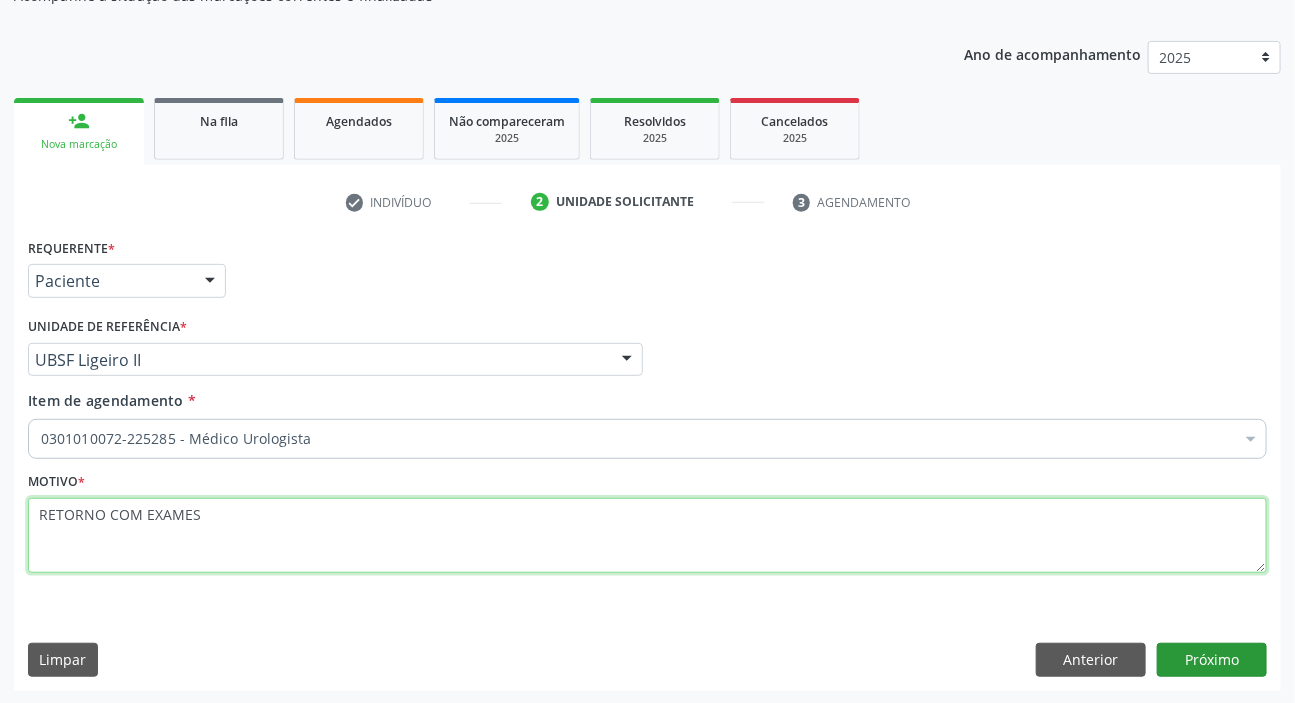 type on "RETORNO COM EXAMES" 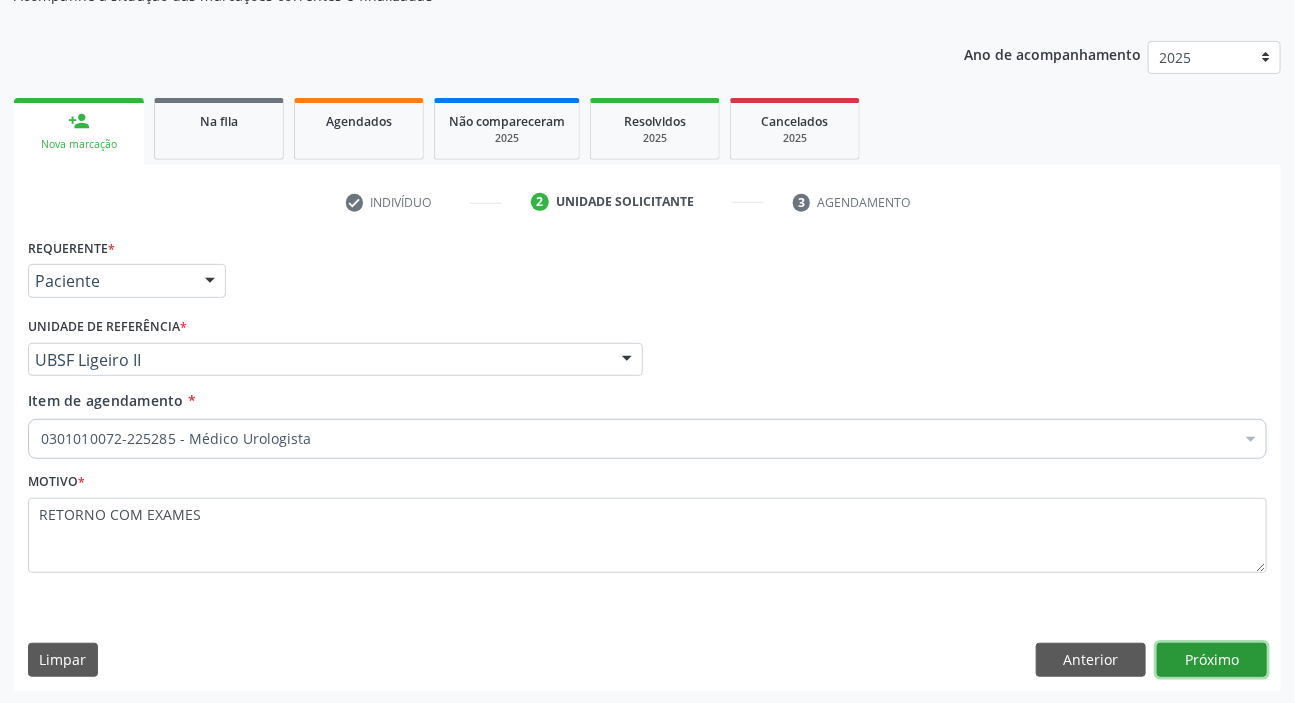 click on "Próximo" at bounding box center (1212, 660) 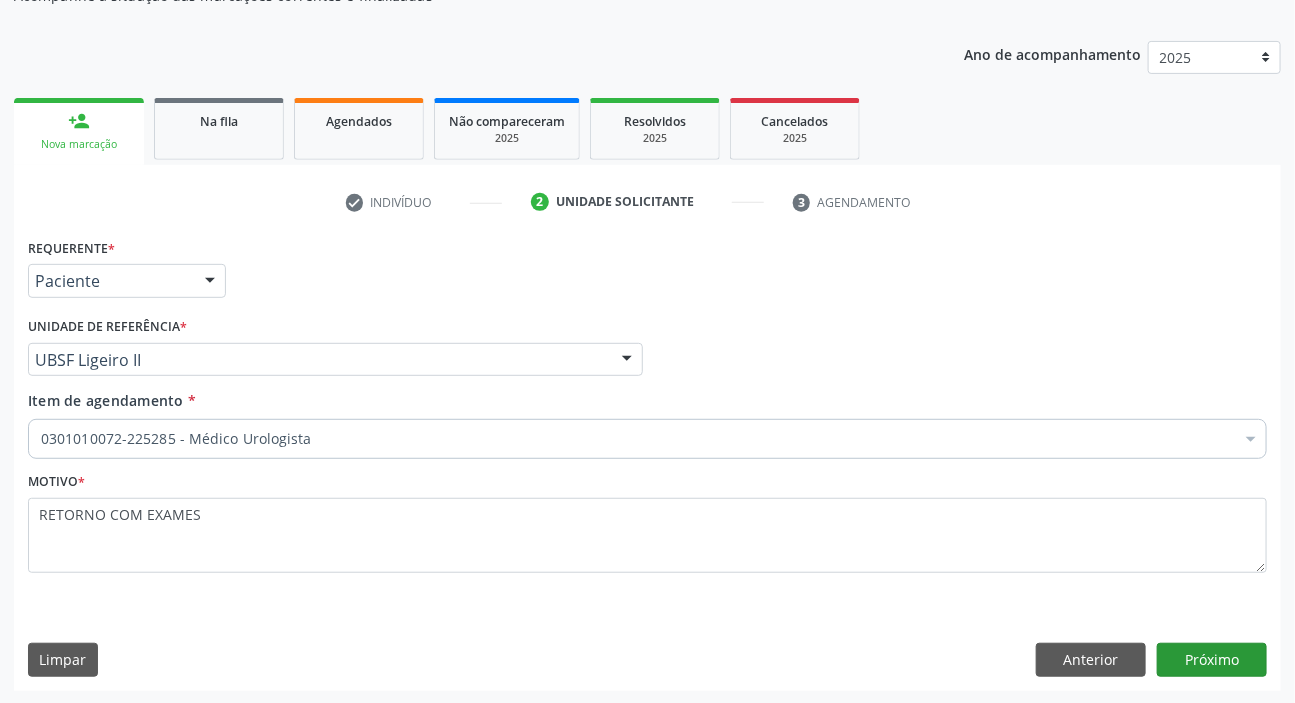 scroll, scrollTop: 166, scrollLeft: 0, axis: vertical 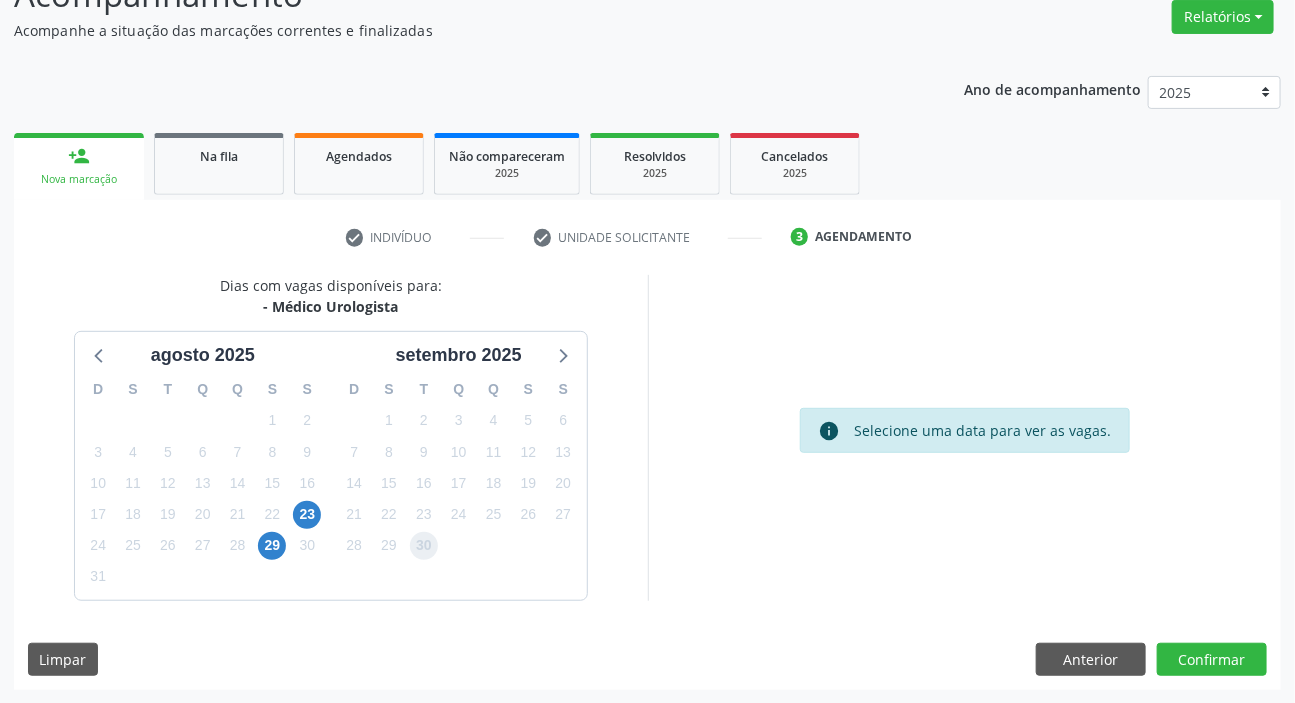 click on "30" at bounding box center (424, 546) 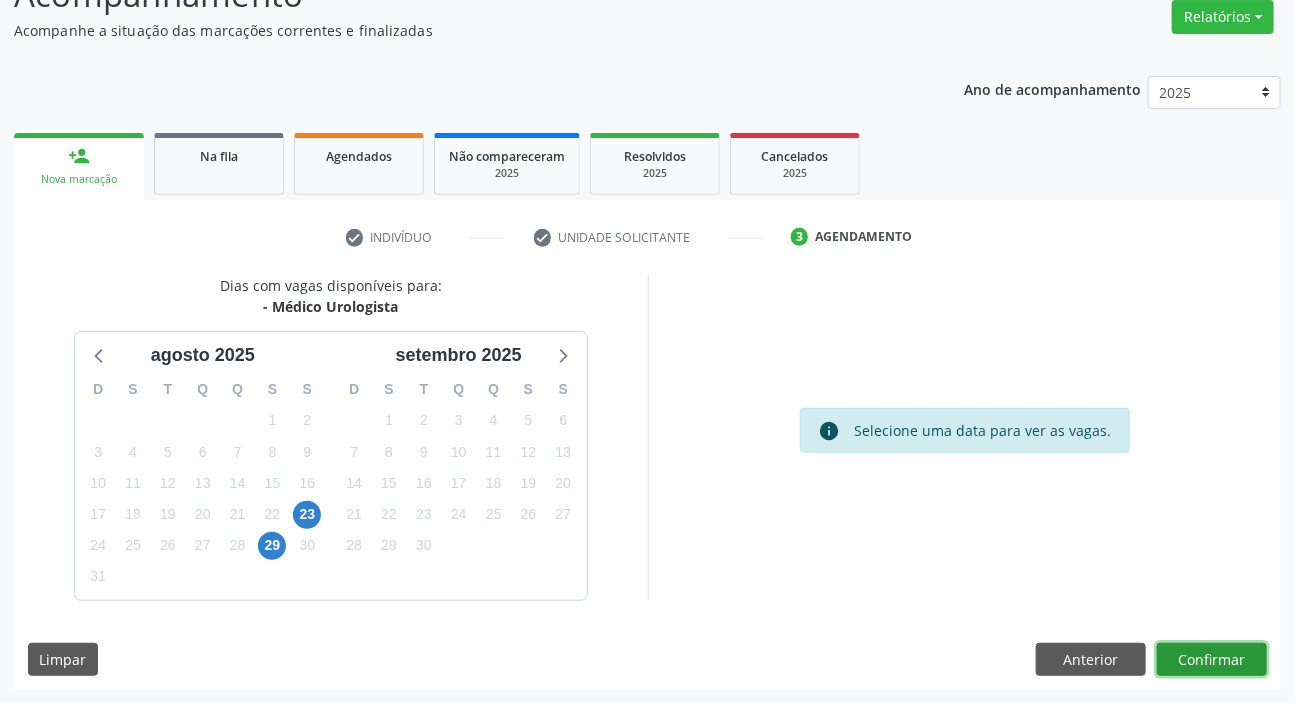 click on "Confirmar" at bounding box center [1212, 660] 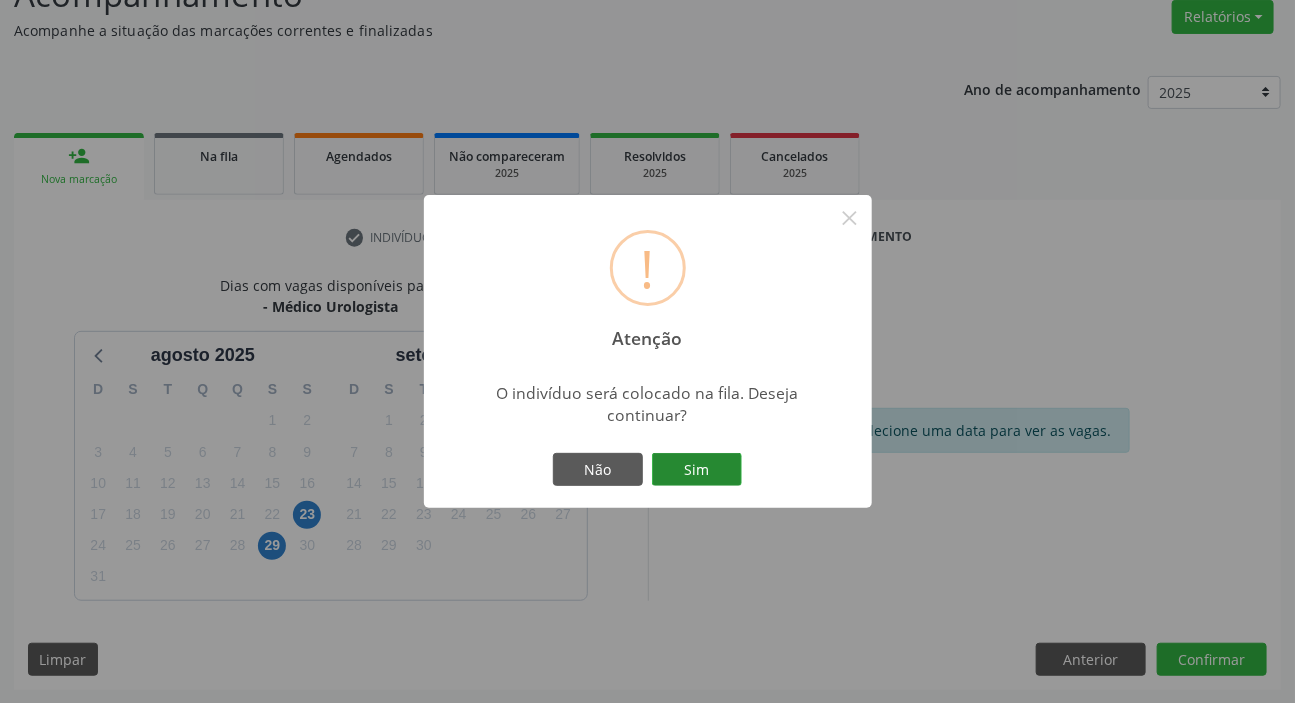 click on "Sim" at bounding box center [697, 470] 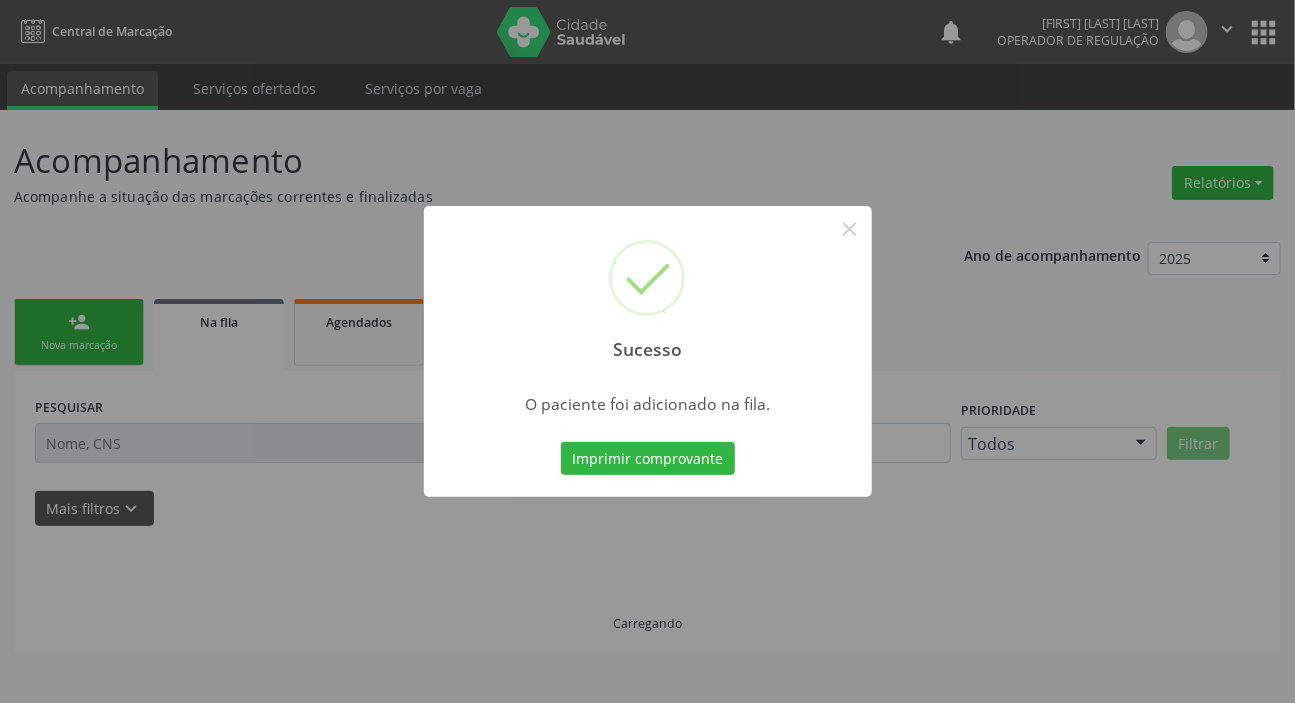 scroll, scrollTop: 0, scrollLeft: 0, axis: both 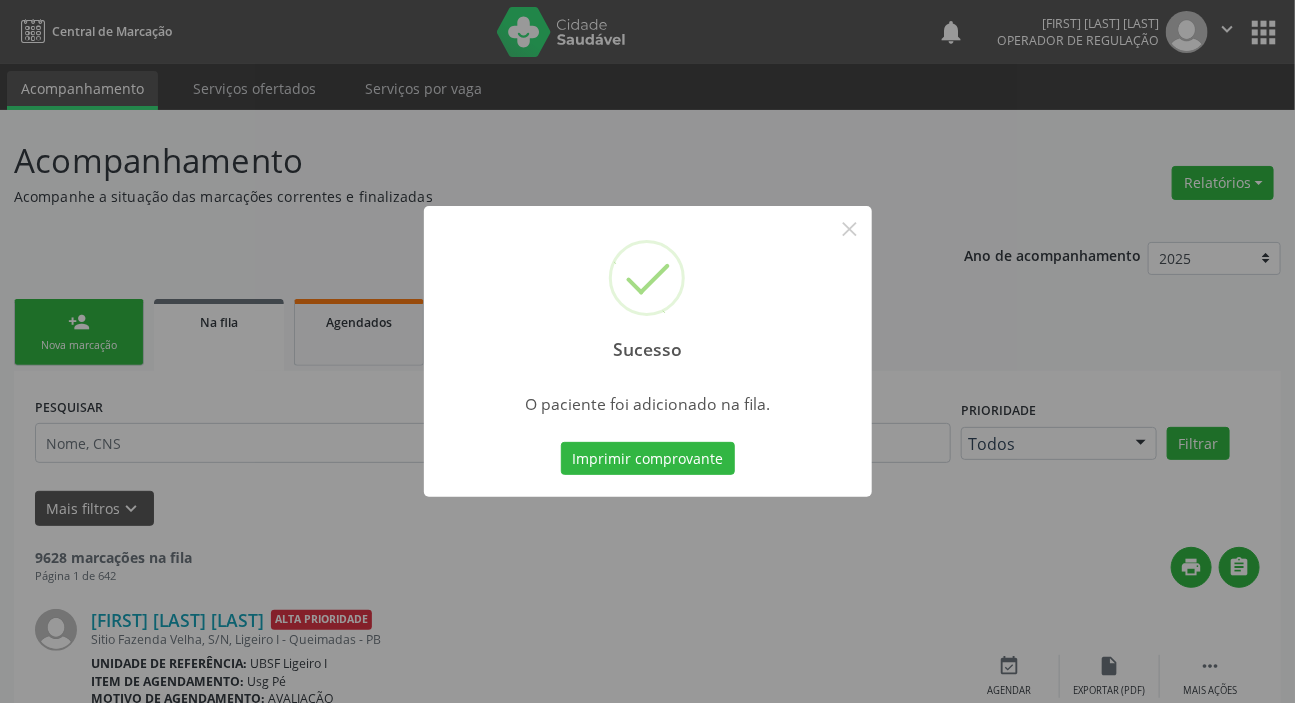click on "Sucesso × O paciente foi adicionado na fila. Imprimir comprovante Cancel" at bounding box center [647, 351] 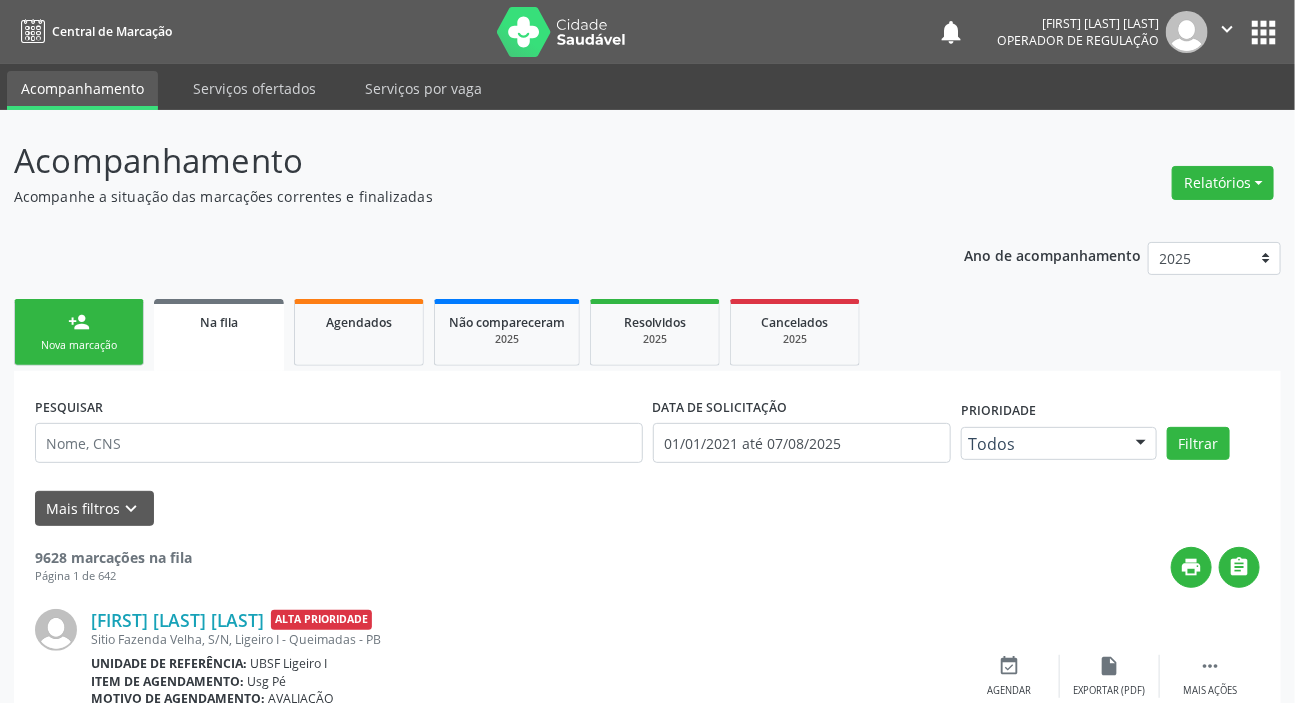 click on "person_add
Nova marcação" at bounding box center (79, 332) 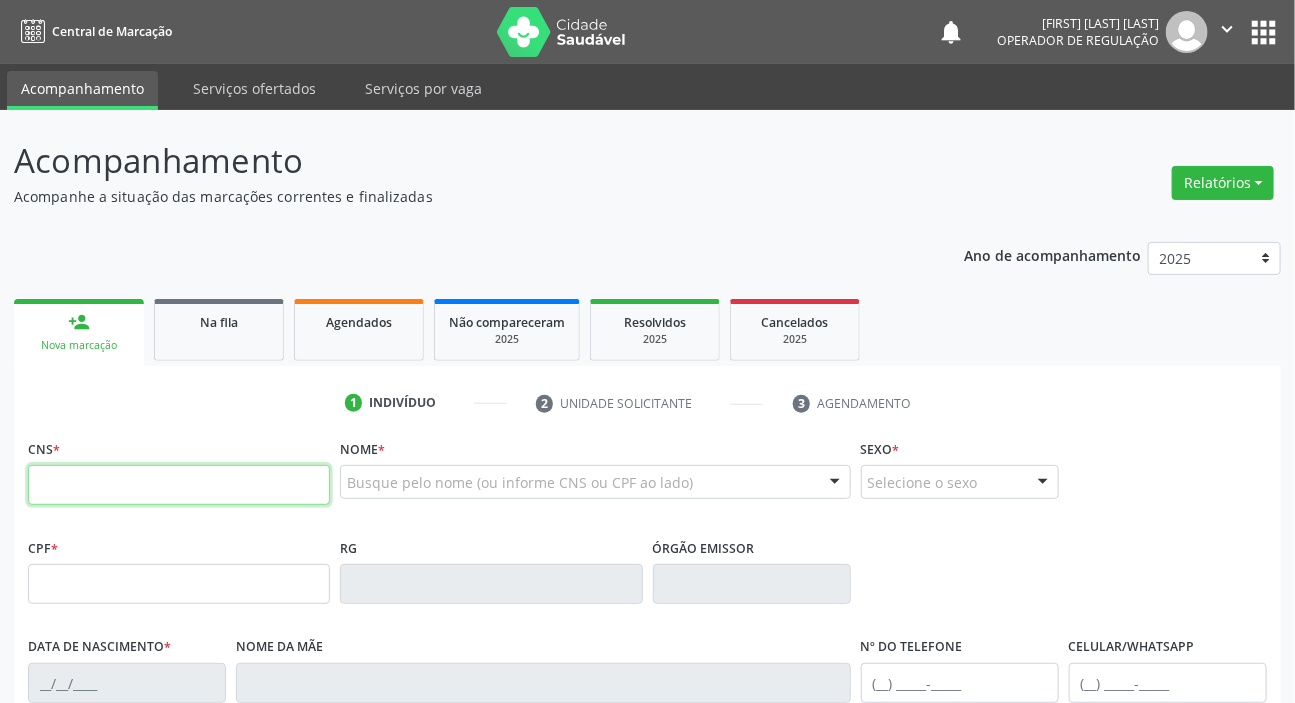 click at bounding box center (179, 485) 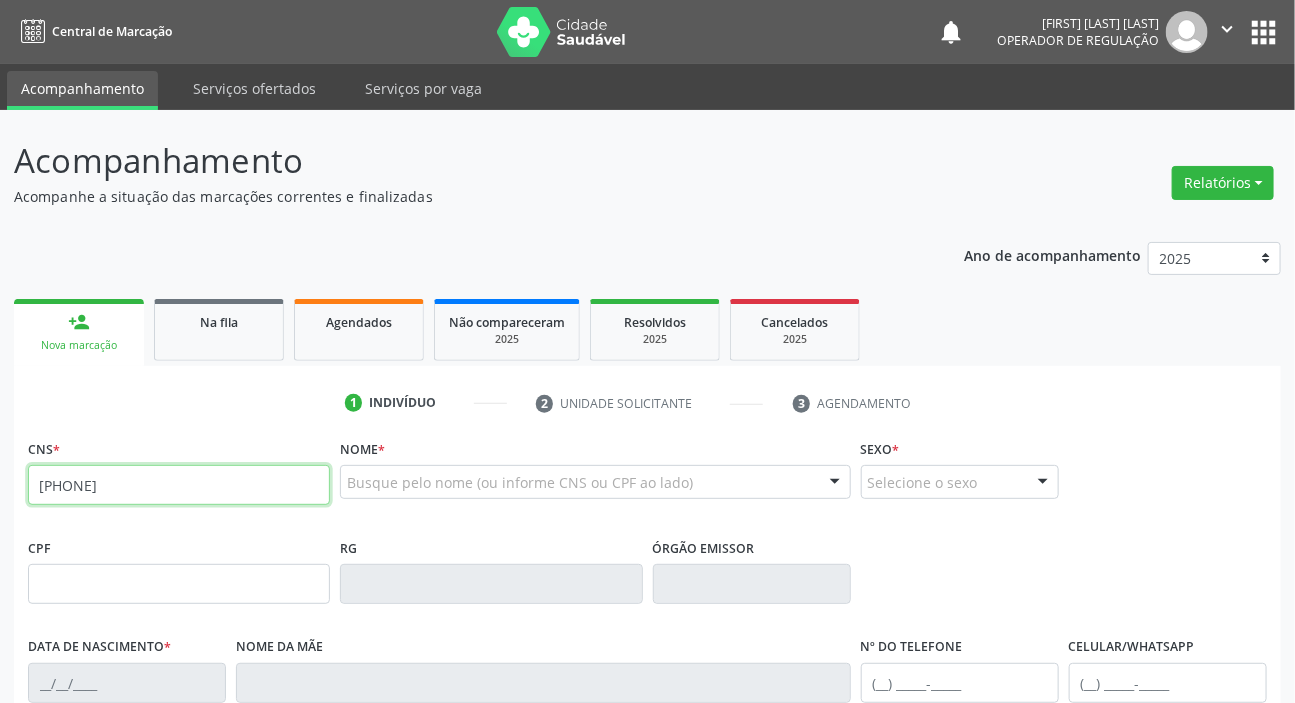 type on "[PHONE]" 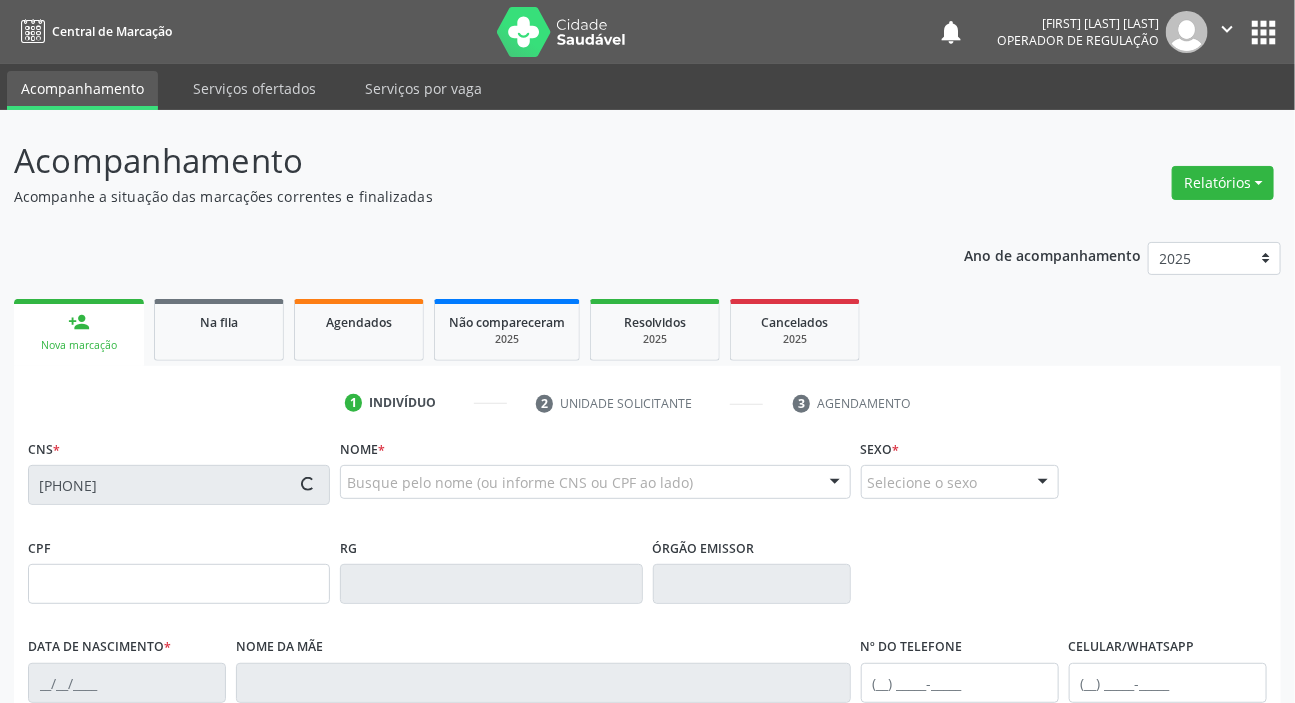 type on "[CPF]" 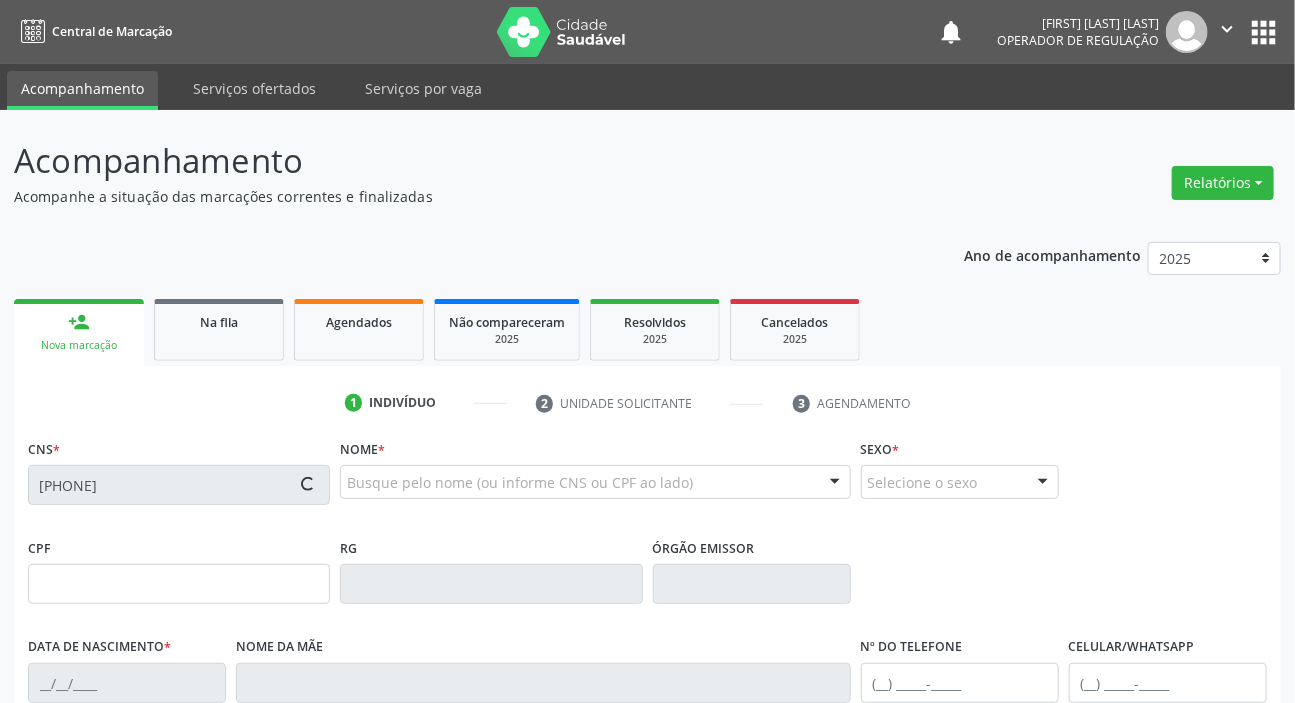 type on "[DATE]" 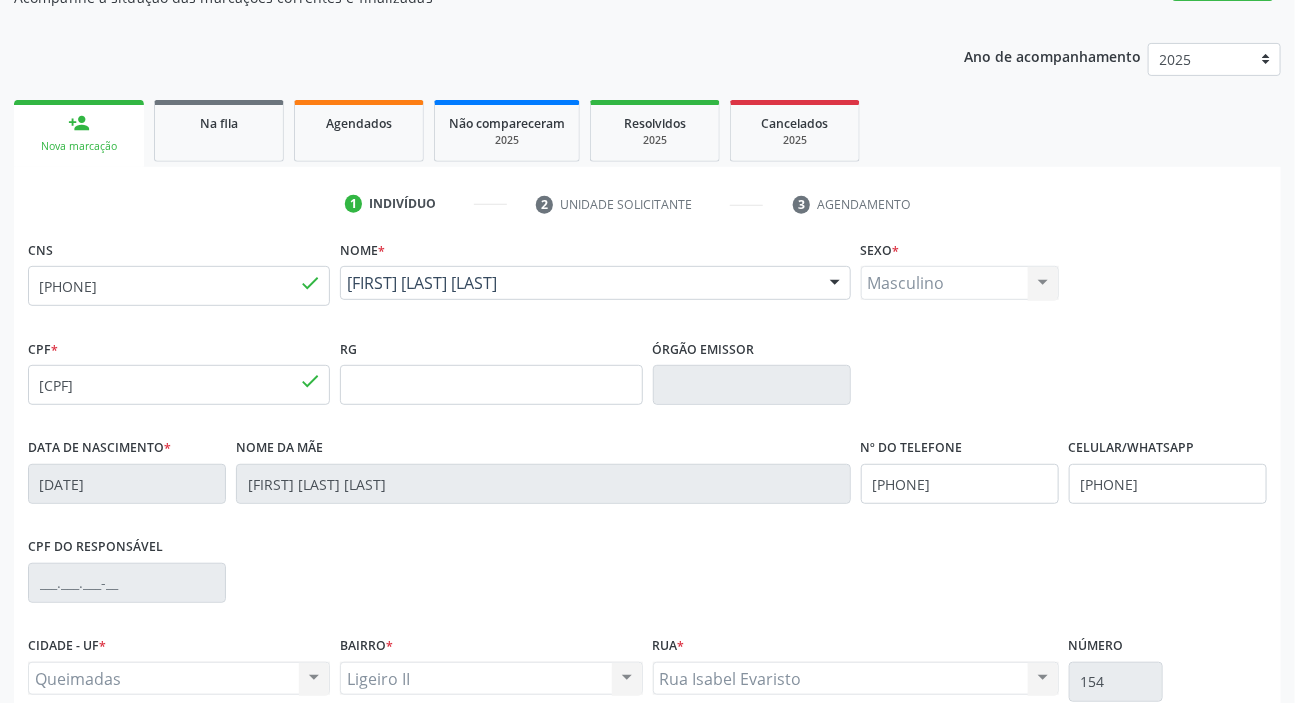 scroll, scrollTop: 380, scrollLeft: 0, axis: vertical 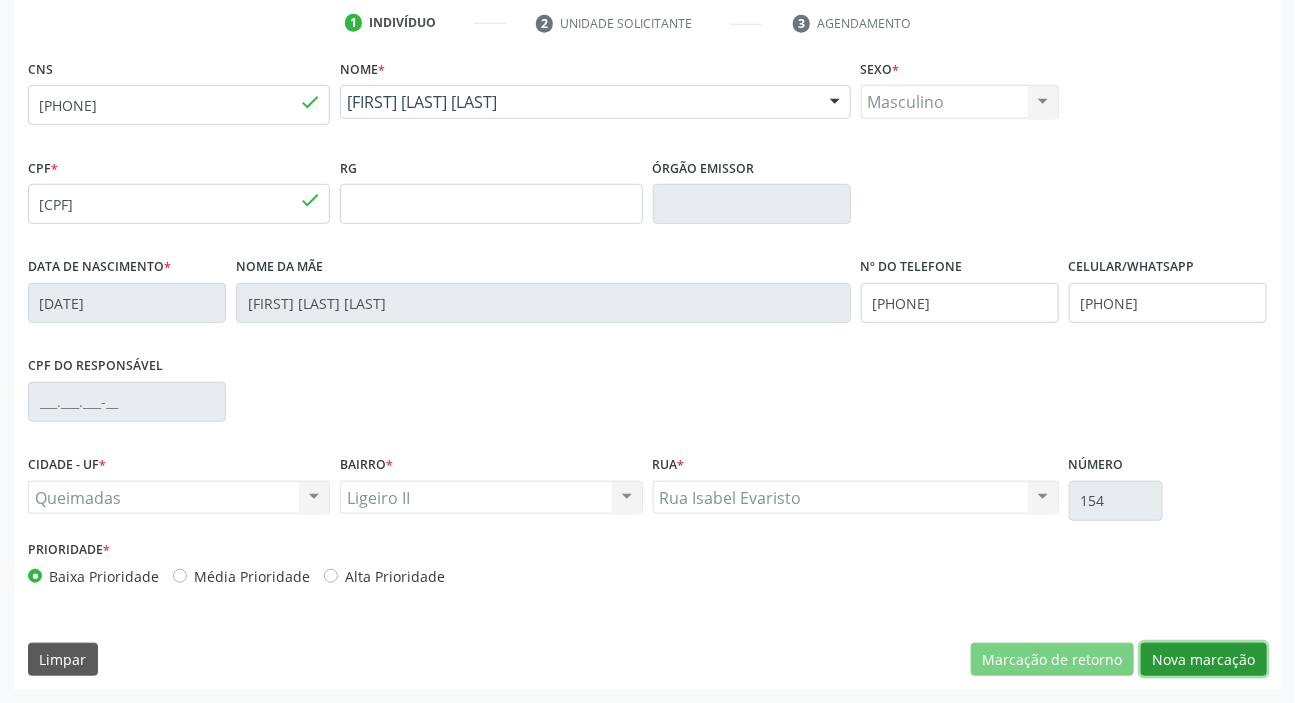 click on "Nova marcação" at bounding box center [1204, 660] 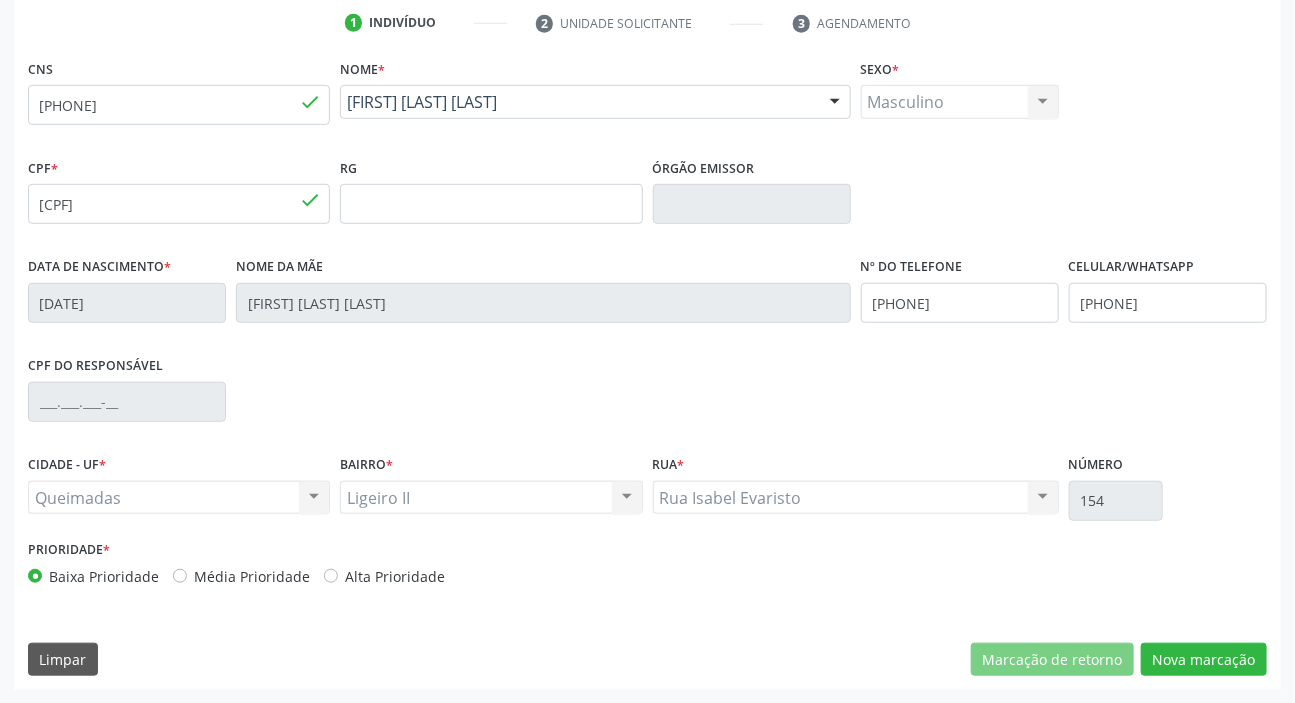 scroll, scrollTop: 201, scrollLeft: 0, axis: vertical 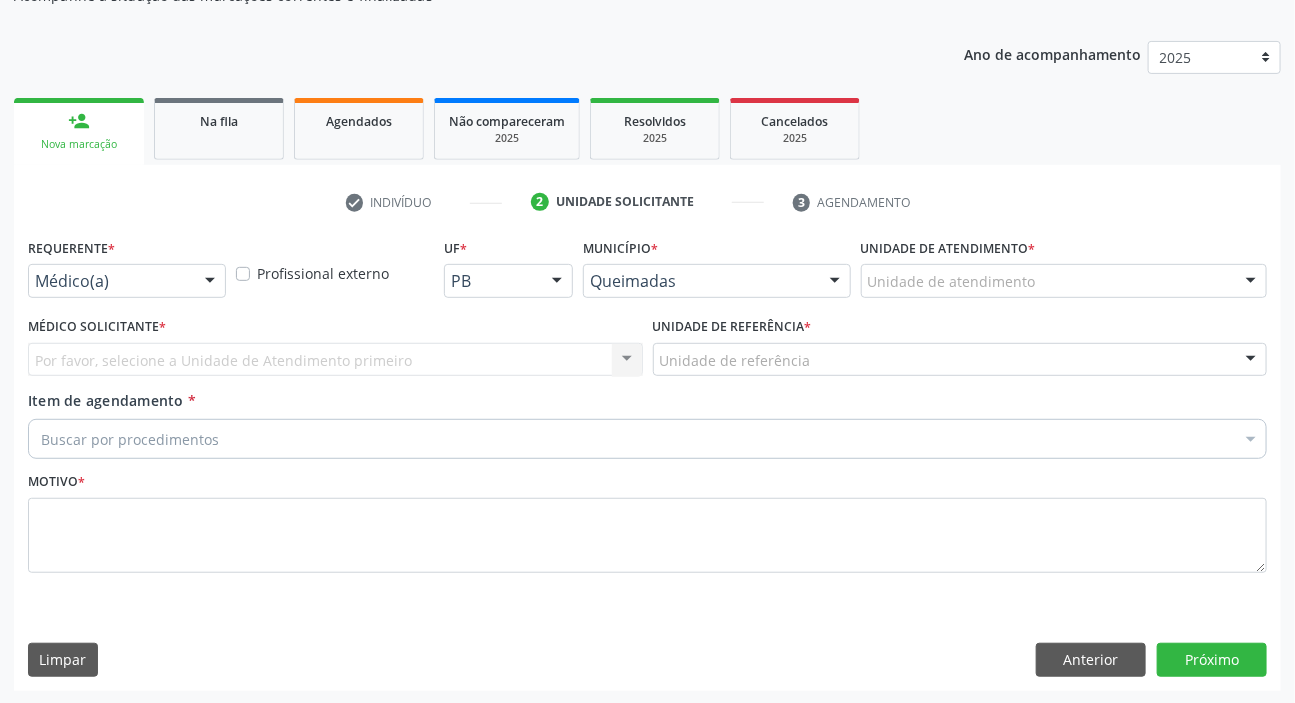 drag, startPoint x: 39, startPoint y: 274, endPoint x: 44, endPoint y: 287, distance: 13.928389 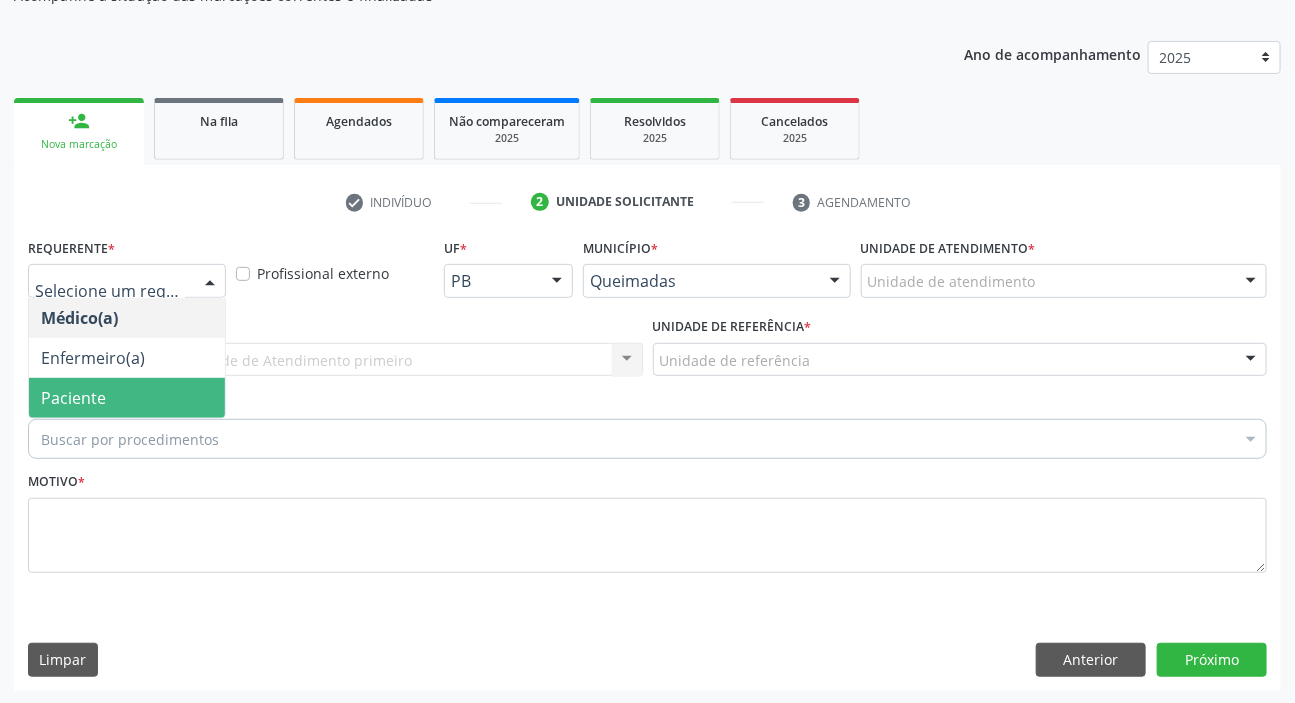 click on "Paciente" at bounding box center (73, 398) 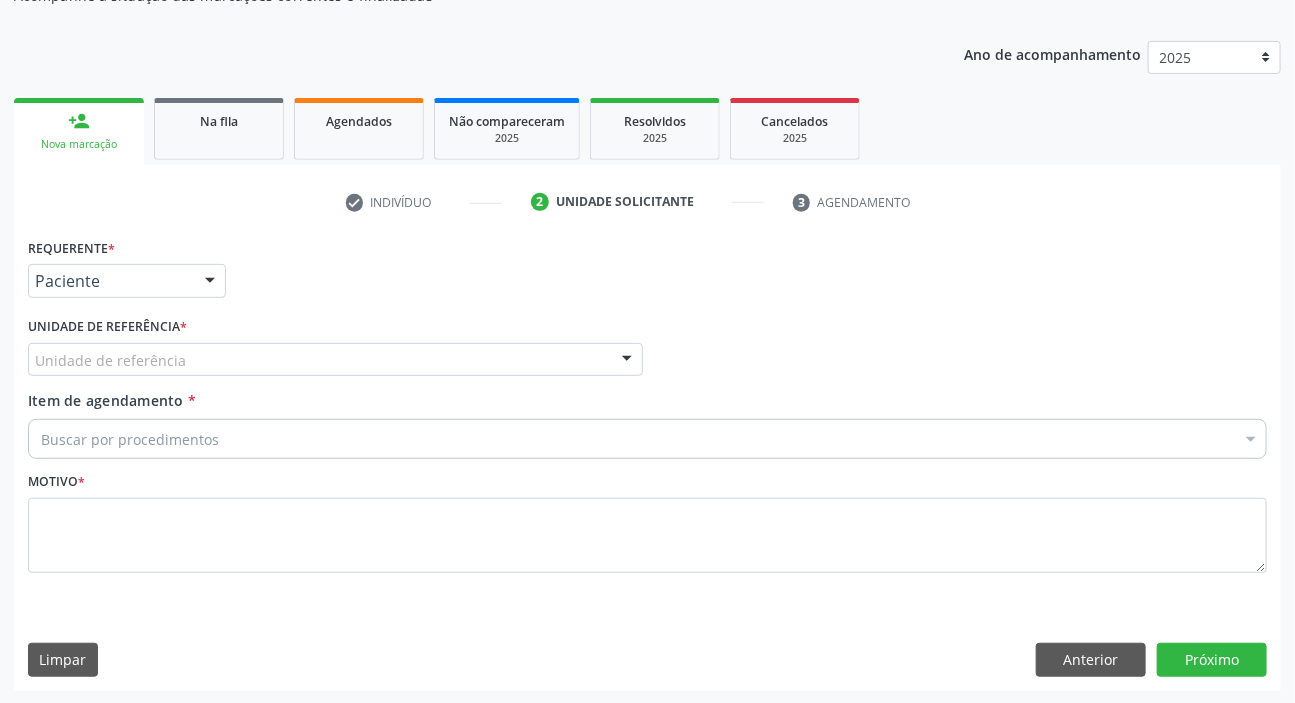 click on "Unidade de referência
*" at bounding box center [107, 327] 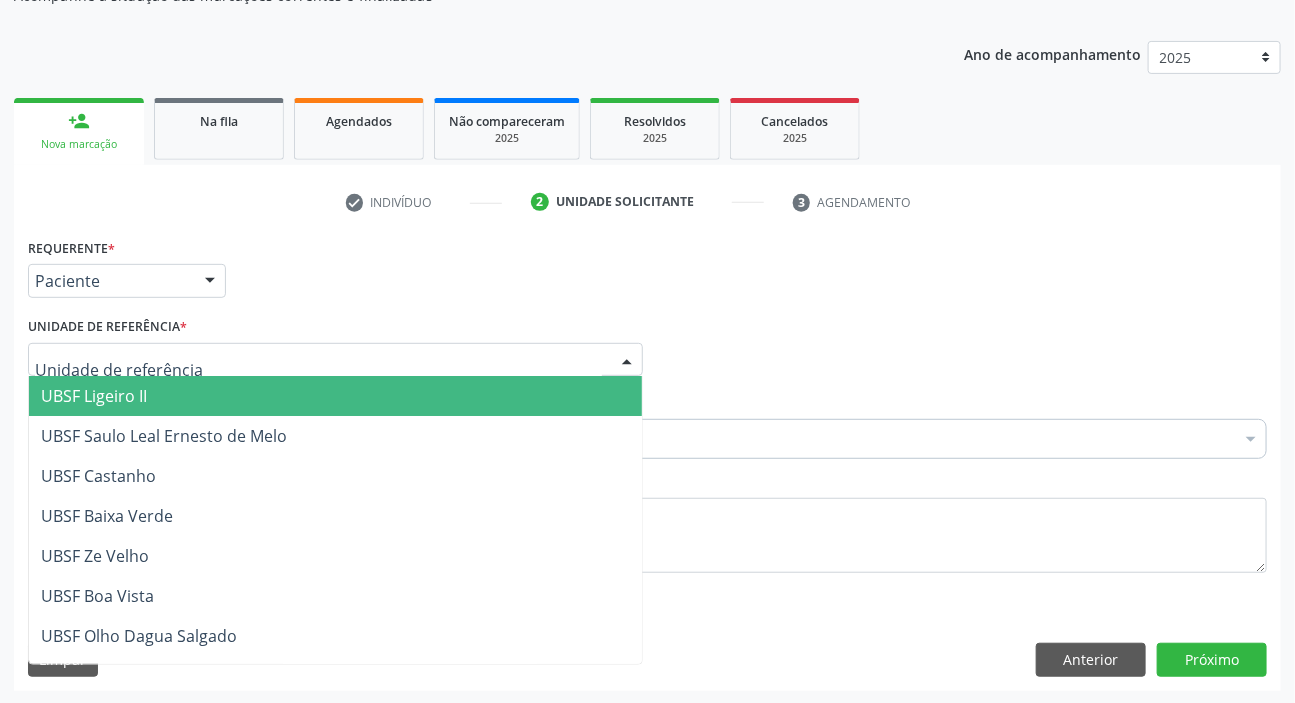 click on "UBSF Ligeiro II" at bounding box center (94, 396) 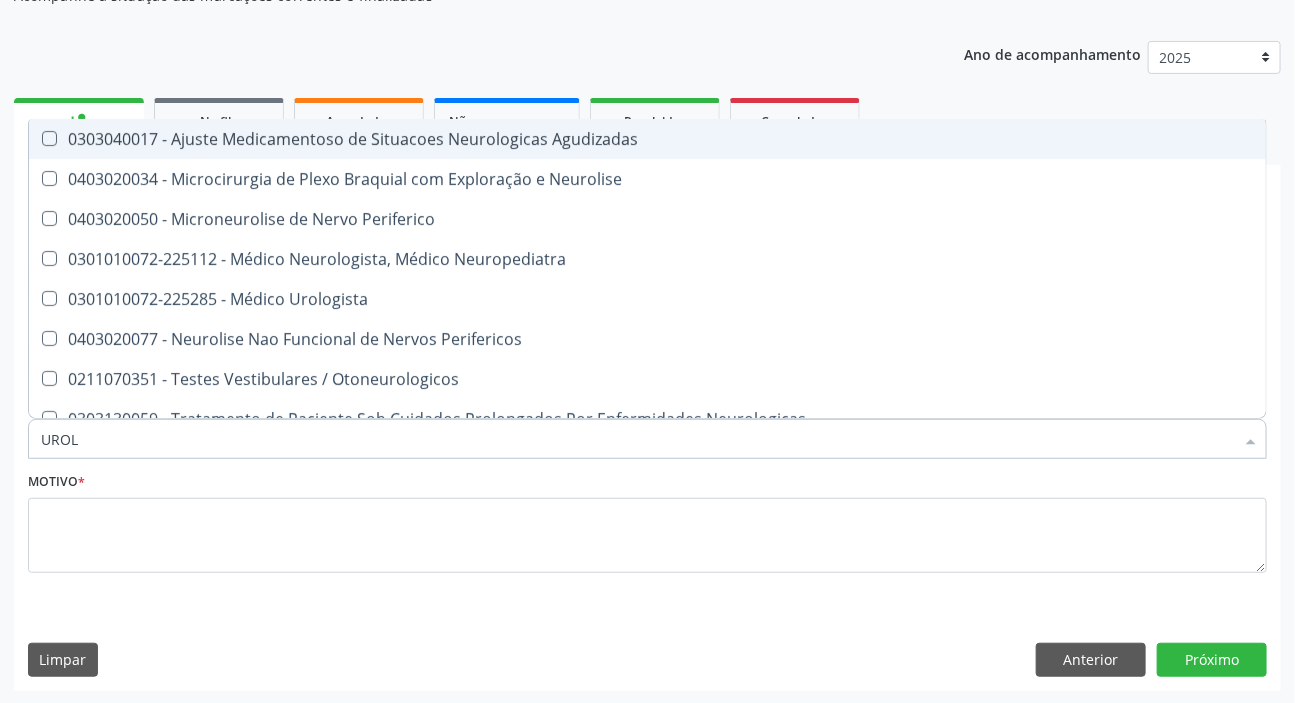 type on "UROLO" 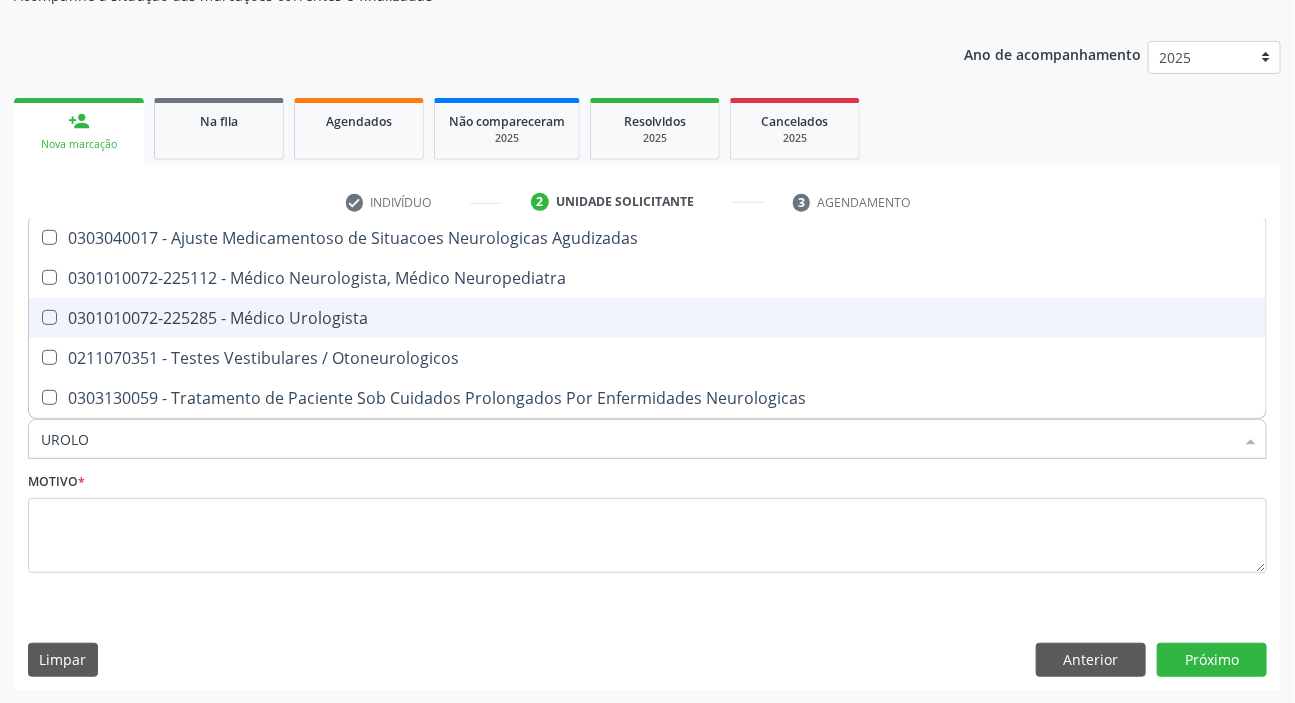 click on "0301010072-225285 - Médico Urologista" at bounding box center (647, 318) 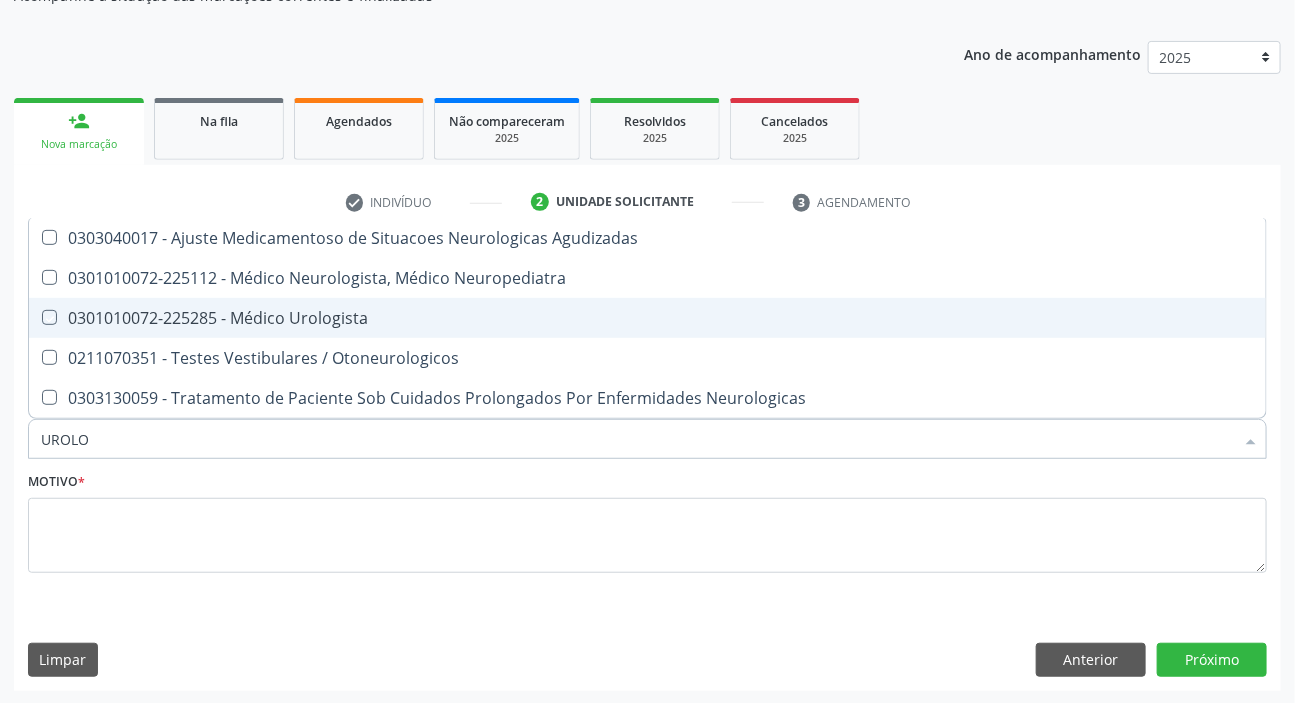 checkbox on "true" 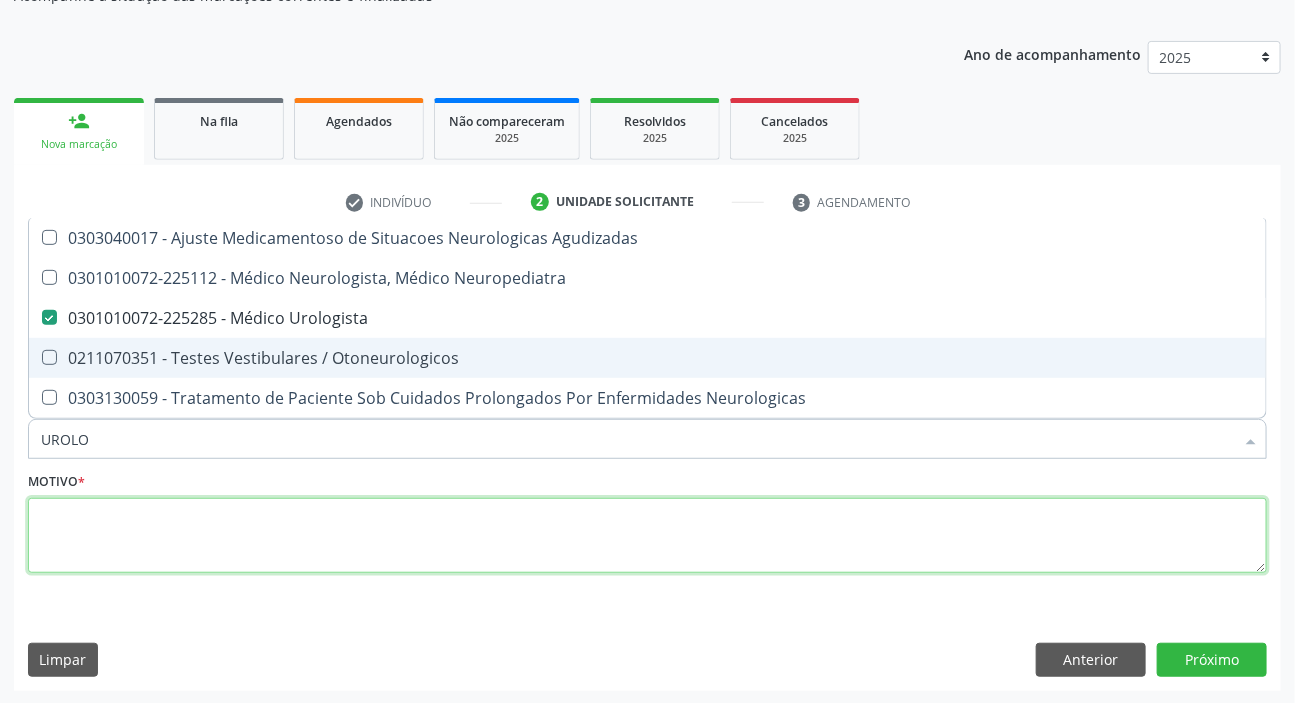 click at bounding box center (647, 536) 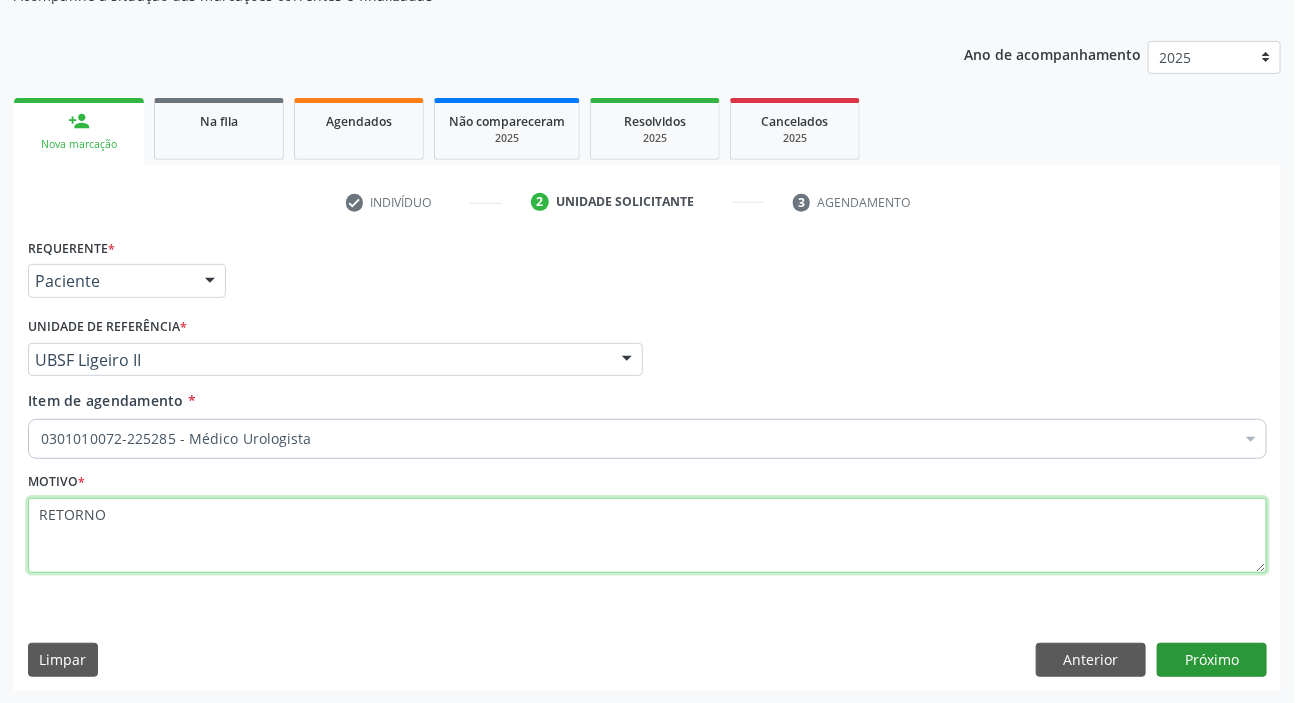 type on "RETORNO" 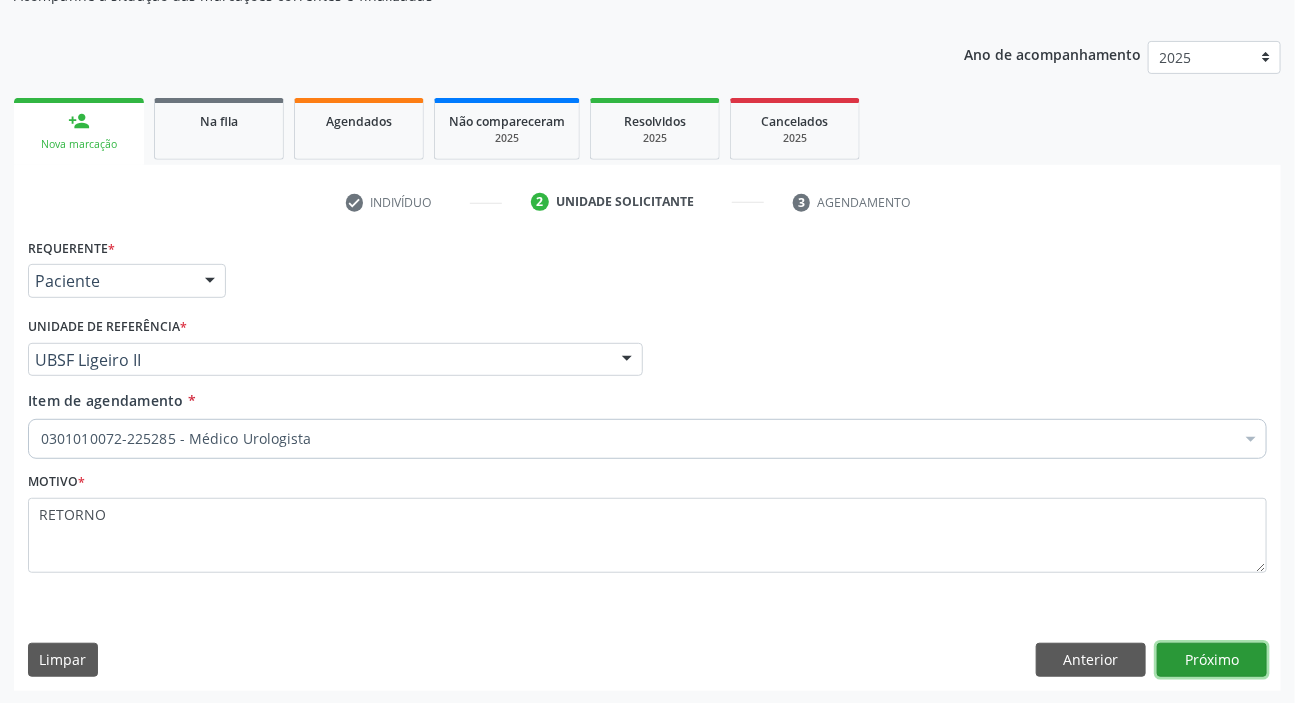 click on "Próximo" at bounding box center [1212, 660] 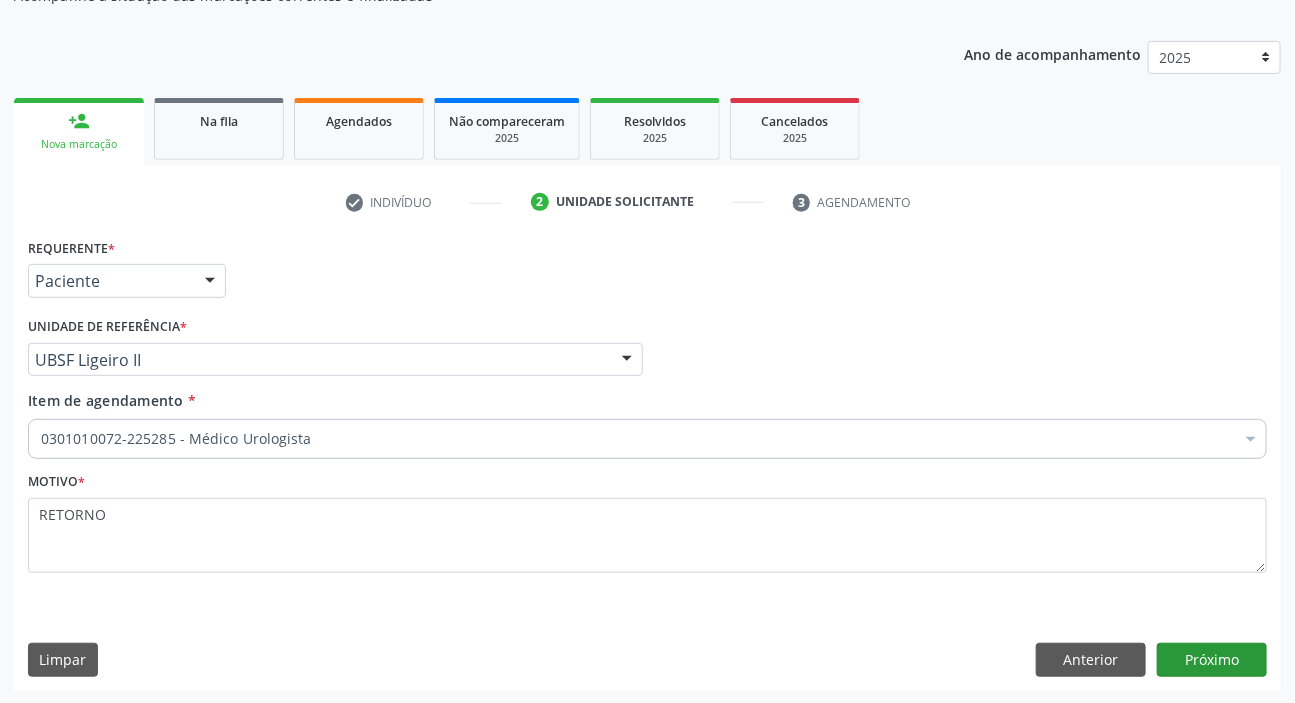 scroll, scrollTop: 166, scrollLeft: 0, axis: vertical 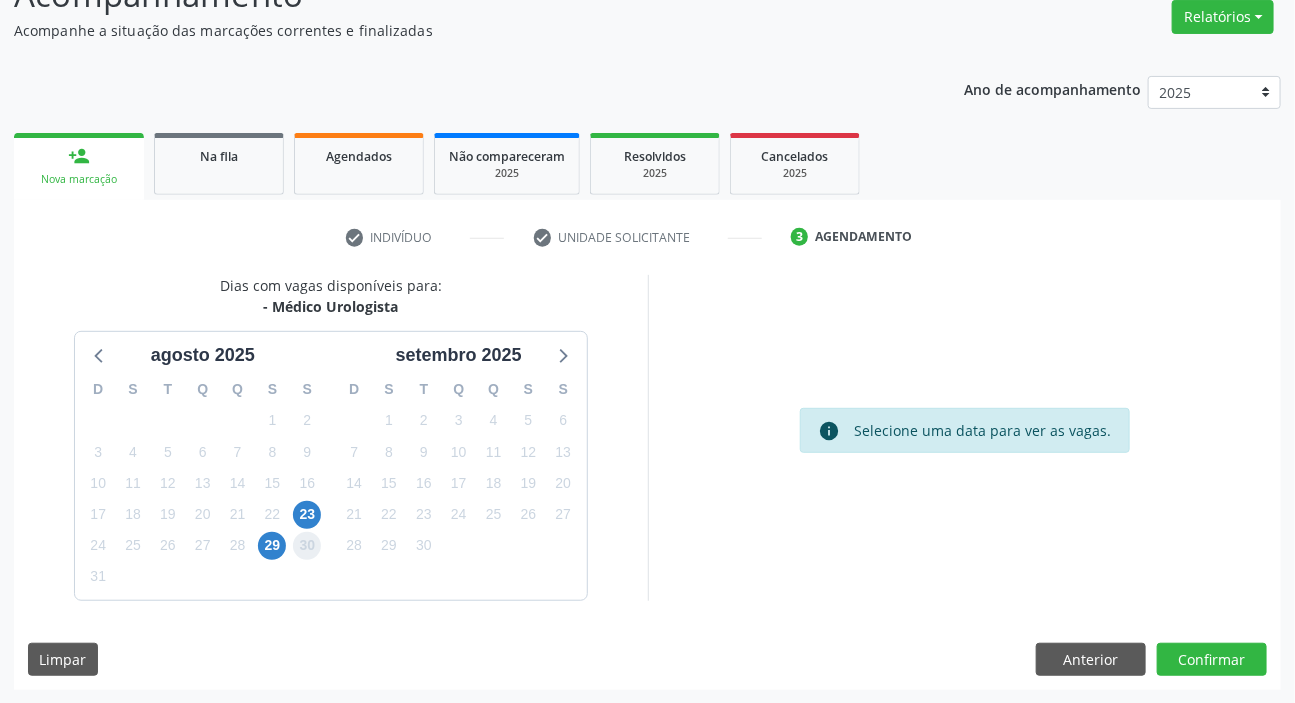 click on "30" at bounding box center [307, 546] 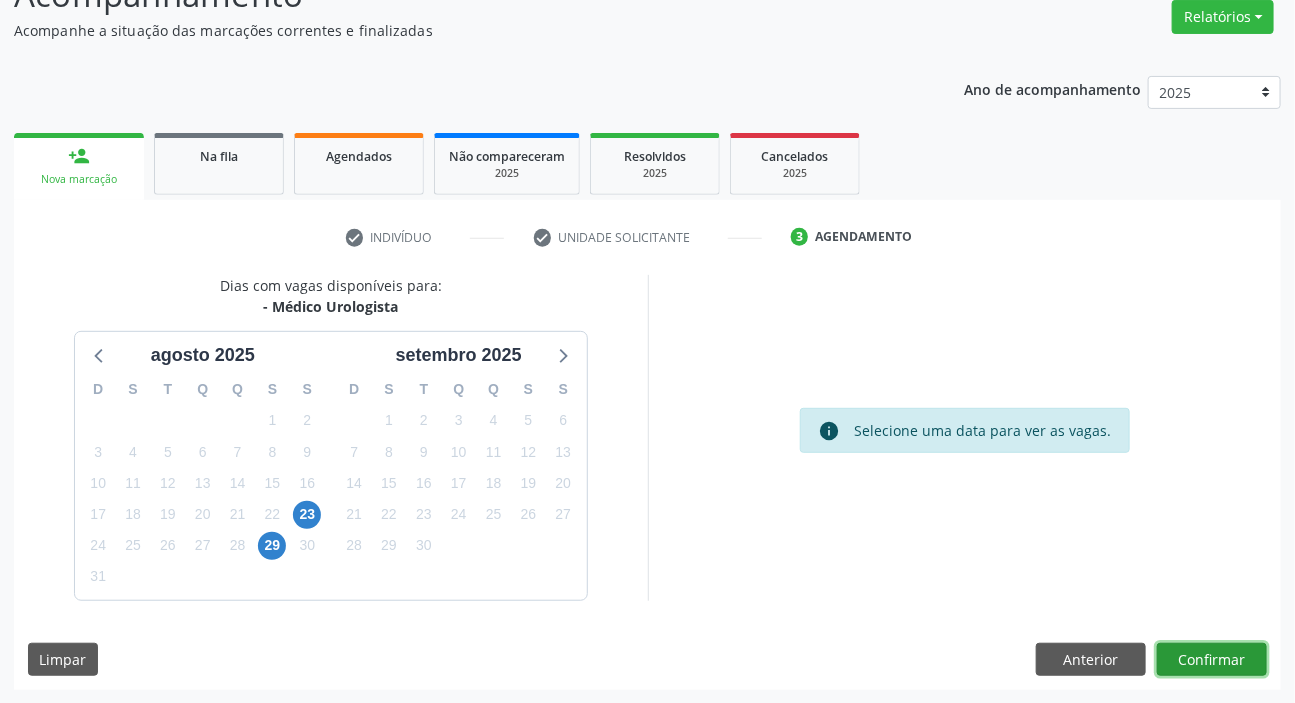 click on "Confirmar" at bounding box center [1212, 660] 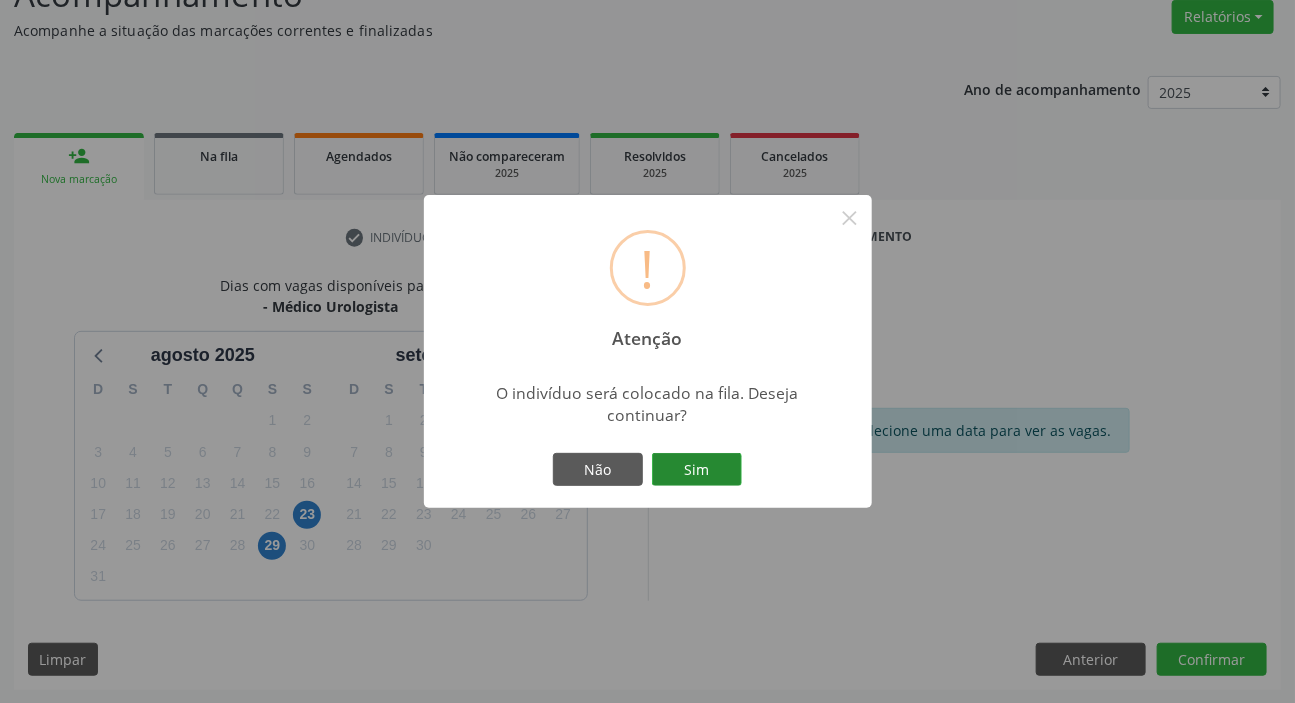 click on "Sim" at bounding box center (697, 470) 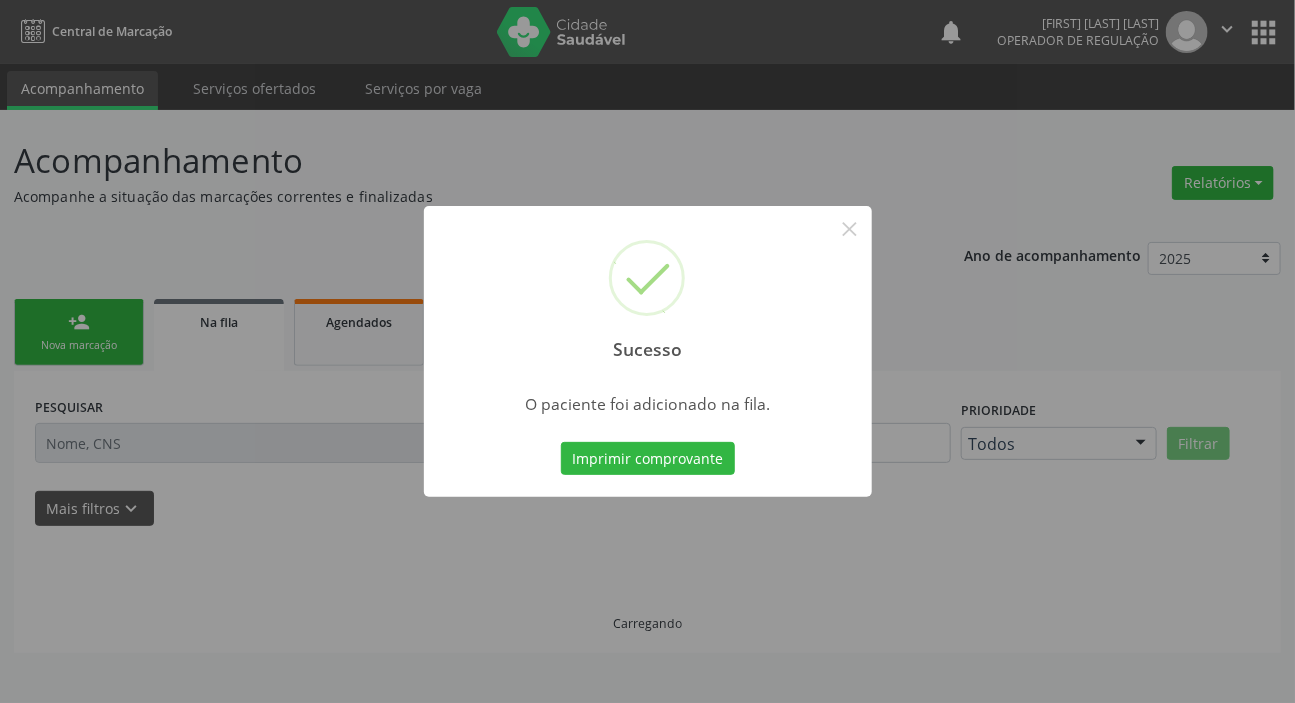 scroll, scrollTop: 0, scrollLeft: 0, axis: both 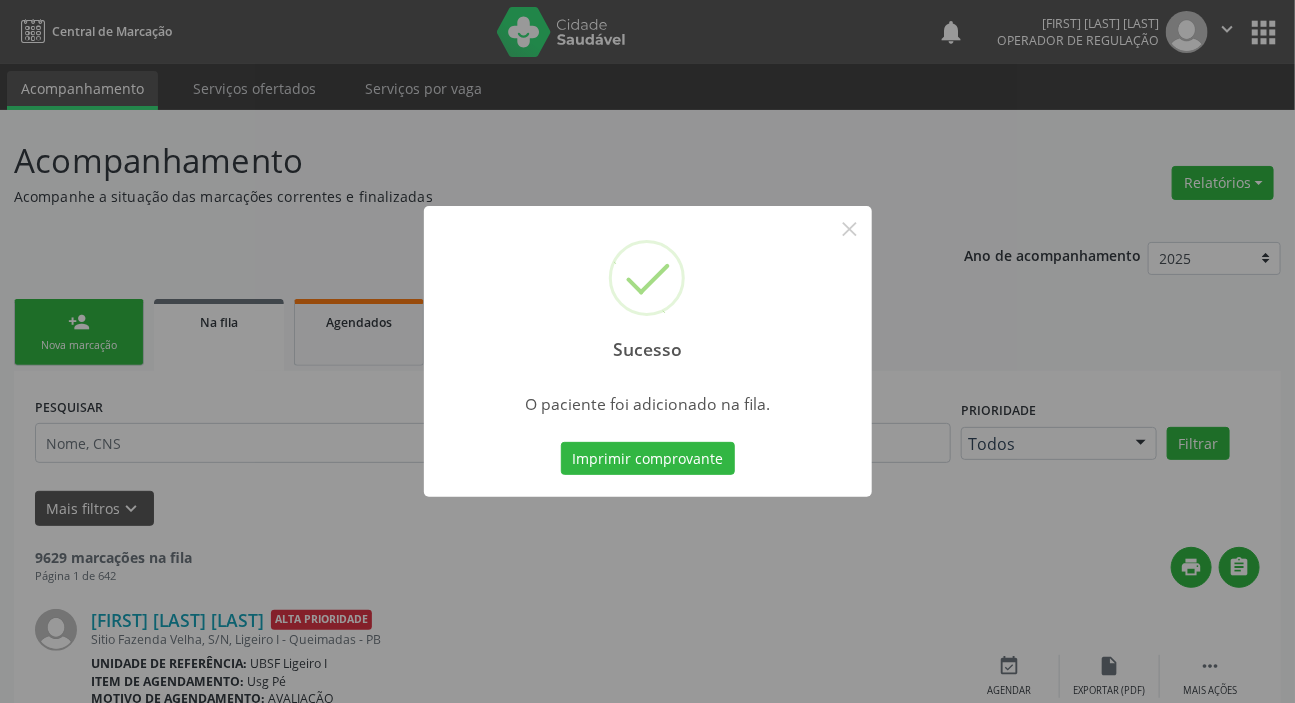 click on "Sucesso × O paciente foi adicionado na fila. Imprimir comprovante Cancel" at bounding box center [647, 351] 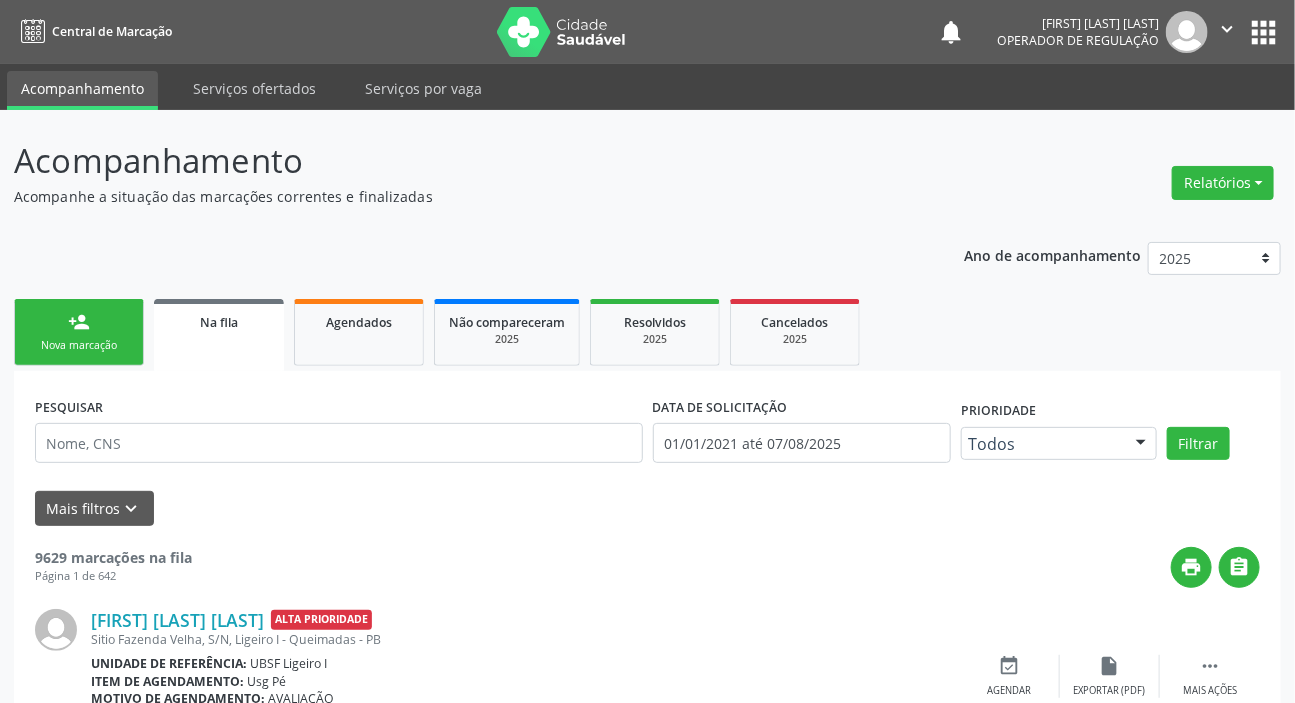 click on "person_add
Nova marcação" at bounding box center (79, 332) 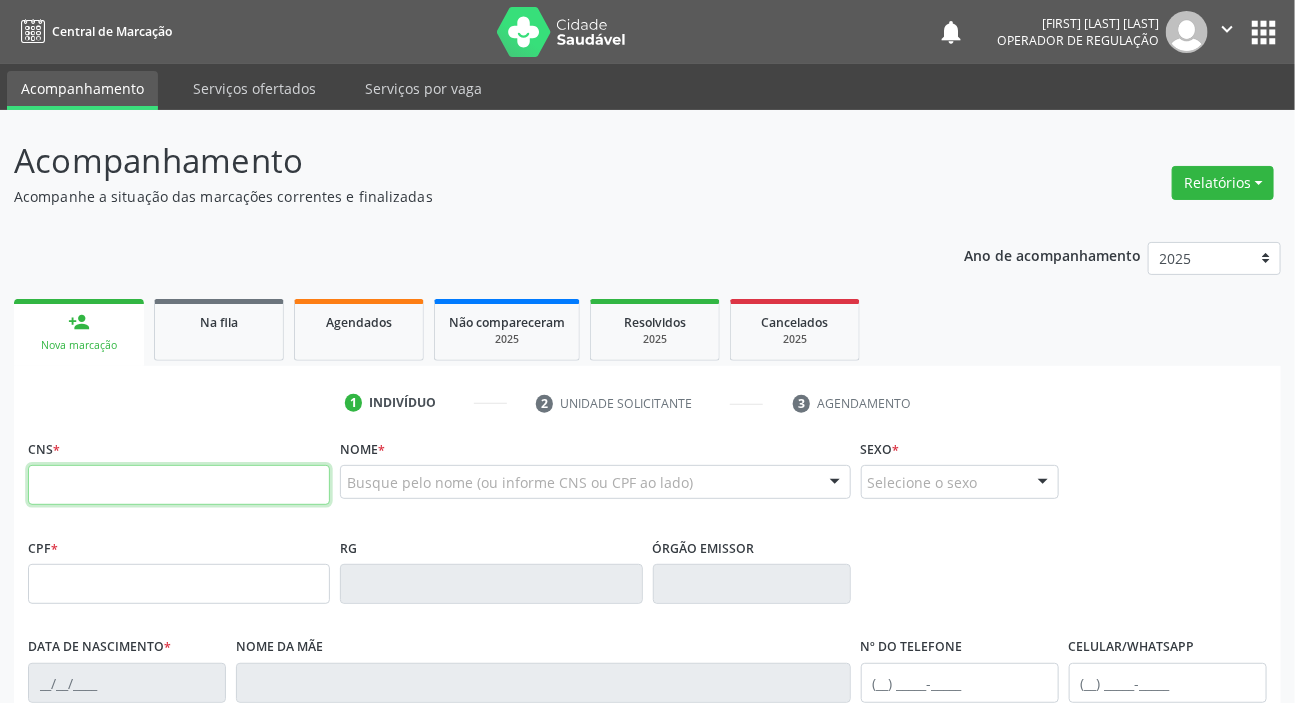 click at bounding box center (179, 485) 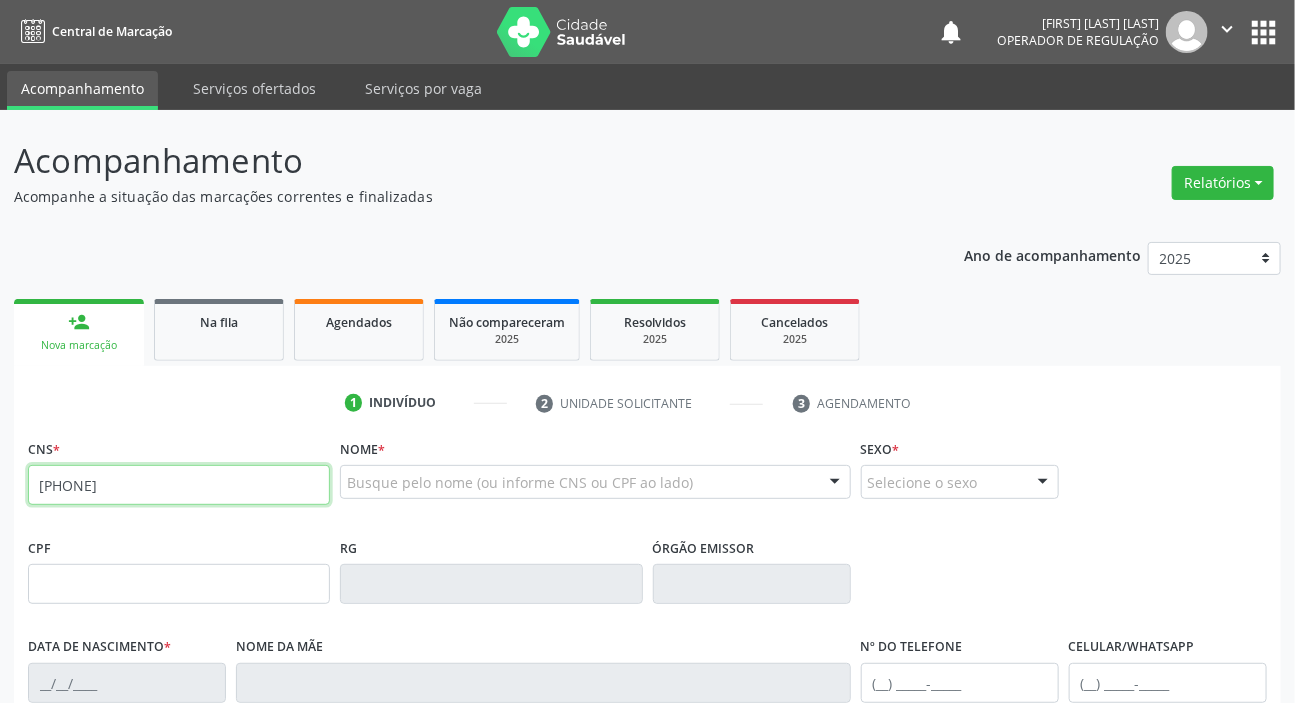type on "[PHONE]" 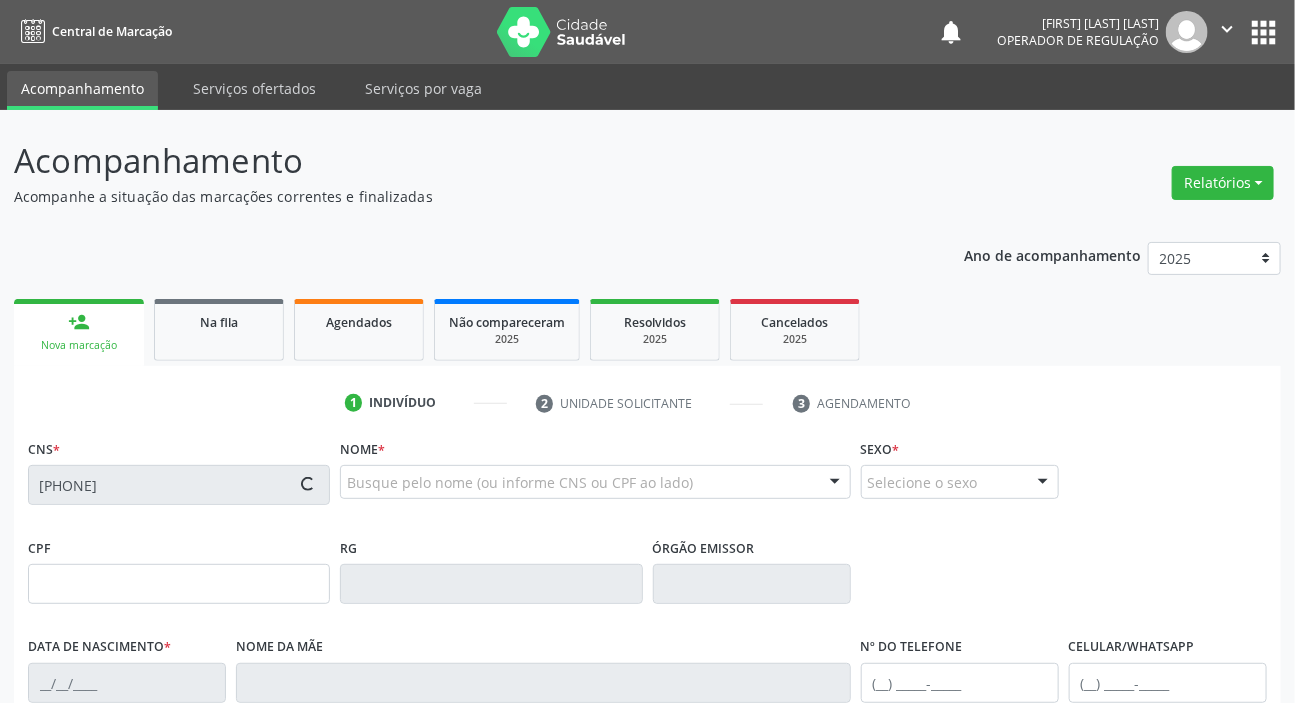 type on "[CPF]" 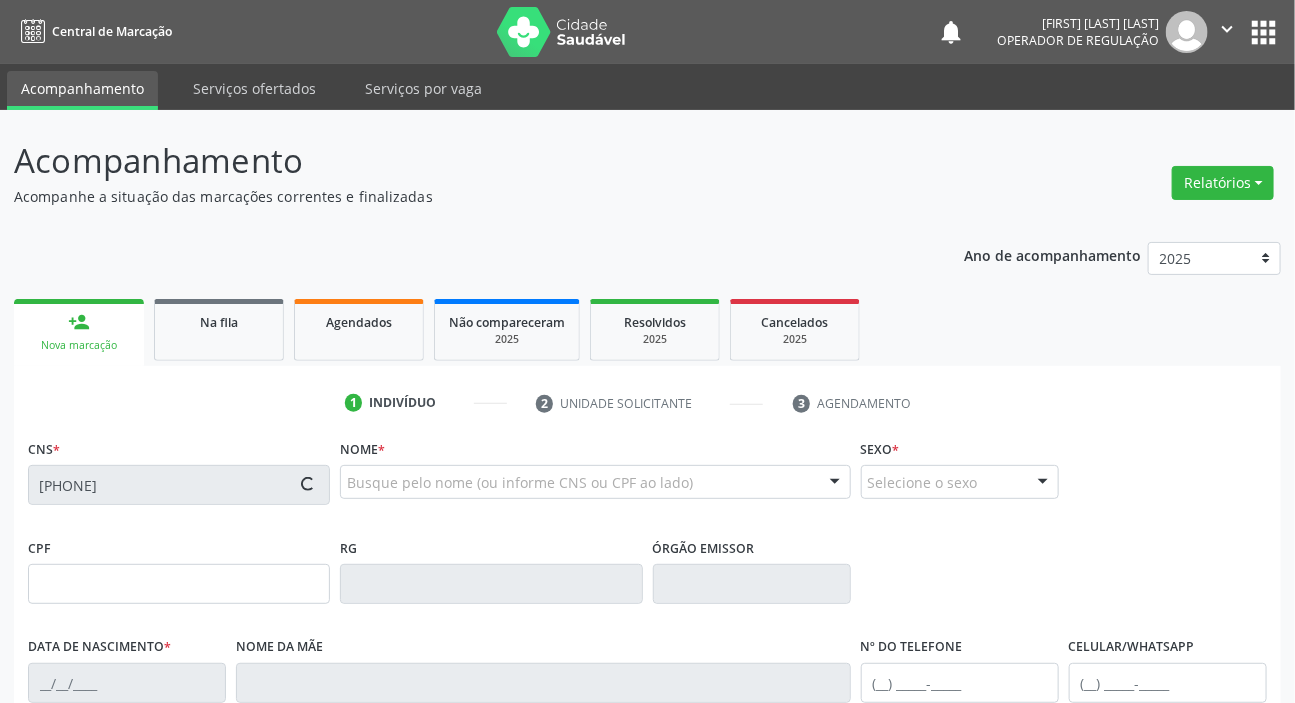type on "[DATE]" 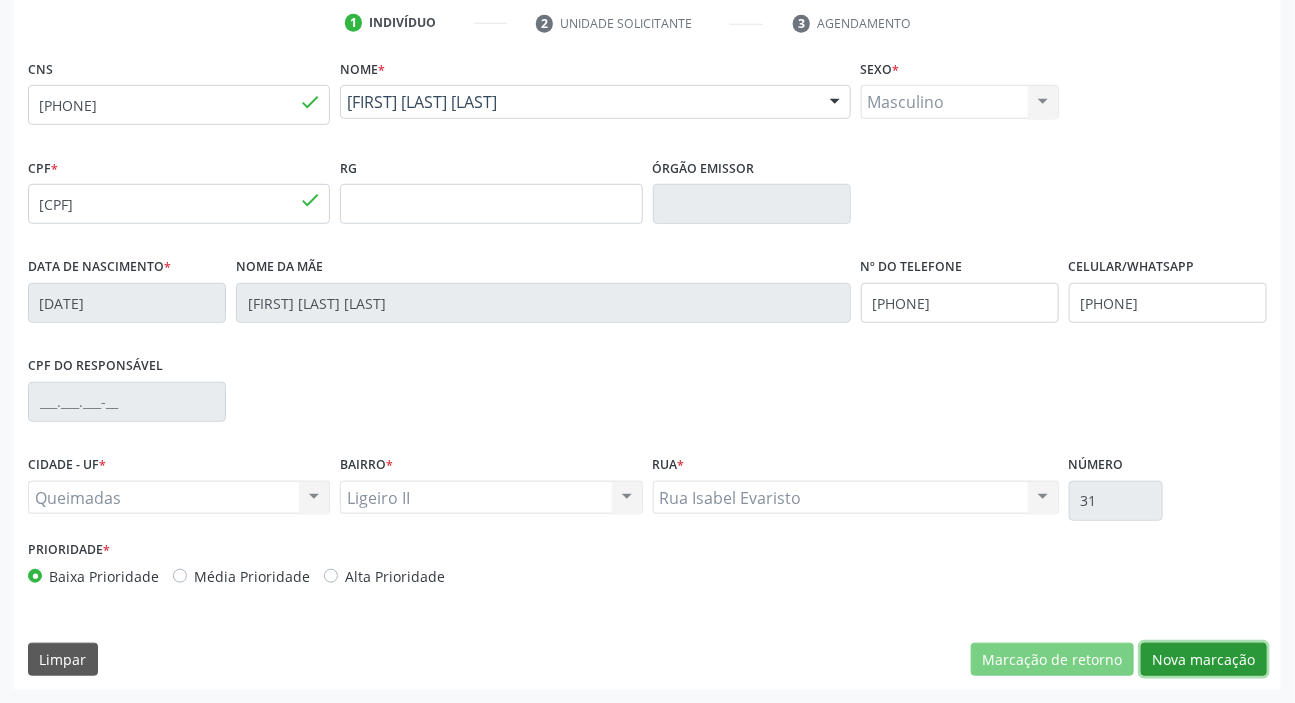 click on "Nova marcação" at bounding box center (1204, 660) 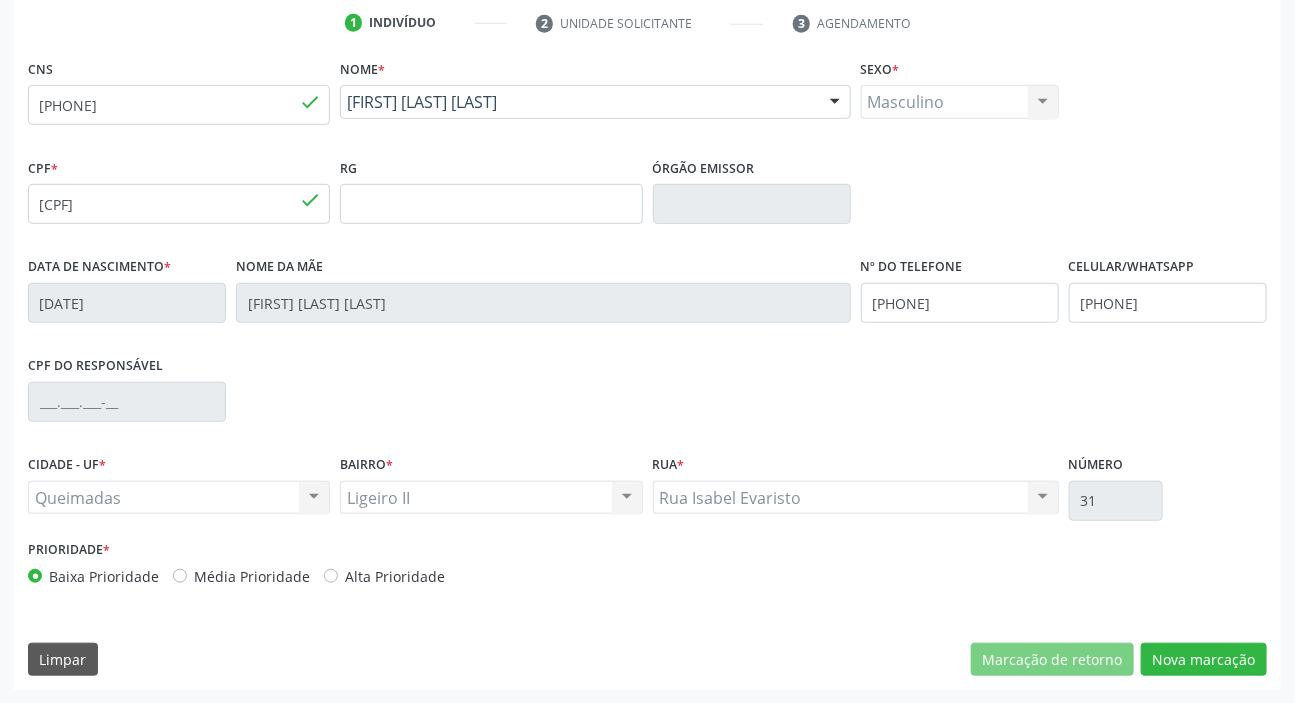 scroll, scrollTop: 201, scrollLeft: 0, axis: vertical 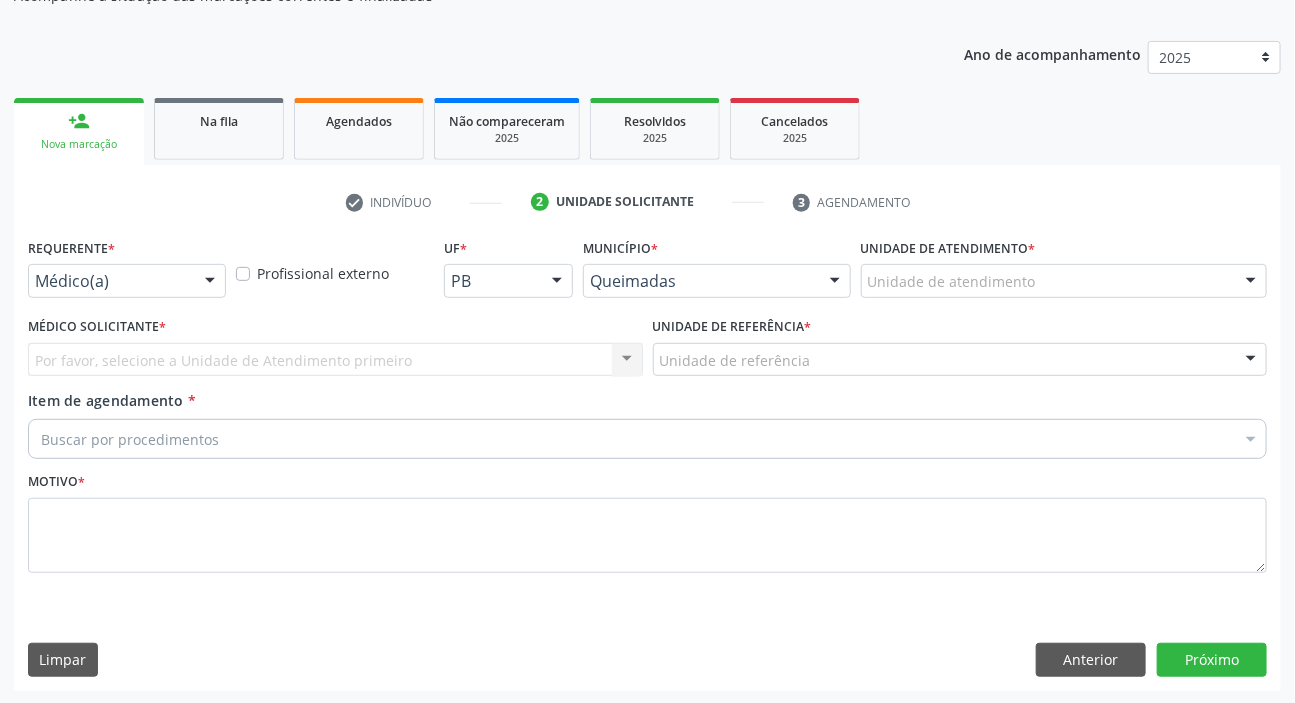 click on "Requerente
*
Médico(a)         Médico(a)   Enfermeiro(a)   Paciente
Nenhum resultado encontrado para: "   "
Não há nenhuma opção para ser exibida." at bounding box center [127, 272] 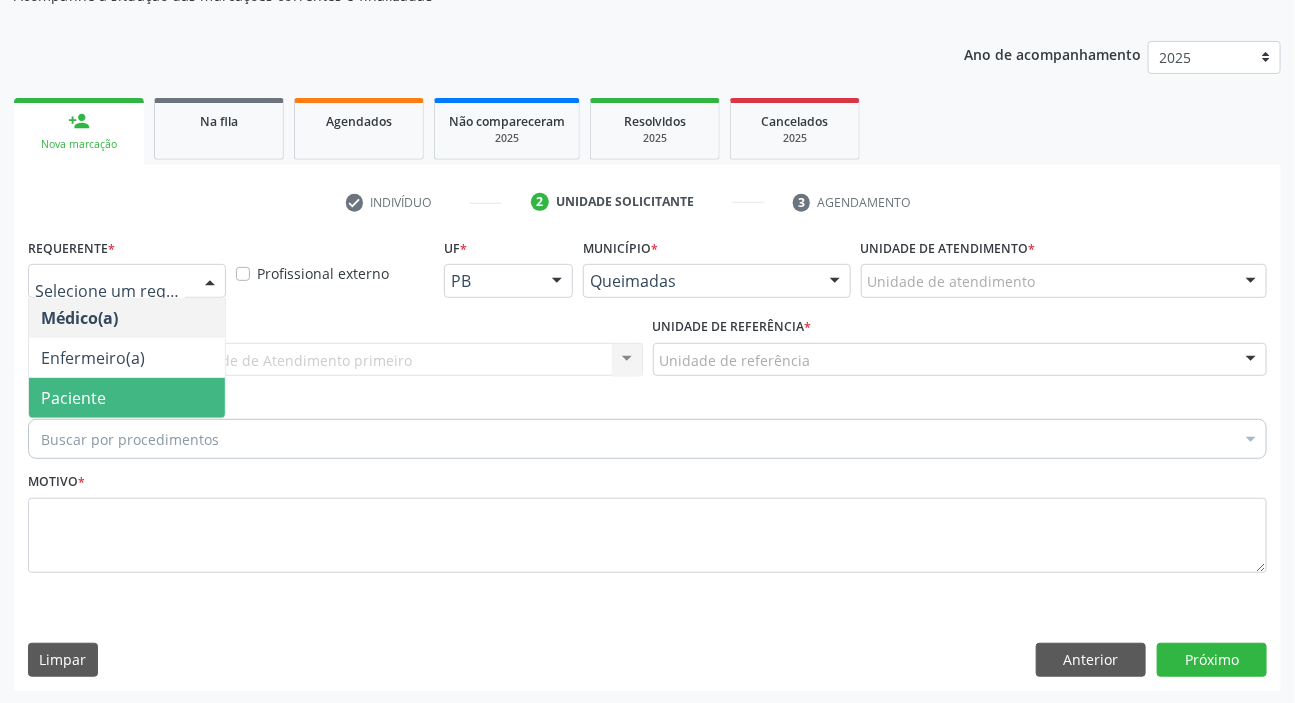 click on "Paciente" at bounding box center (127, 398) 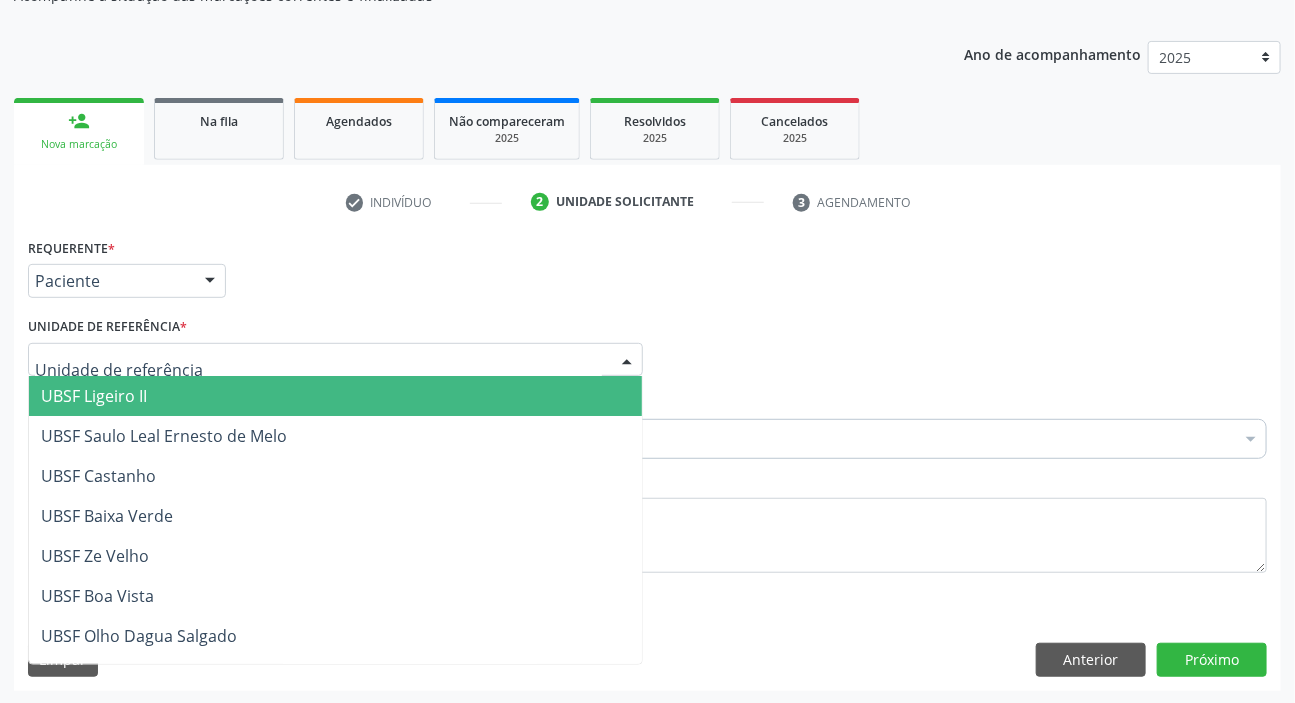 click on "UBSF Ligeiro II" at bounding box center [94, 396] 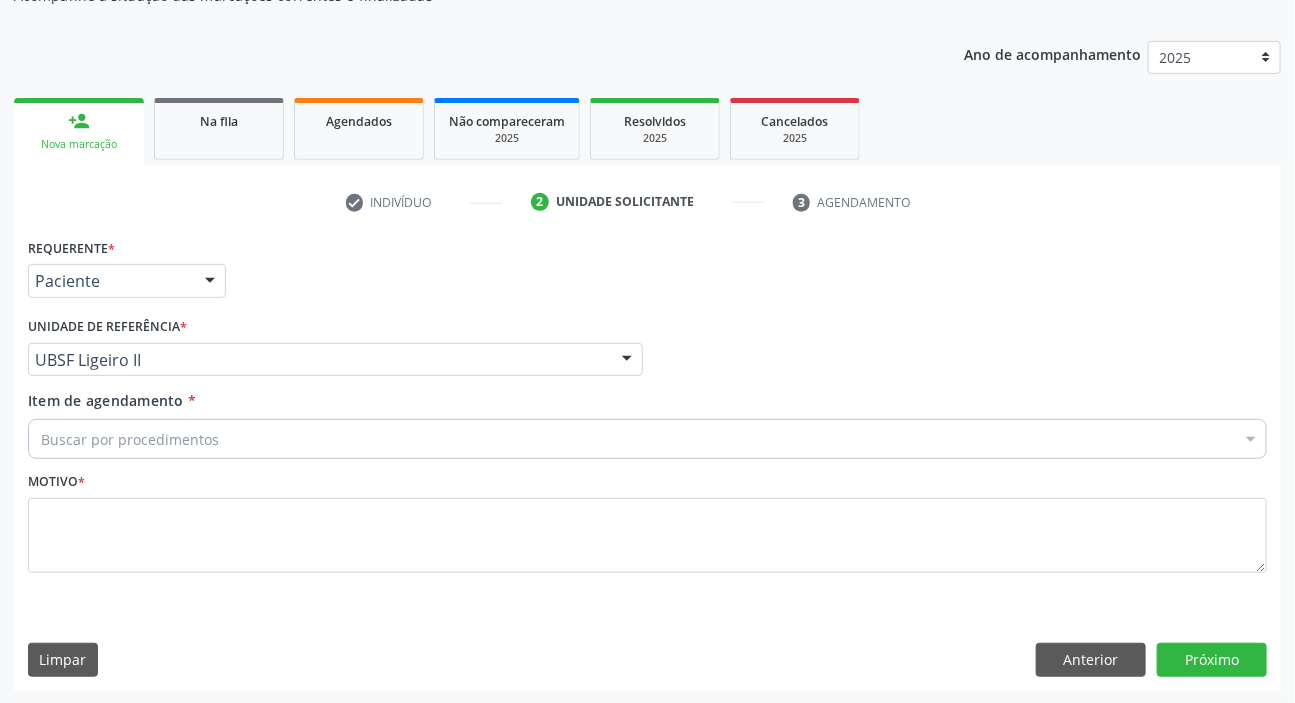 click on "Buscar por procedimentos" at bounding box center [647, 439] 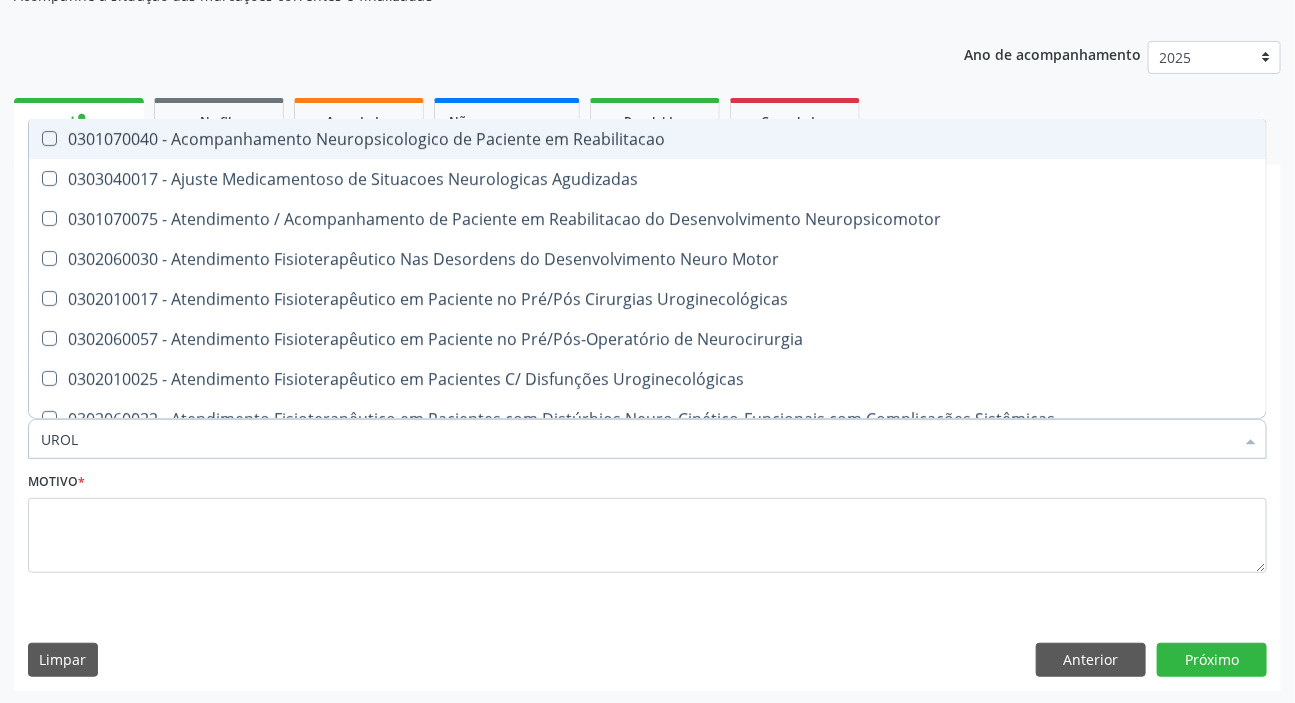 type on "UROLO" 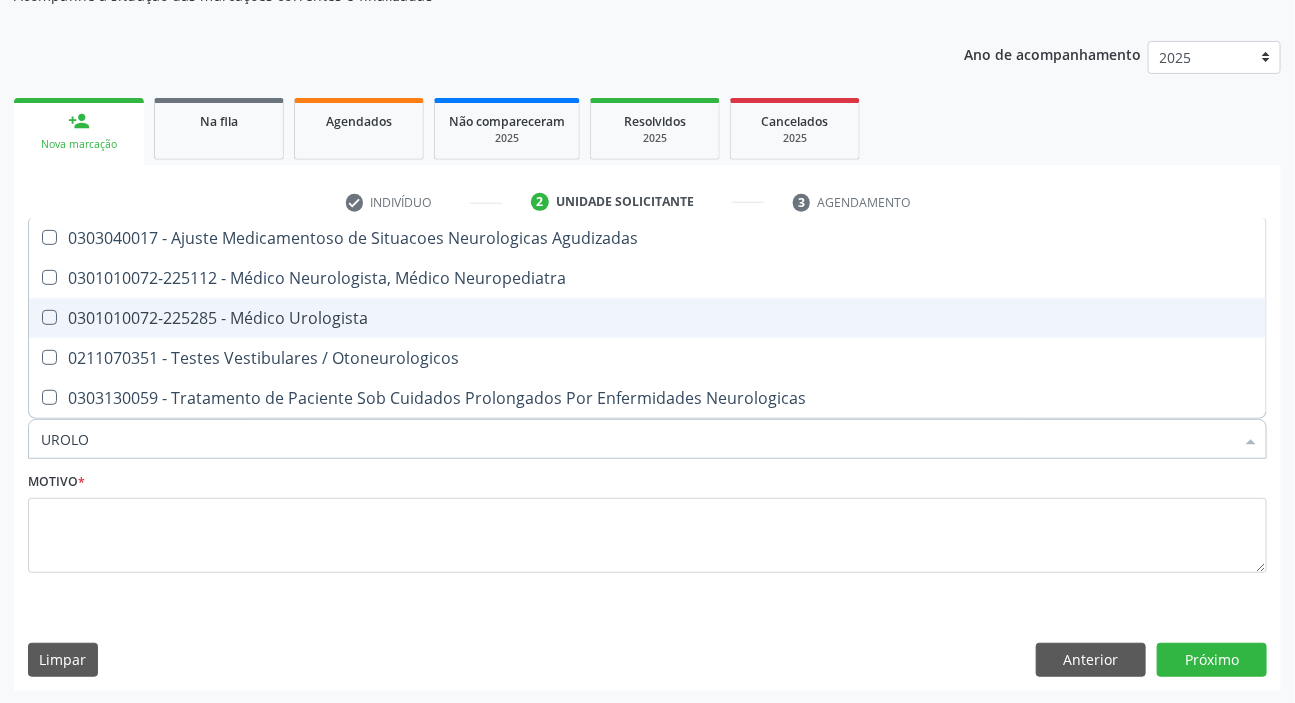 click on "0301010072-225285 - Médico Urologista" at bounding box center (647, 318) 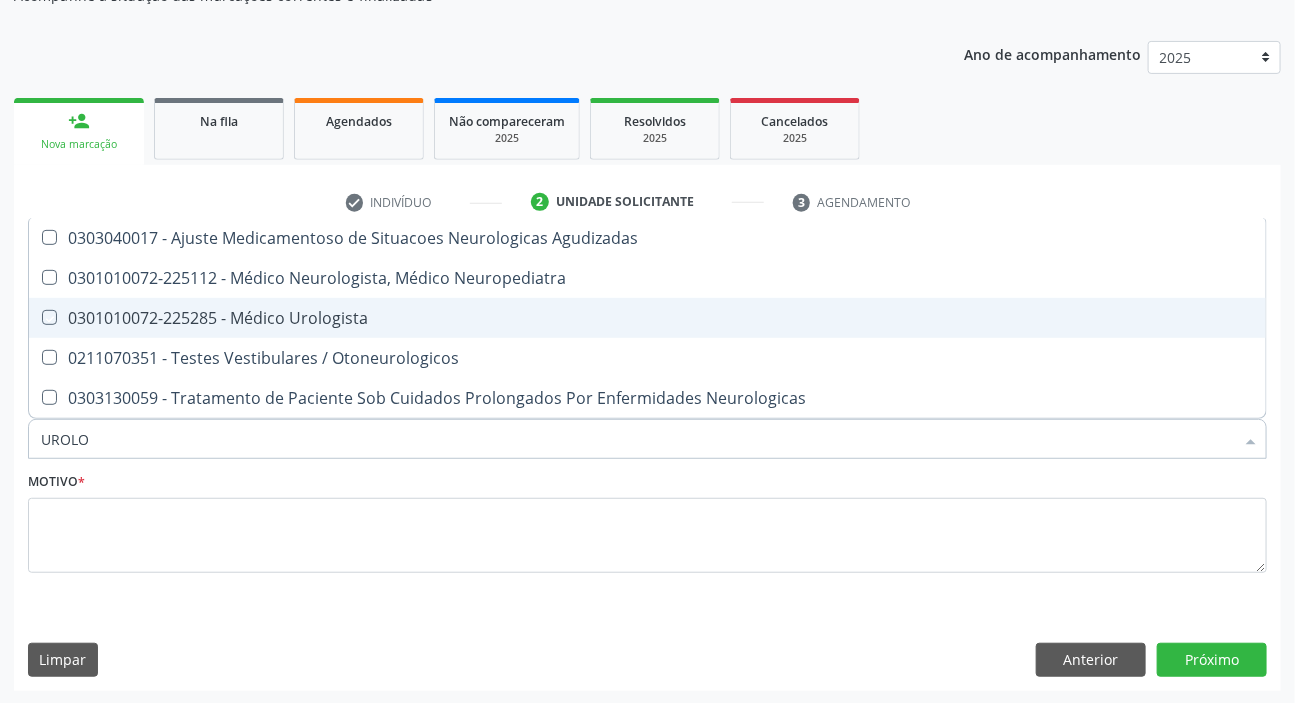 checkbox on "true" 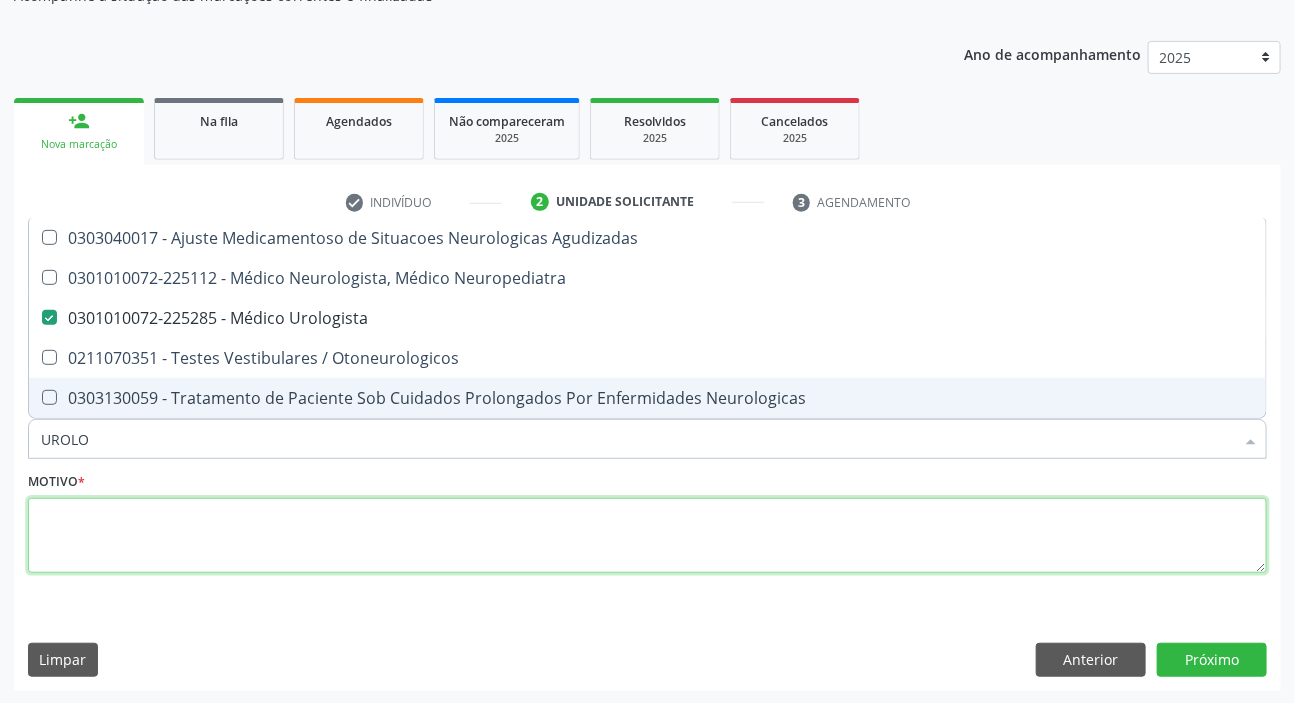 click at bounding box center [647, 536] 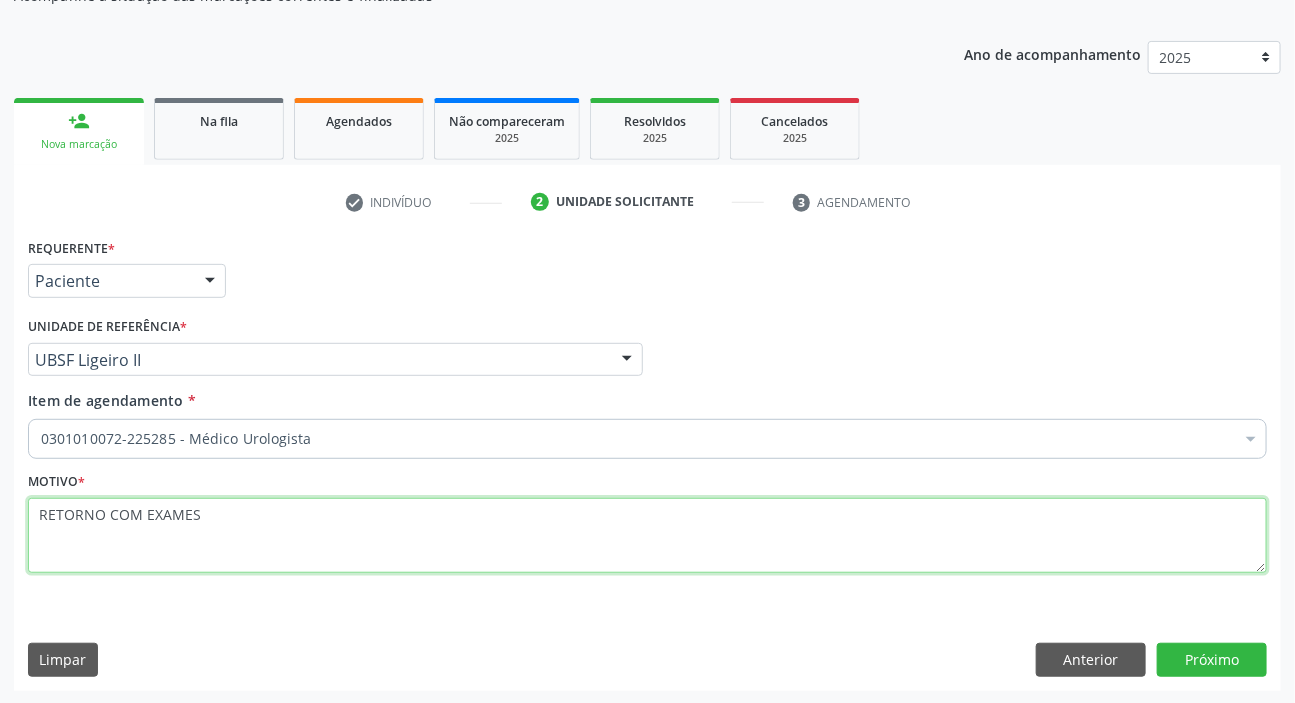 type on "RETORNO COM EXAMES" 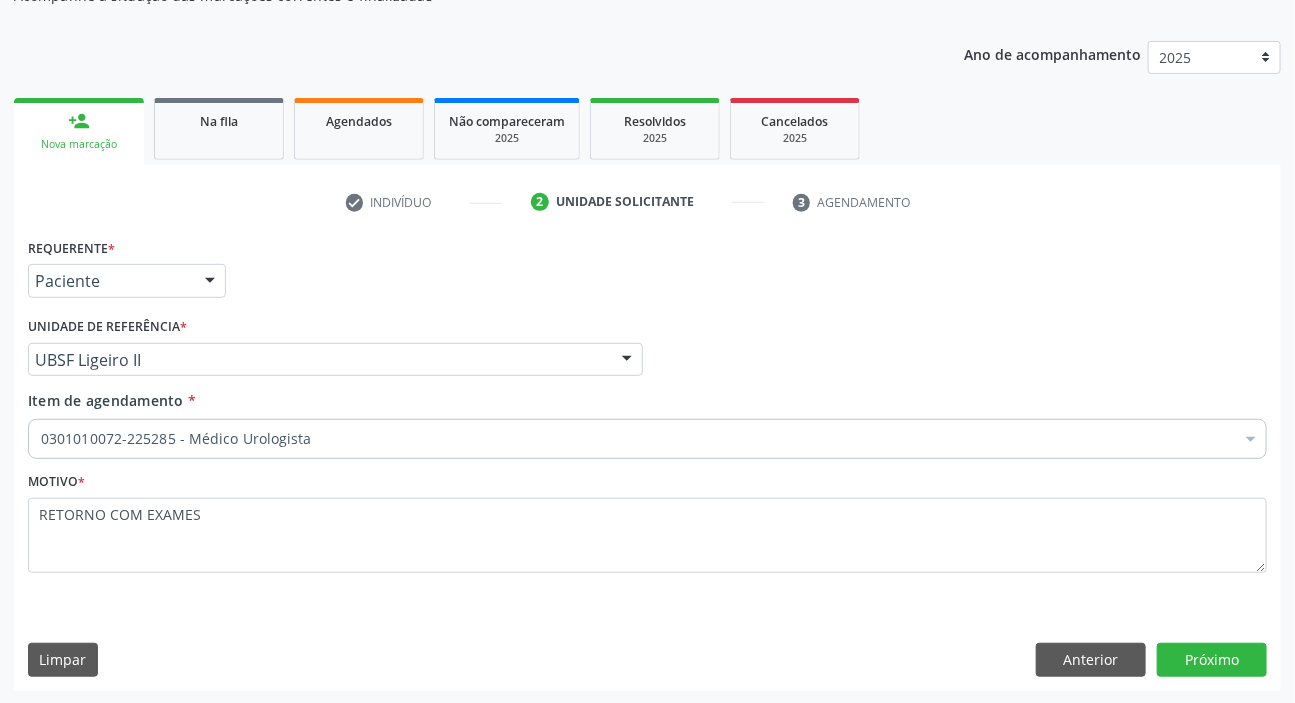 click on "Requerente
*
Paciente         Médico(a)   Enfermeiro(a)   Paciente
Nenhum resultado encontrado para: "   "
Não há nenhuma opção para ser exibida.
UF
PB         PB
Nenhum resultado encontrado para: "   "
Não há nenhuma opção para ser exibida.
Município
Queimadas         Campina Grande   Queimadas
Nenhum resultado encontrado para: "   "
Não há nenhuma opção para ser exibida.
Médico Solicitante
Por favor, selecione a Unidade de Atendimento primeiro
Nenhum resultado encontrado para: "   "
Não há nenhuma opção para ser exibida.
Unidade de referência
*
UBSF Ligeiro II         UBSF Ligeiro II   UBSF Saulo Leal Ernesto de Melo   UBSF Castanho   UBSF Baixa Verde   UBSF Ze Velho   UBSF Boa Vista   UBSF Olho Dagua Salgado   UBSF Zumbi" at bounding box center [647, 461] 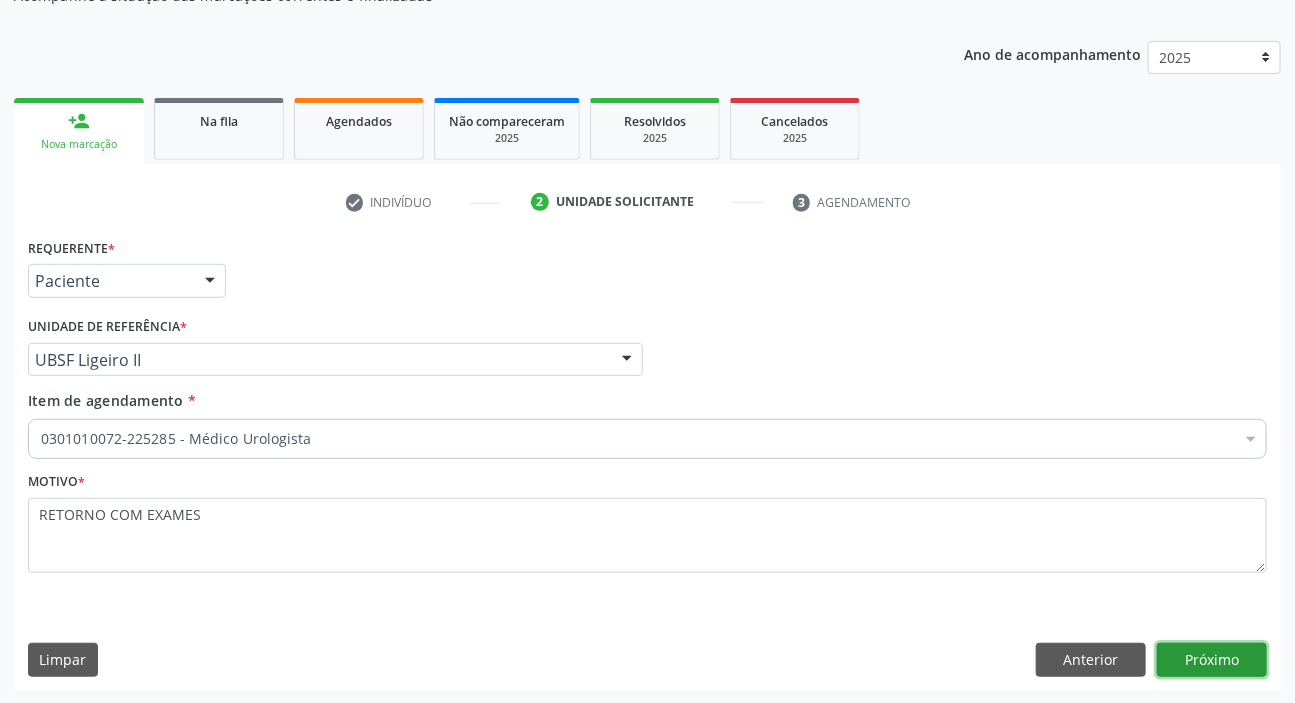 click on "Próximo" at bounding box center [1212, 660] 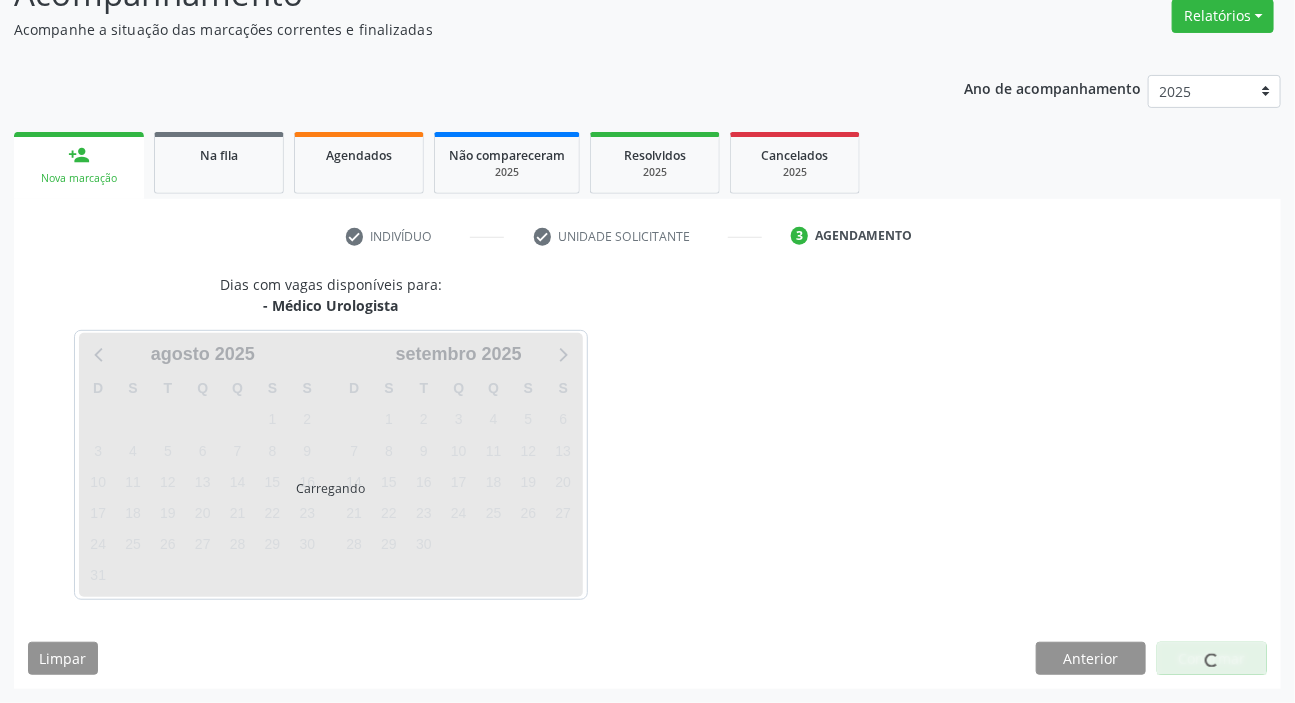 scroll, scrollTop: 166, scrollLeft: 0, axis: vertical 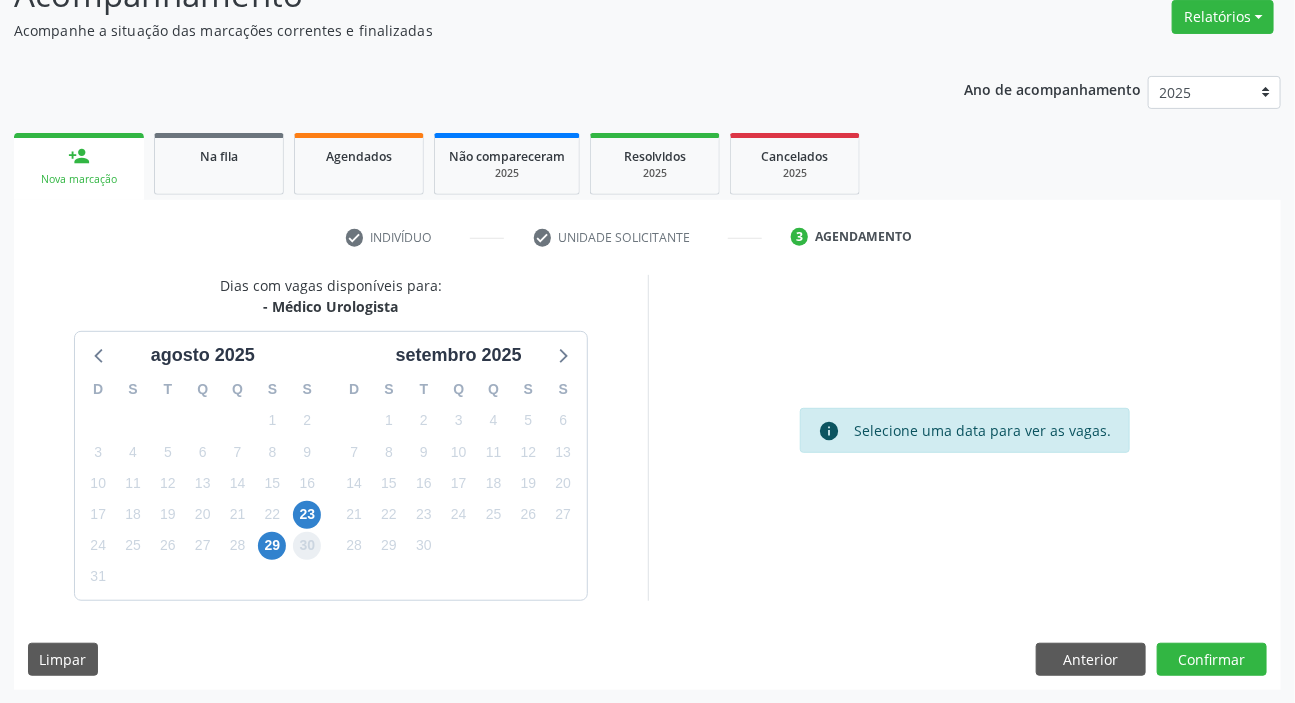 click on "30" at bounding box center [307, 546] 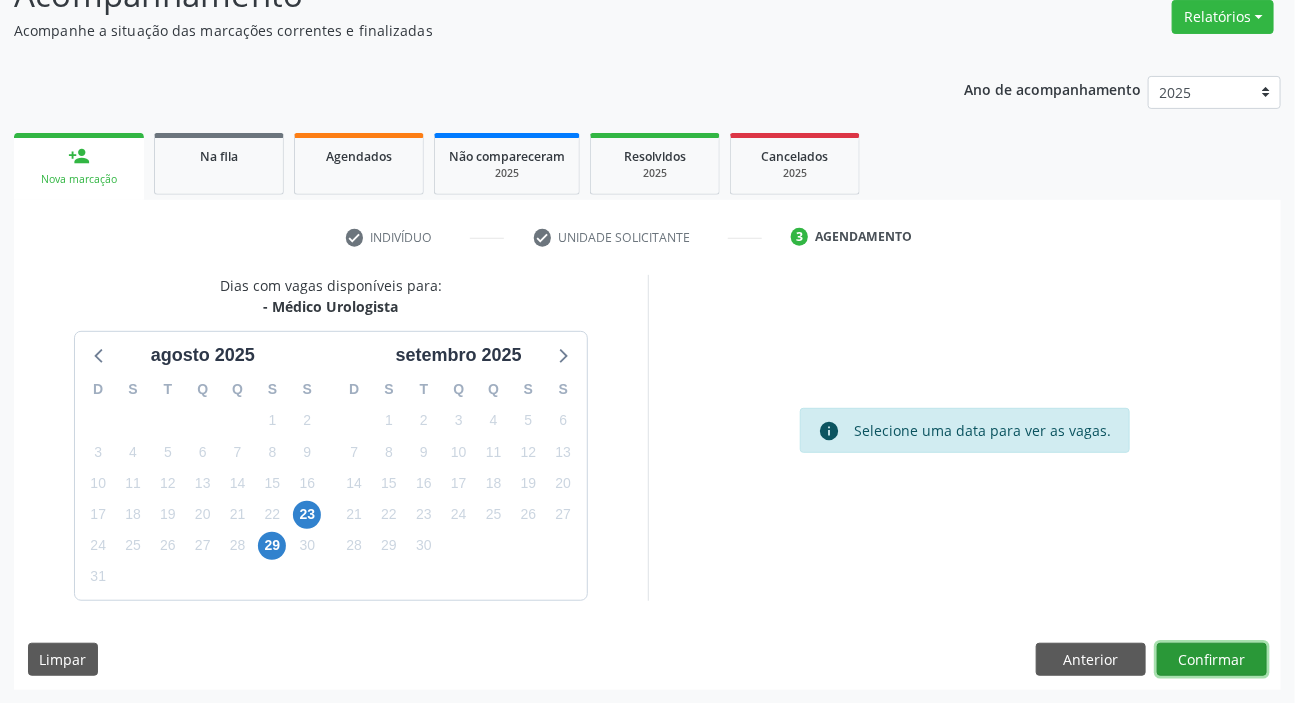 click on "Confirmar" at bounding box center [1212, 660] 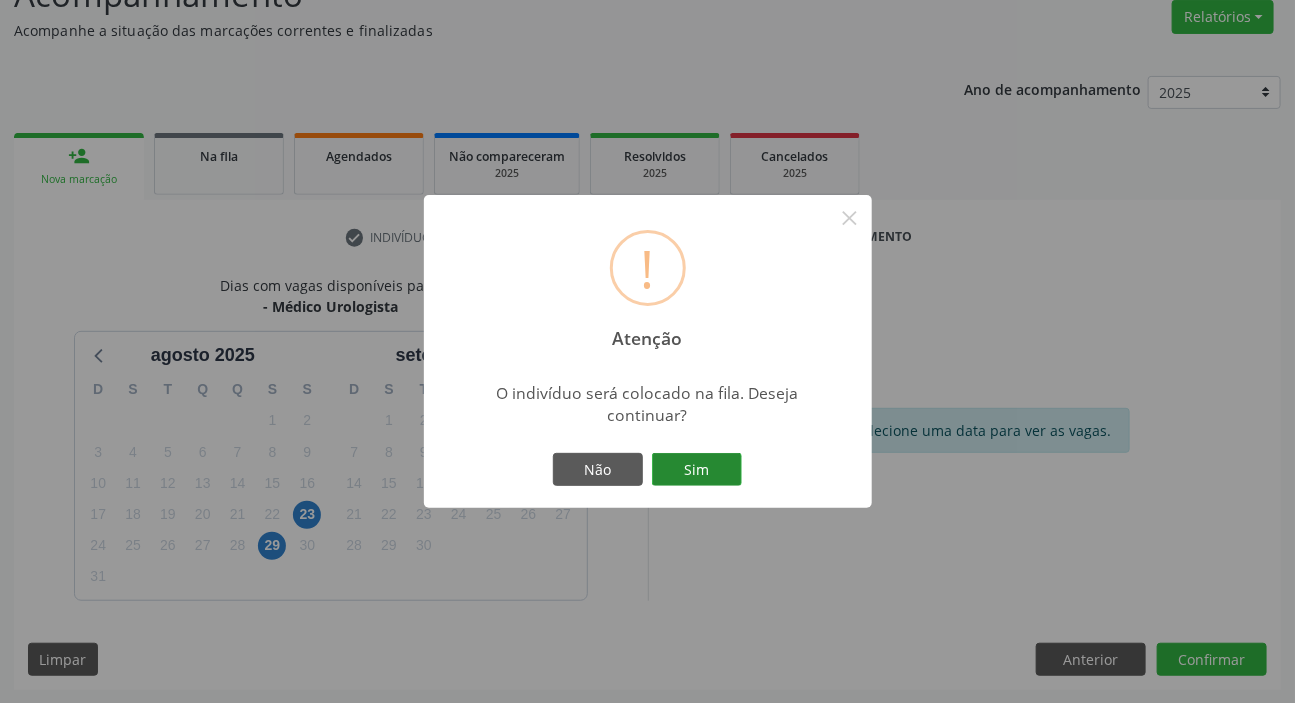 click on "Sim" at bounding box center [697, 470] 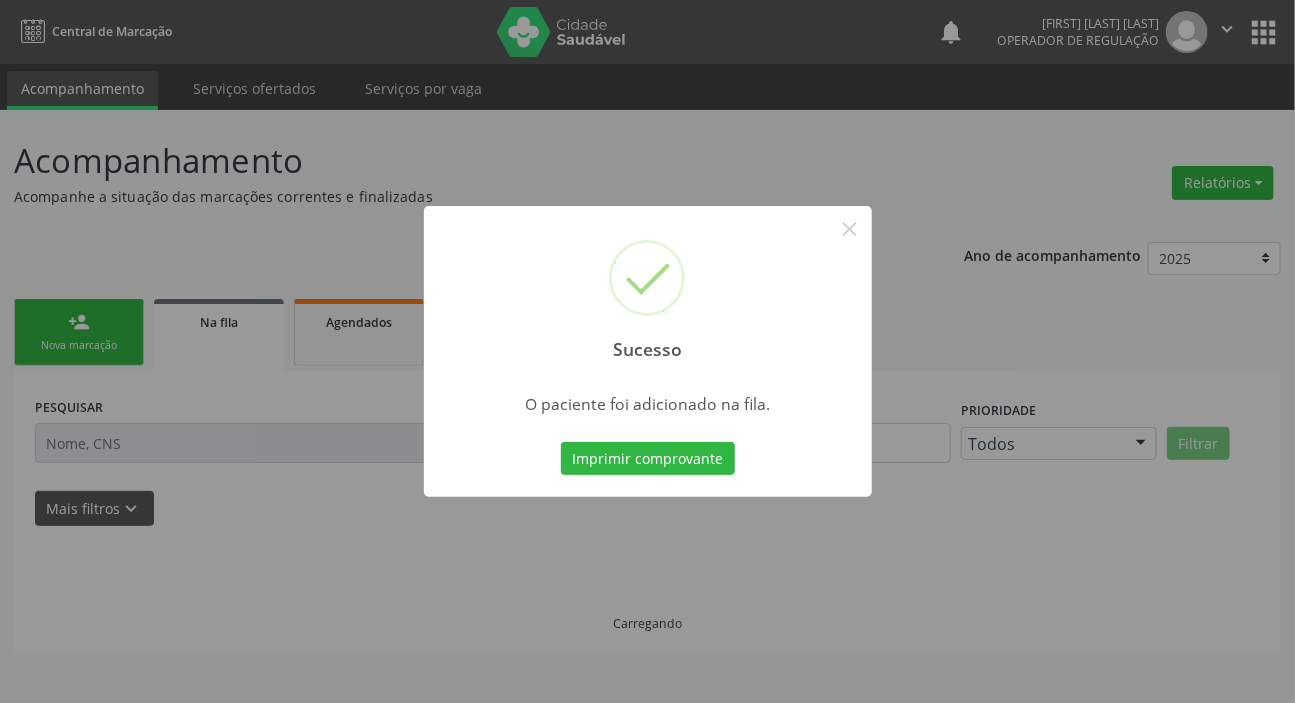 scroll, scrollTop: 0, scrollLeft: 0, axis: both 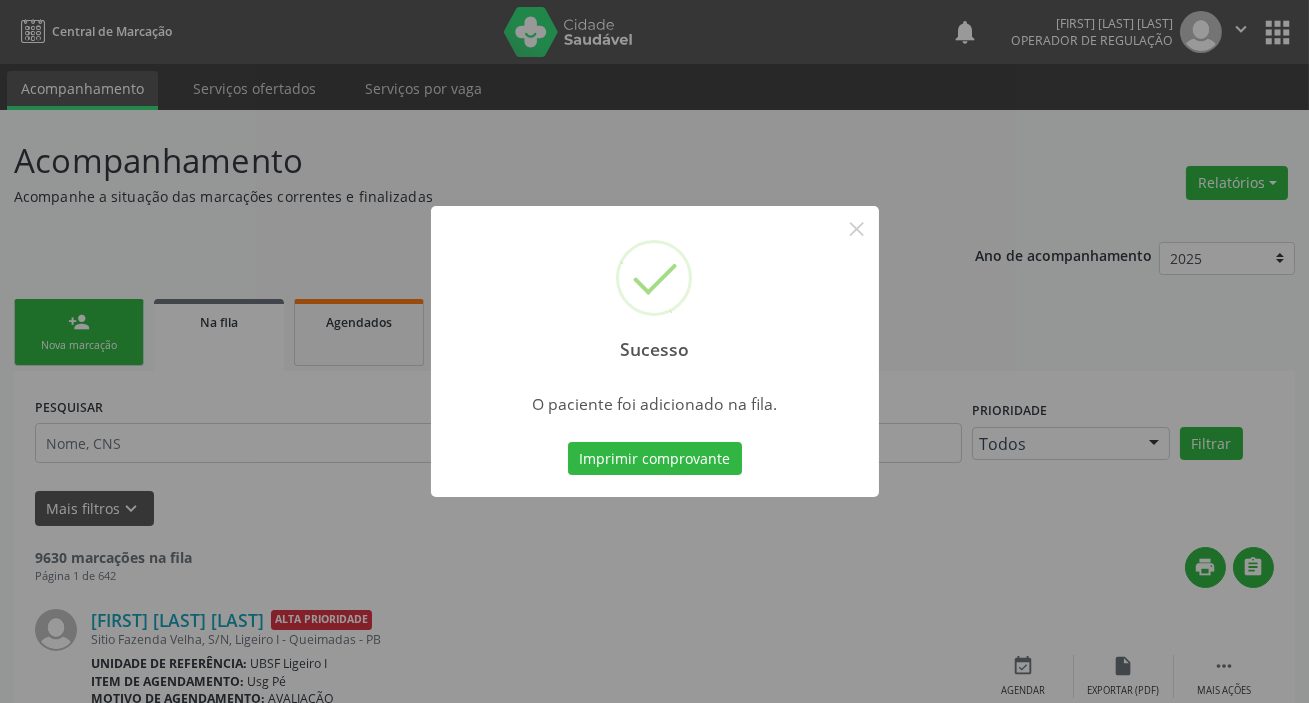 click on "Sucesso × O paciente foi adicionado na fila. Imprimir comprovante Cancel" at bounding box center (654, 351) 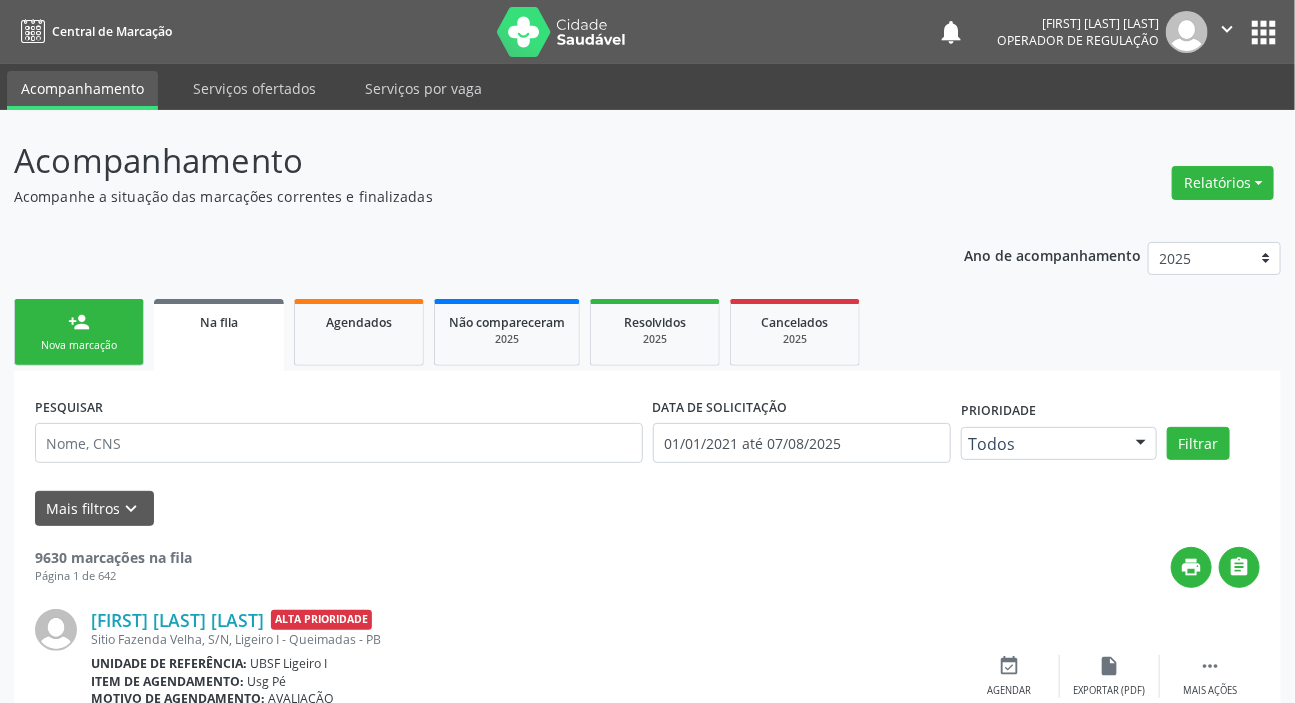 click on "Nova marcação" at bounding box center [79, 345] 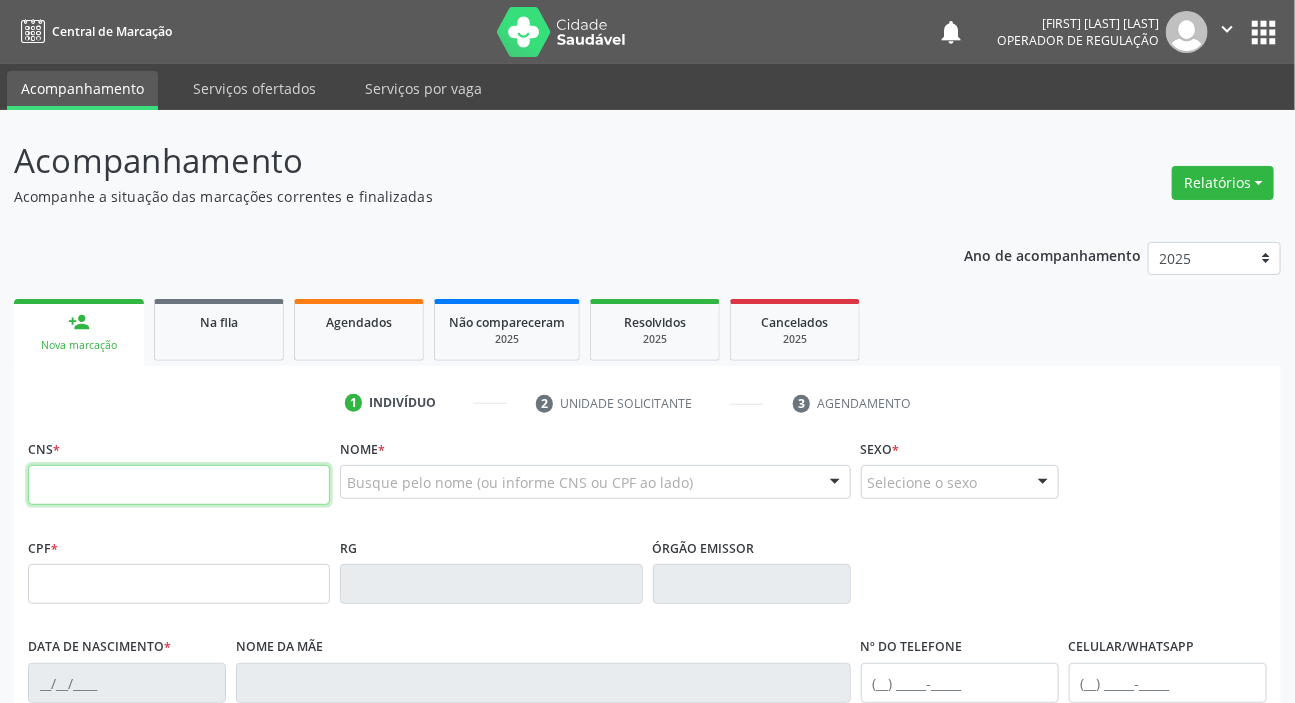 click at bounding box center (179, 485) 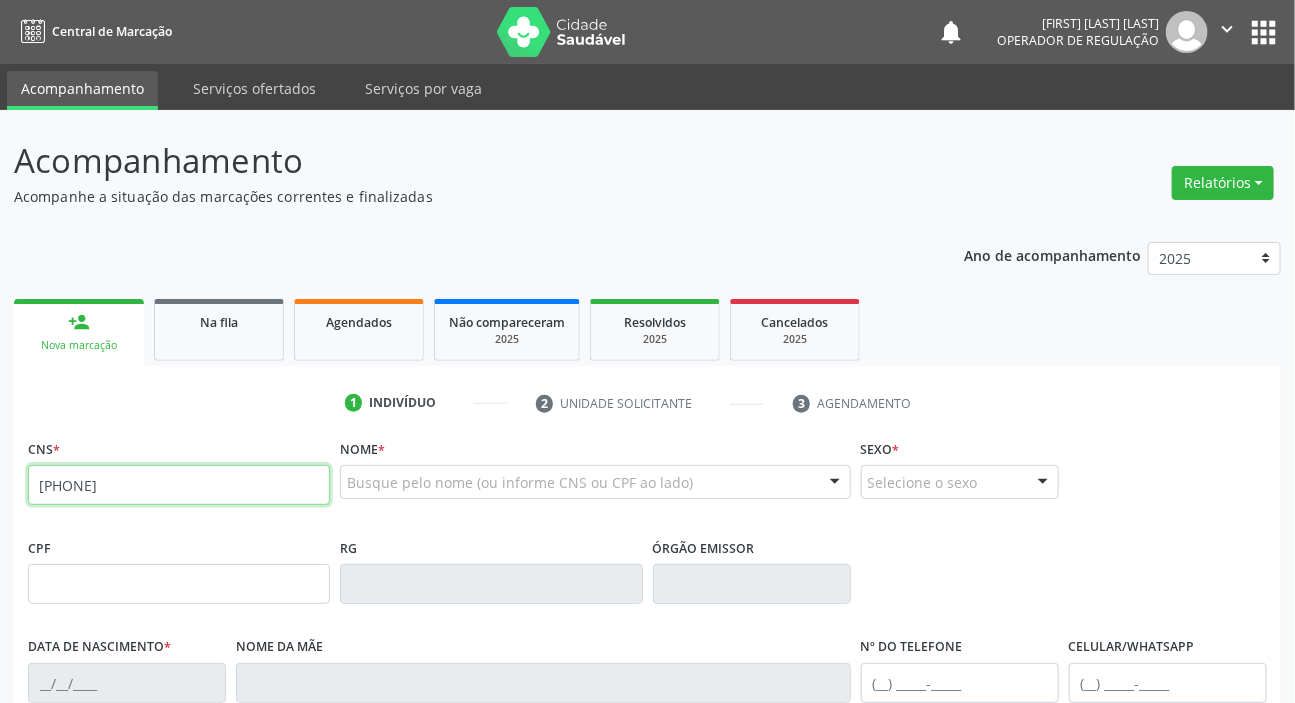 type on "[PHONE]" 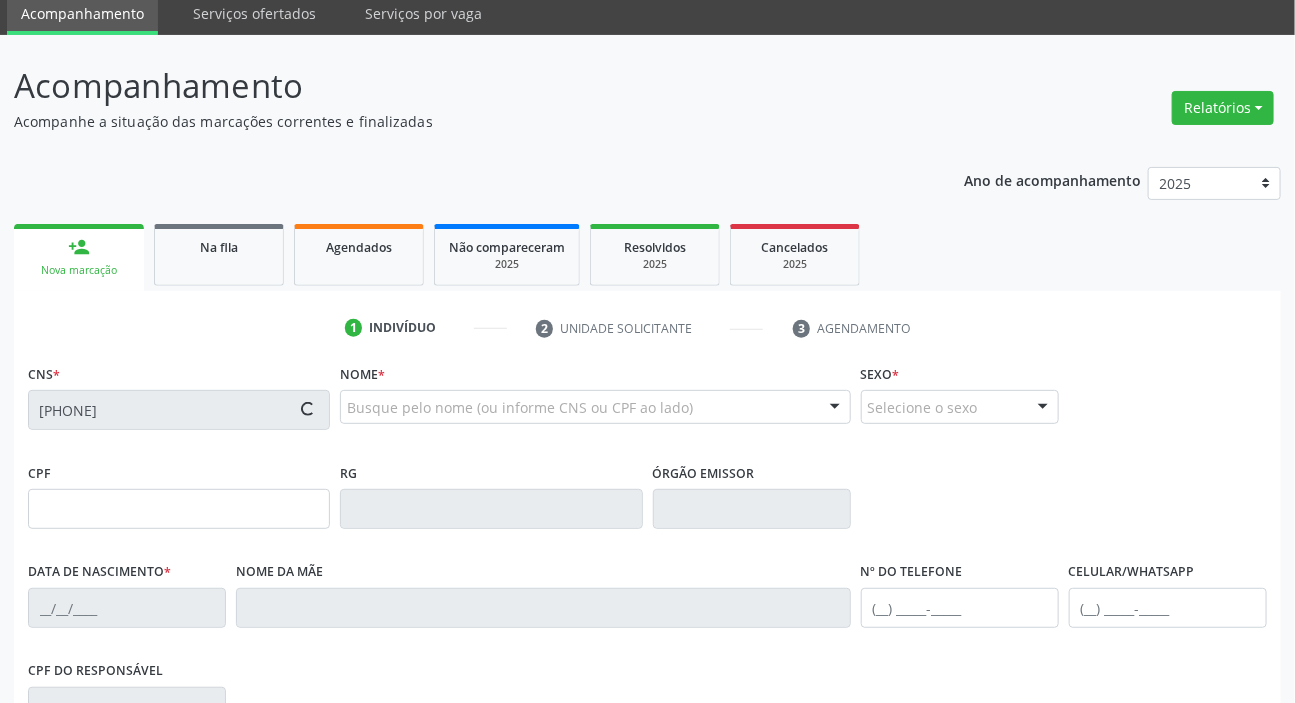scroll, scrollTop: 380, scrollLeft: 0, axis: vertical 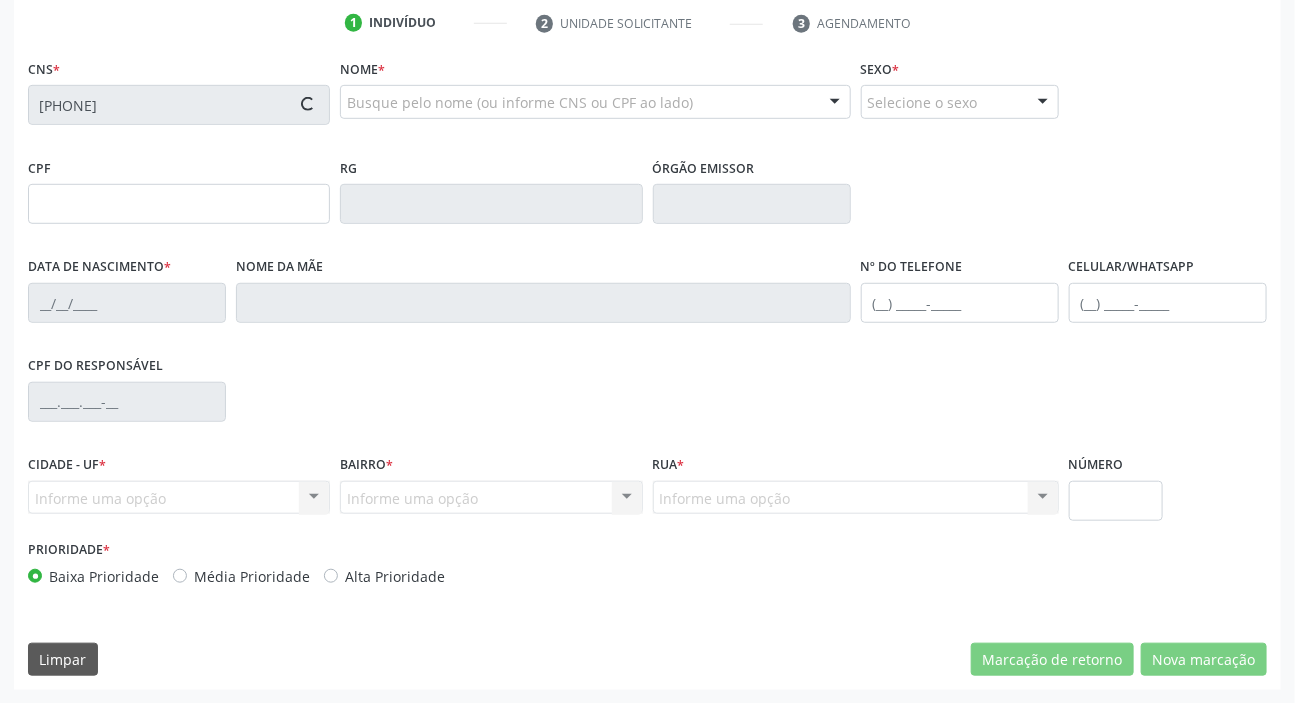 type on "[CPF]" 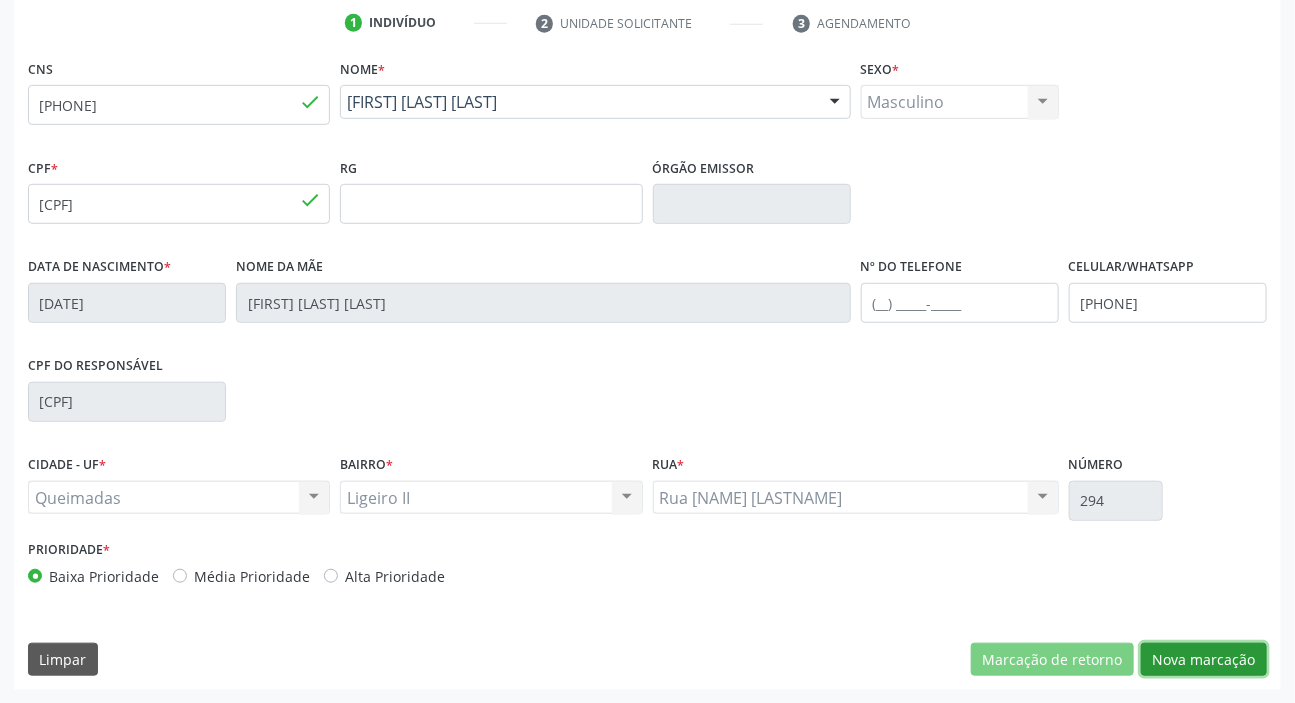 click on "Nova marcação" at bounding box center [1204, 660] 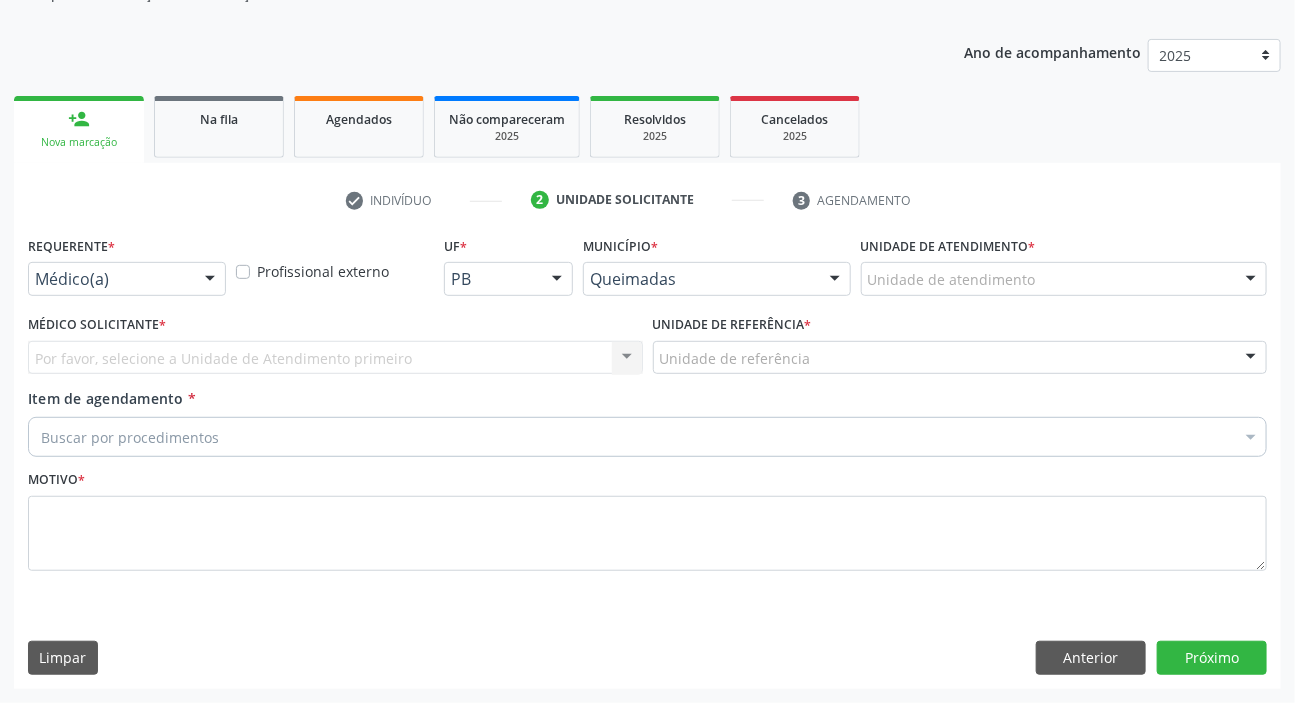 scroll, scrollTop: 201, scrollLeft: 0, axis: vertical 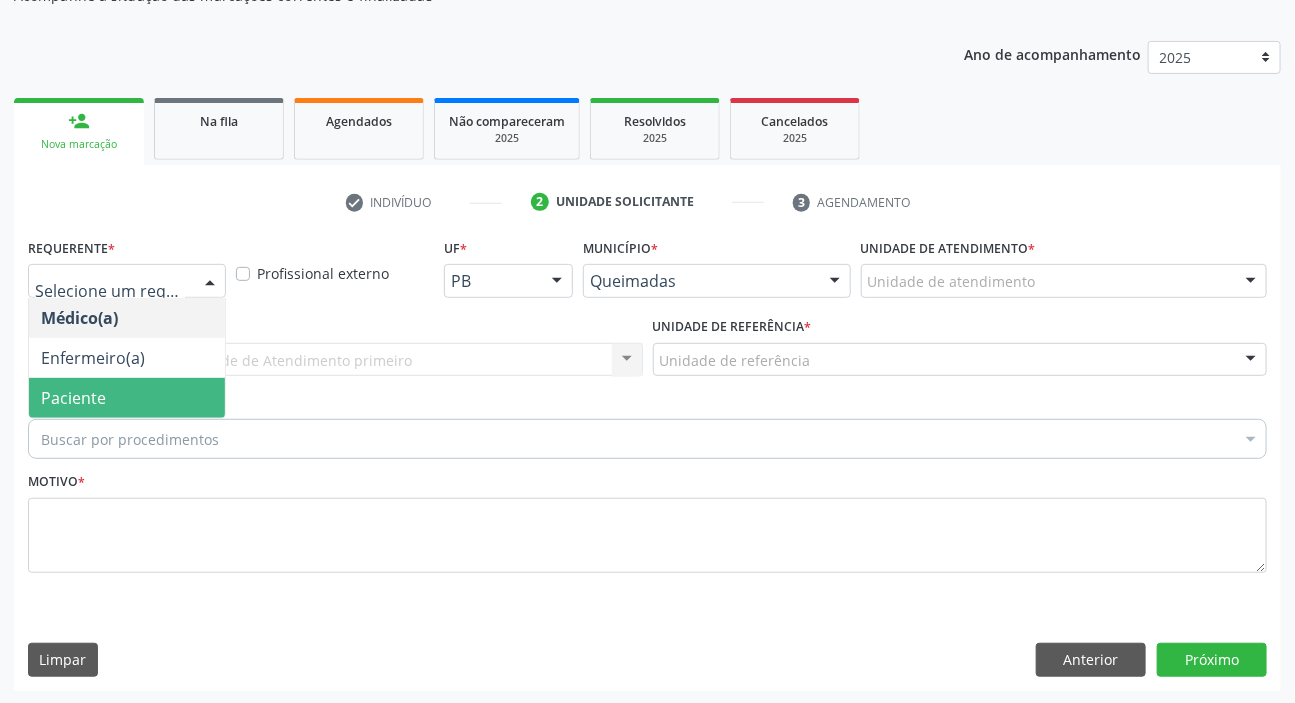 click on "Paciente" at bounding box center (73, 398) 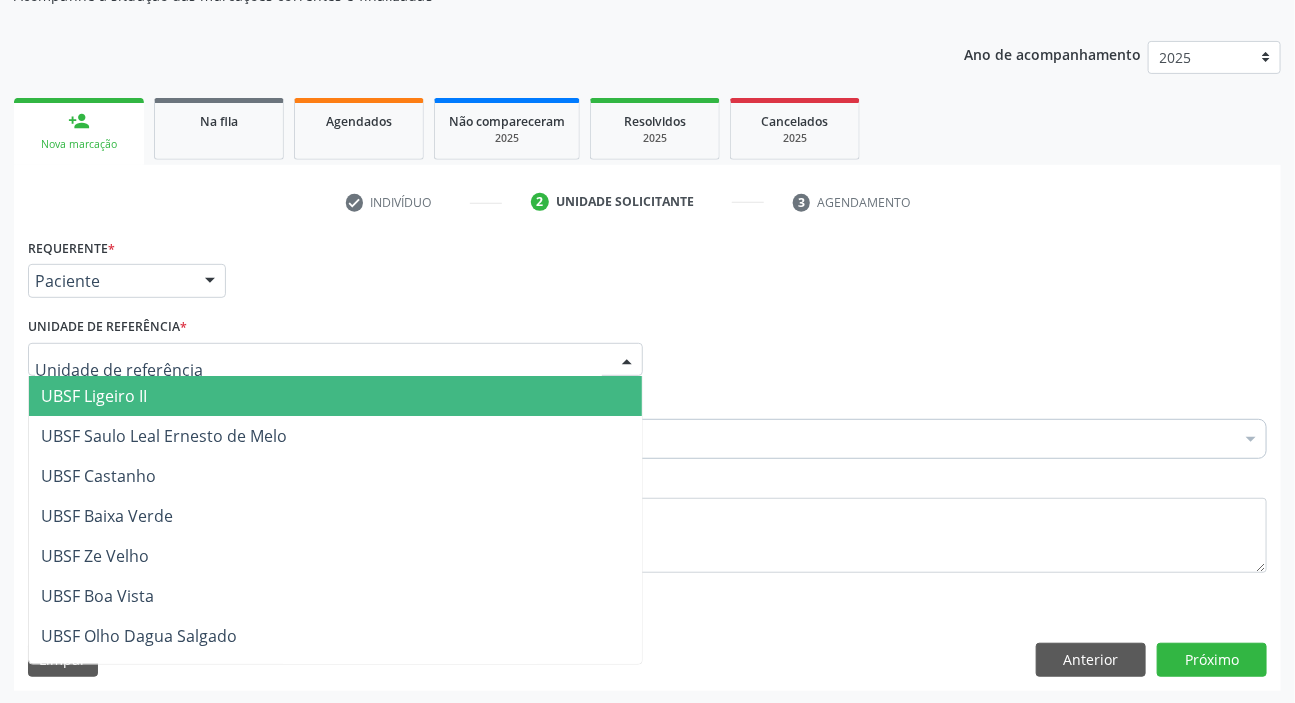 drag, startPoint x: 84, startPoint y: 389, endPoint x: 86, endPoint y: 420, distance: 31.06445 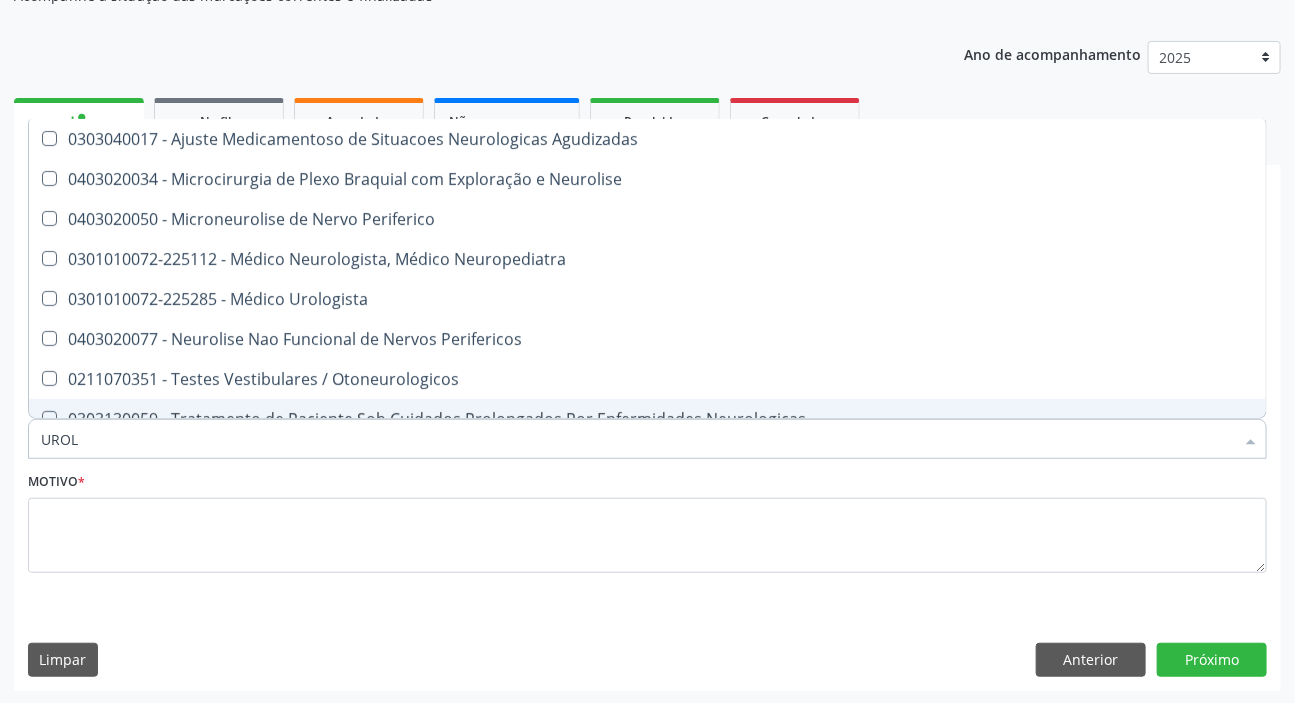 type on "UROLO" 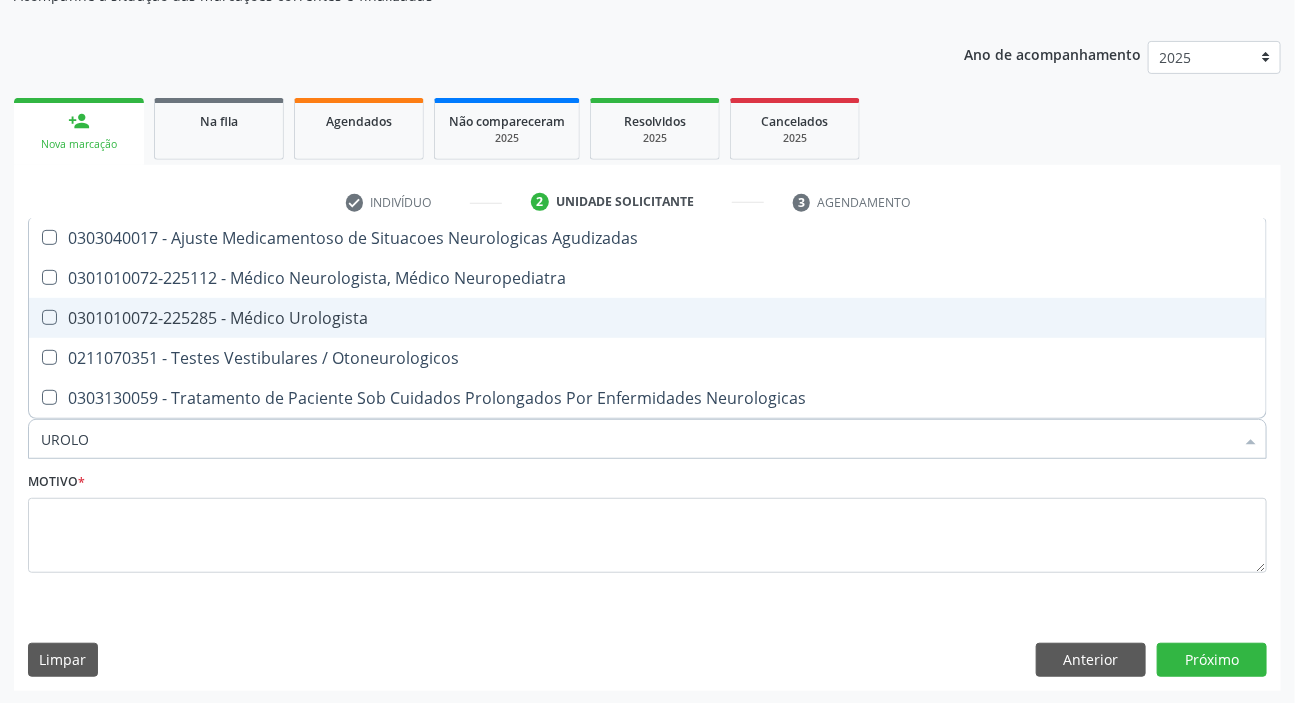 drag, startPoint x: 183, startPoint y: 301, endPoint x: 168, endPoint y: 473, distance: 172.65283 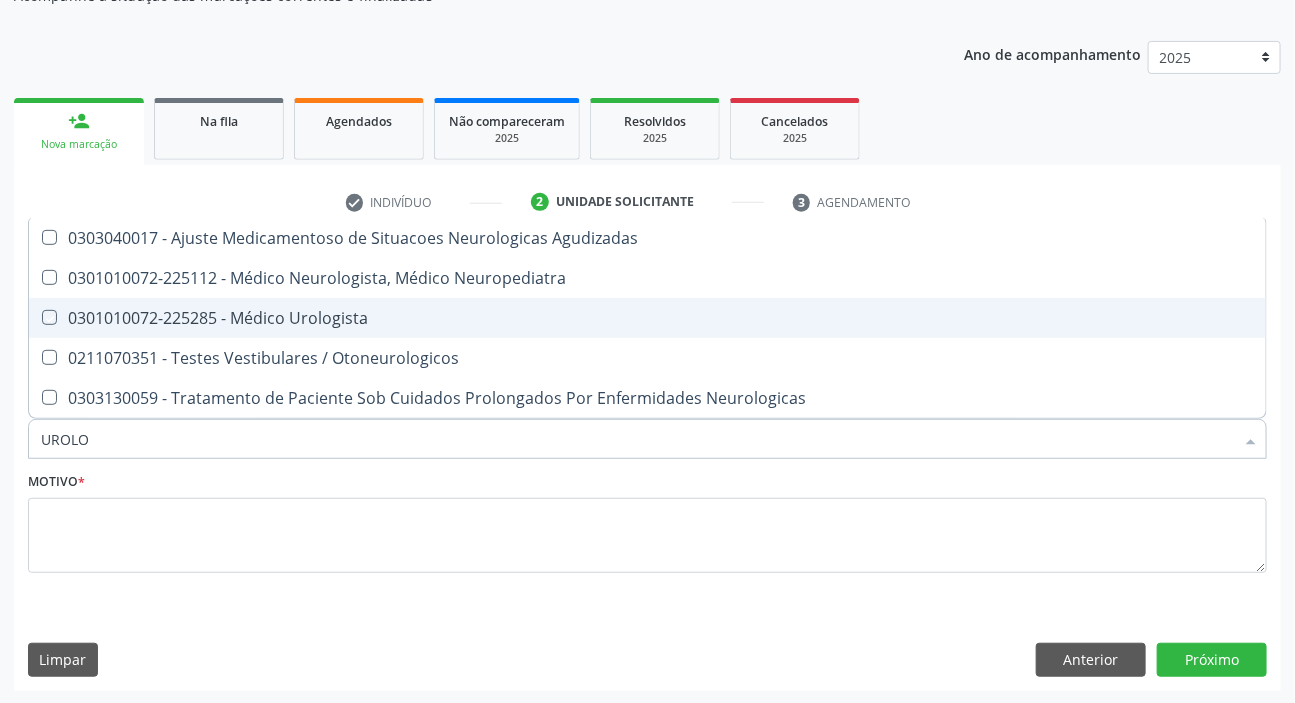 checkbox on "true" 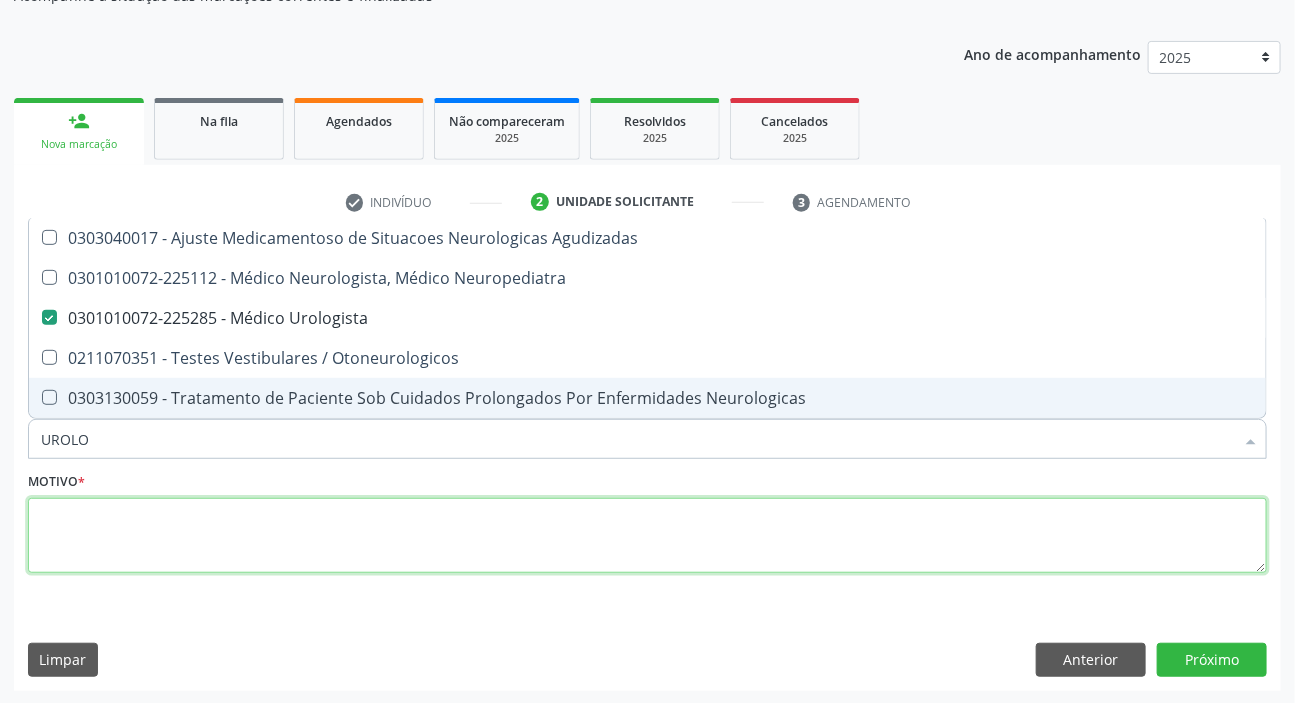 click at bounding box center (647, 536) 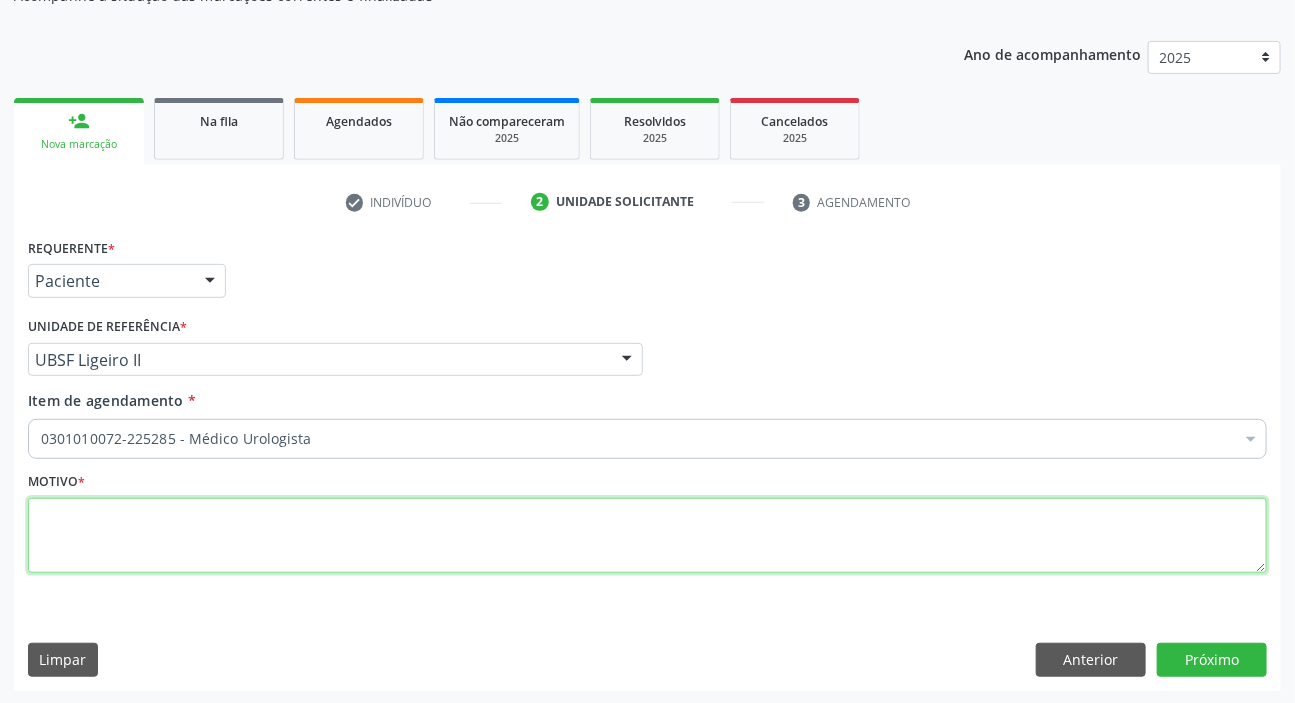paste on "ROTINA" 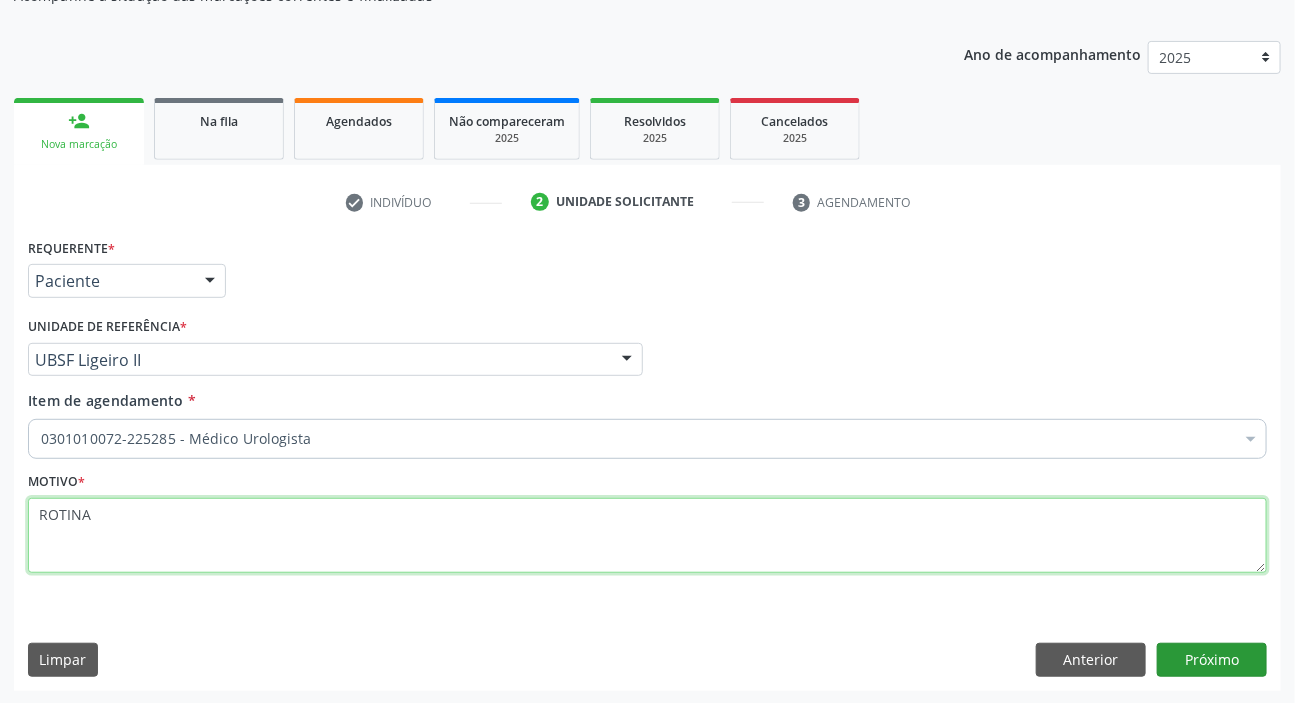 type on "ROTINA" 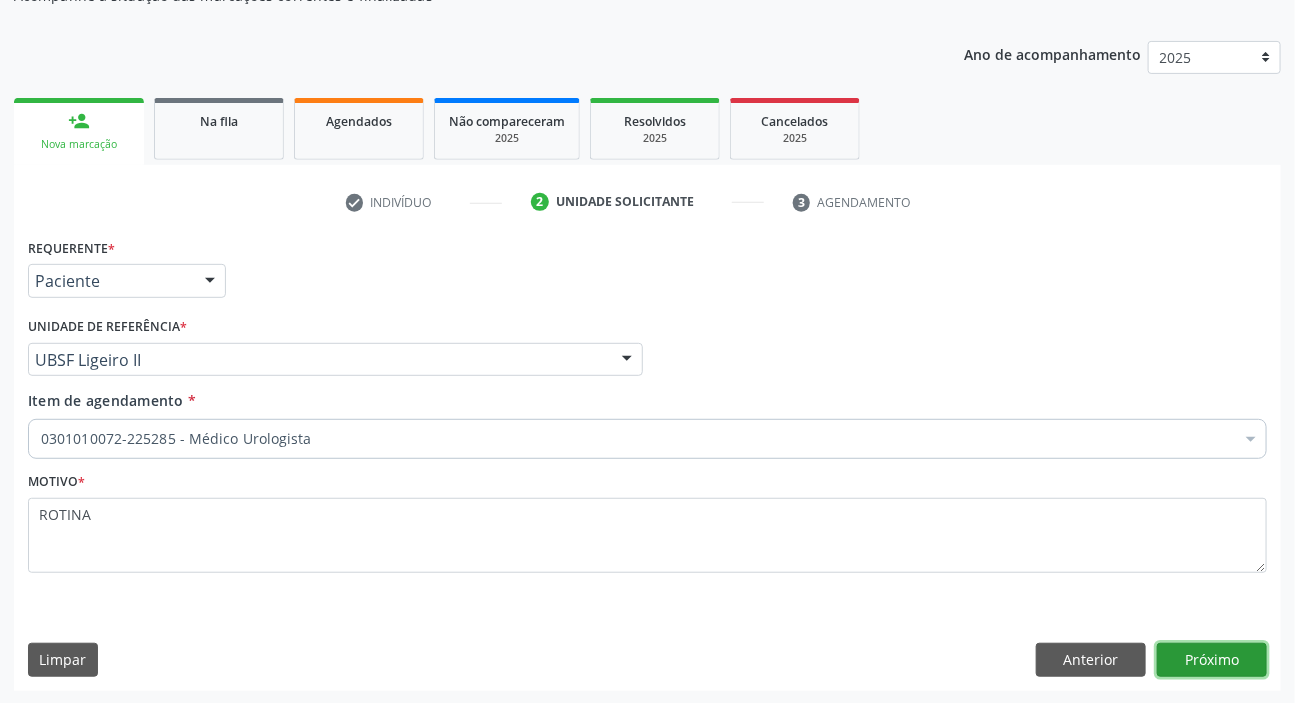 click on "Próximo" at bounding box center (1212, 660) 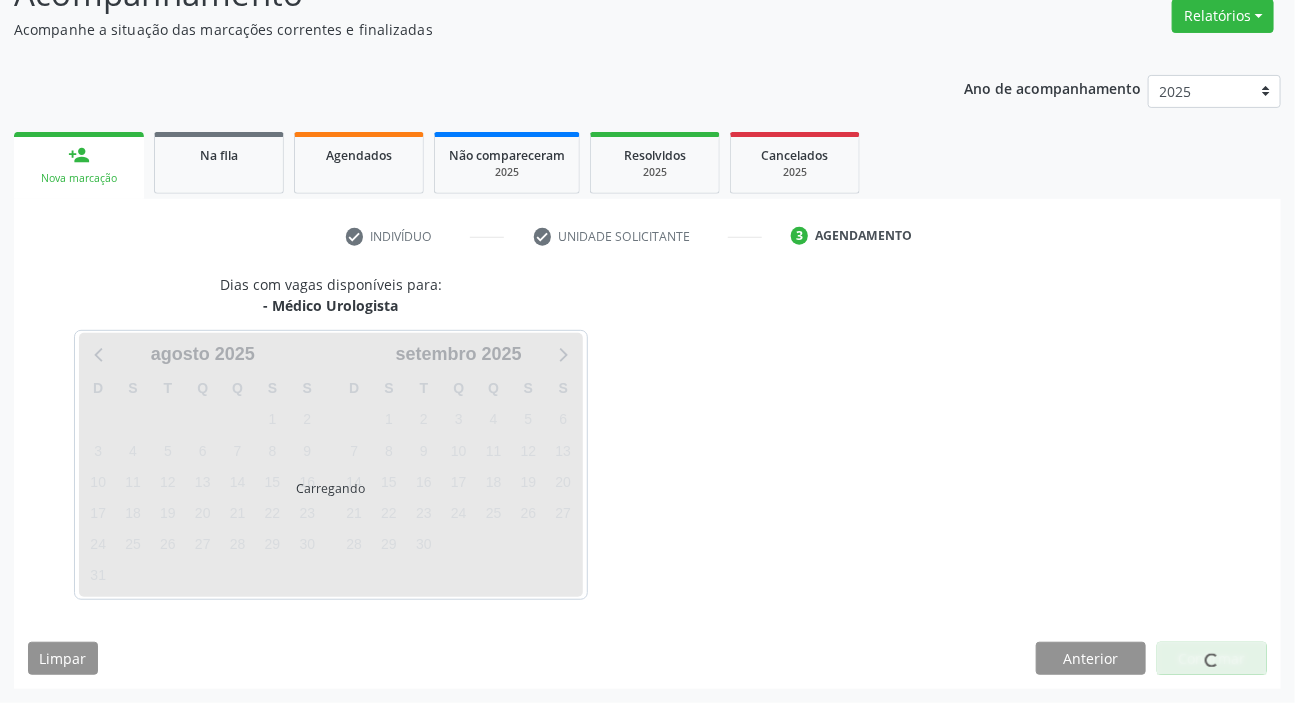 scroll, scrollTop: 166, scrollLeft: 0, axis: vertical 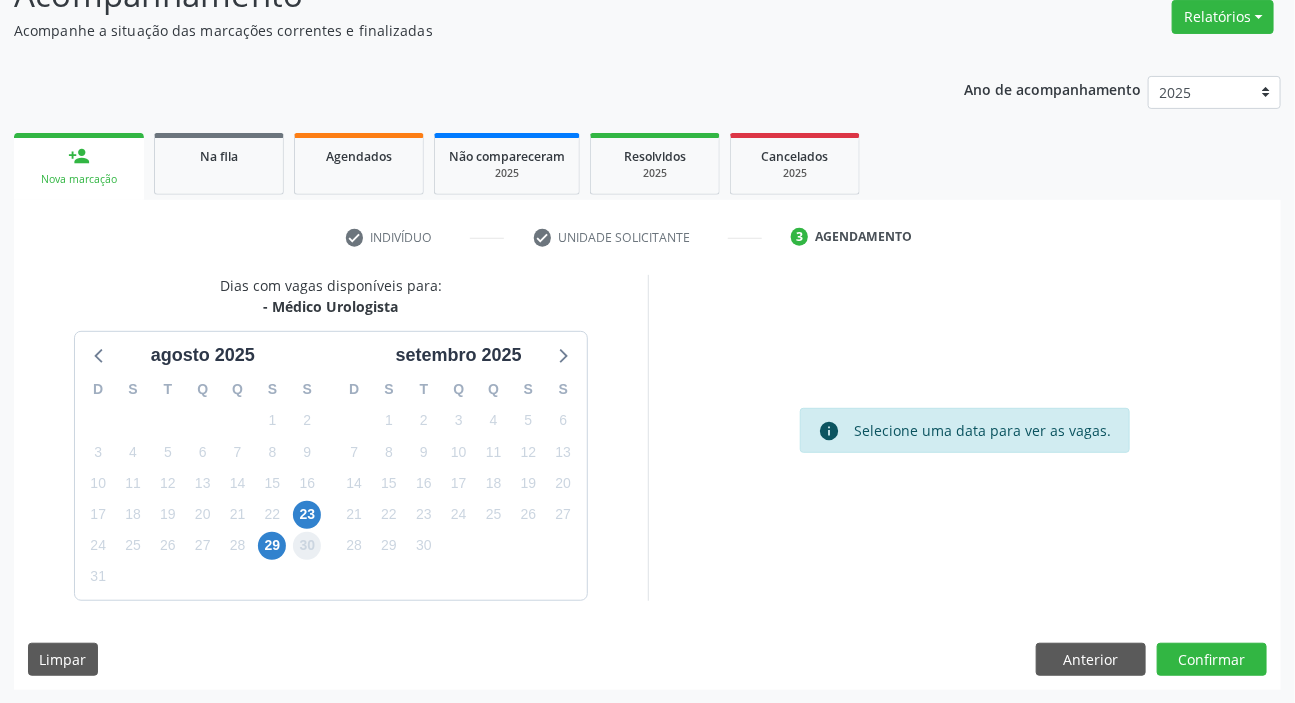 click on "30" at bounding box center (307, 546) 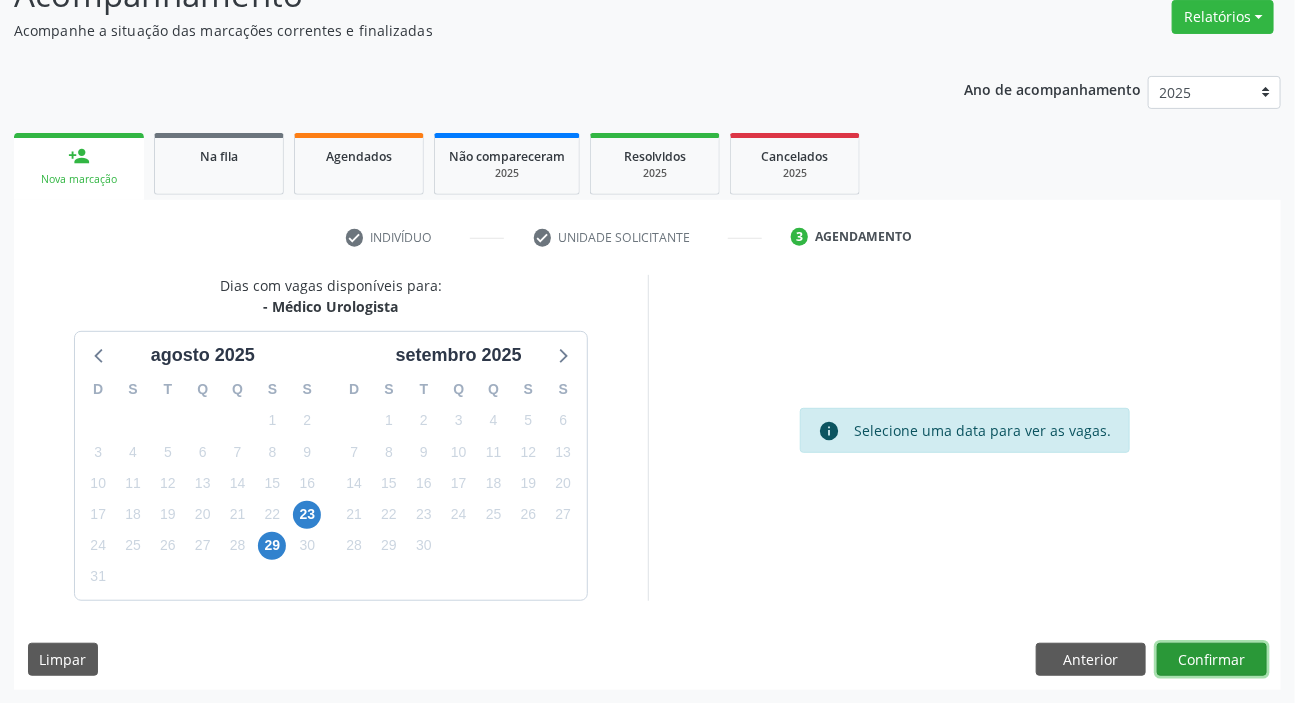 click on "Confirmar" at bounding box center [1212, 660] 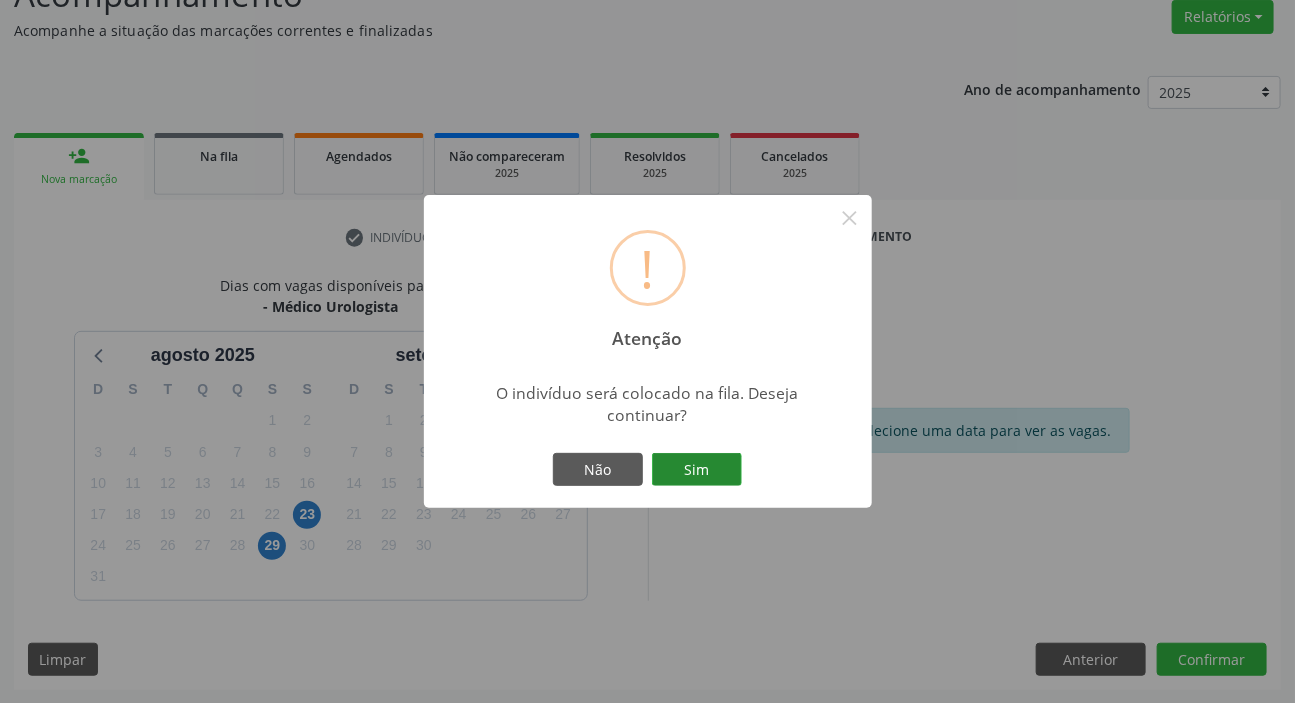 click on "Sim" at bounding box center [697, 470] 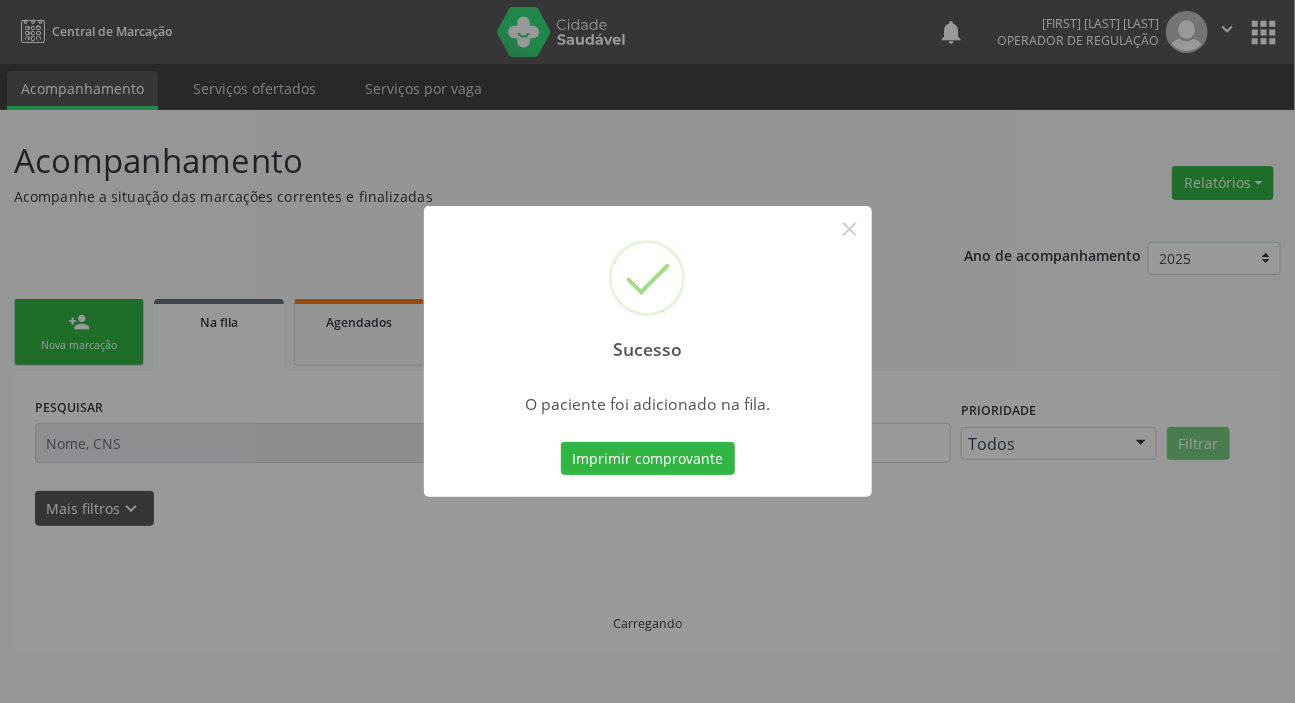 scroll, scrollTop: 0, scrollLeft: 0, axis: both 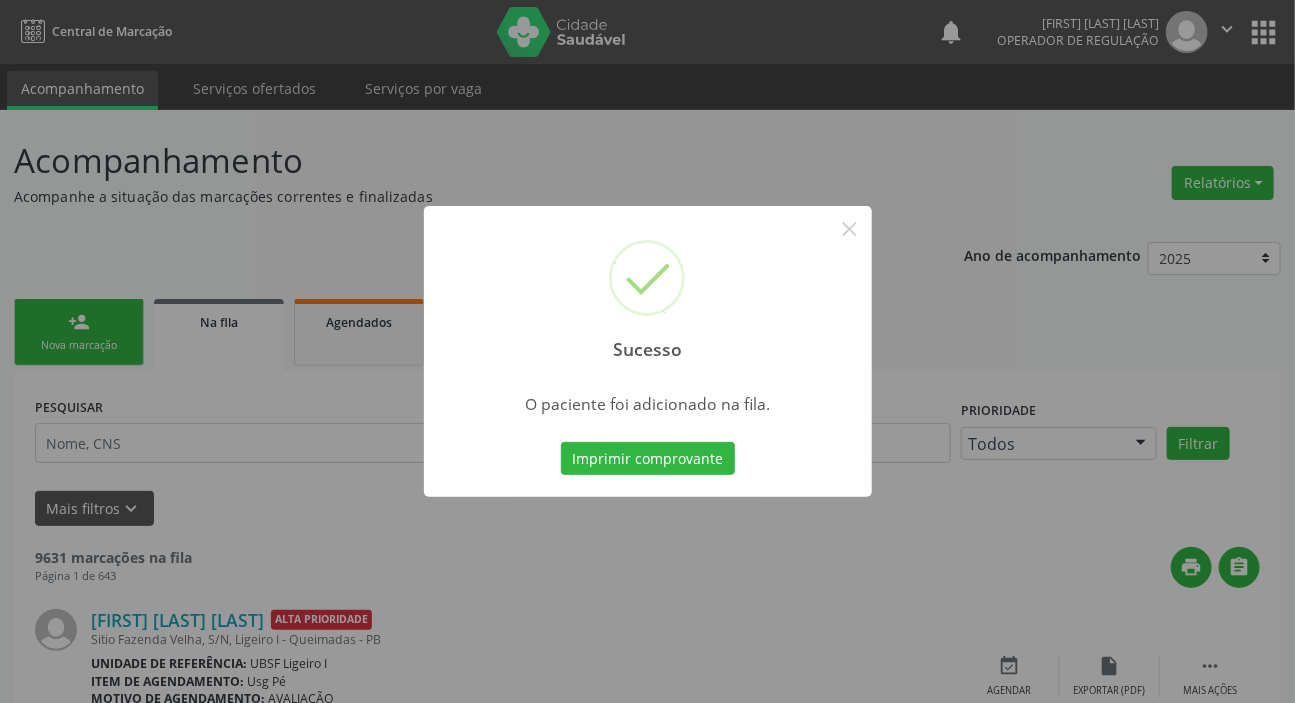 click on "Sucesso × O paciente foi adicionado na fila. Imprimir comprovante Cancel" at bounding box center [647, 351] 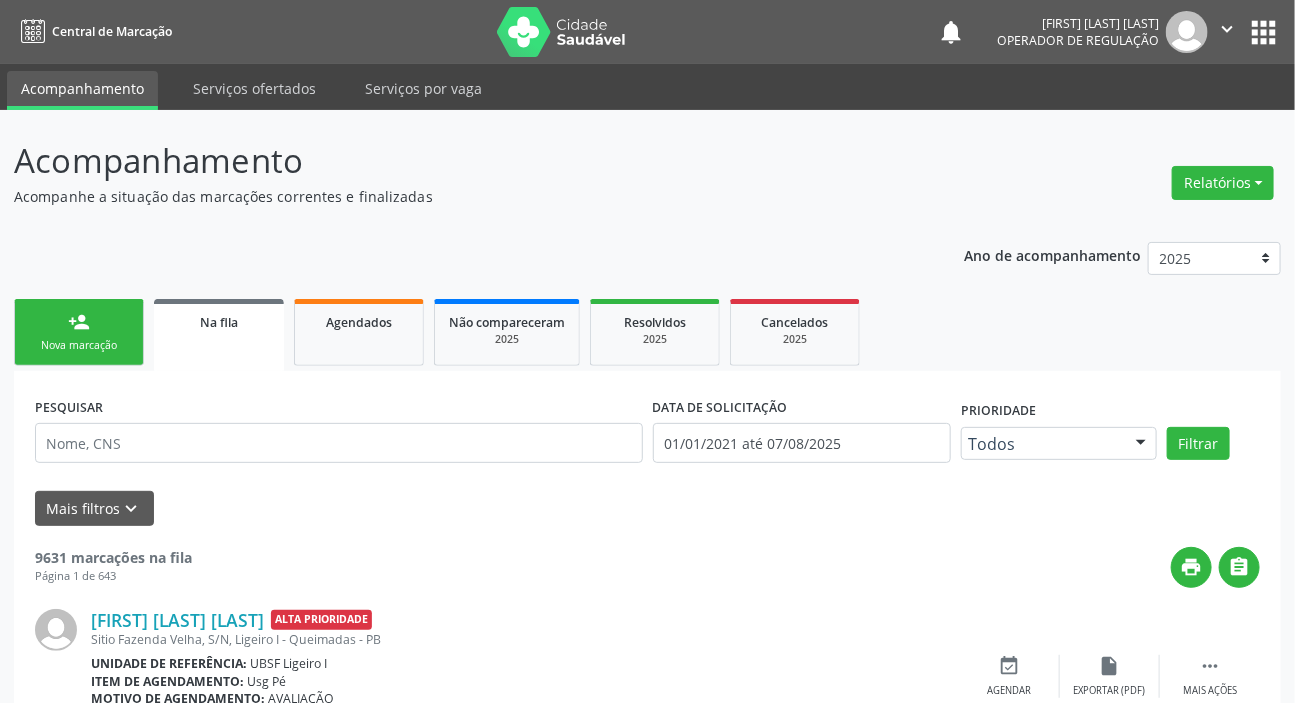 click on "Nova marcação" at bounding box center (79, 345) 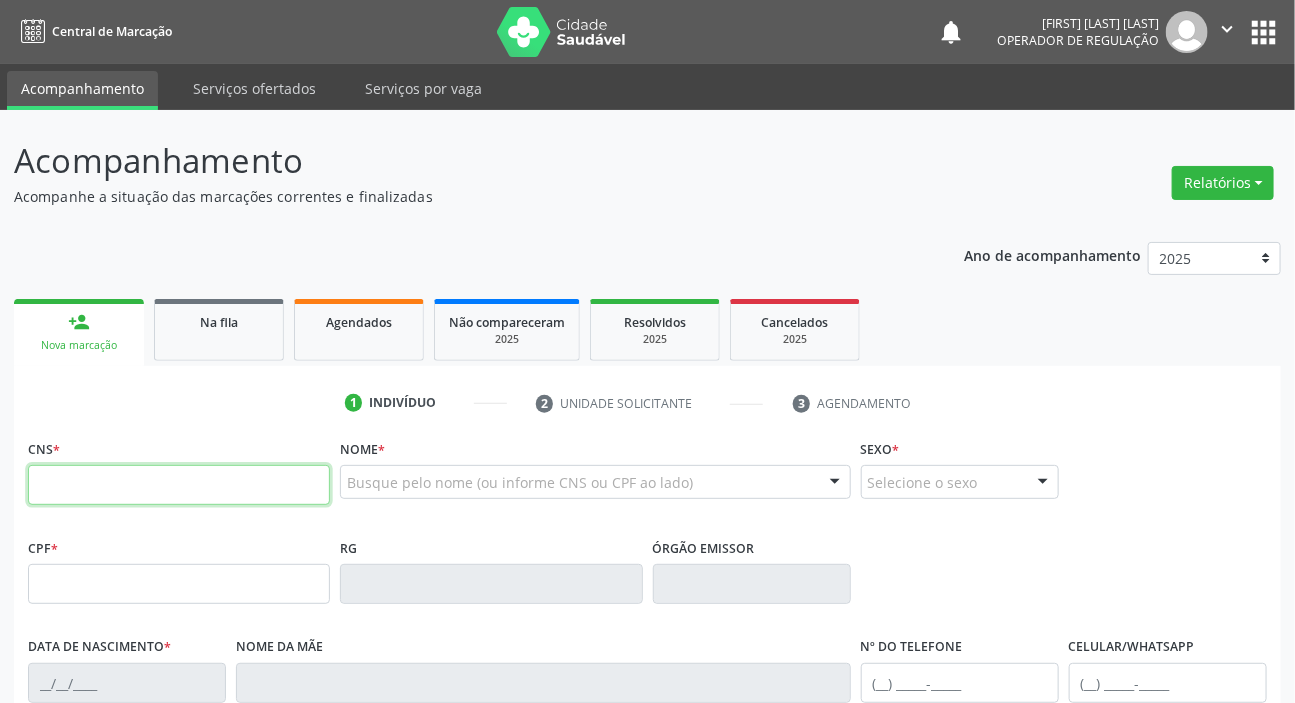 click at bounding box center [179, 485] 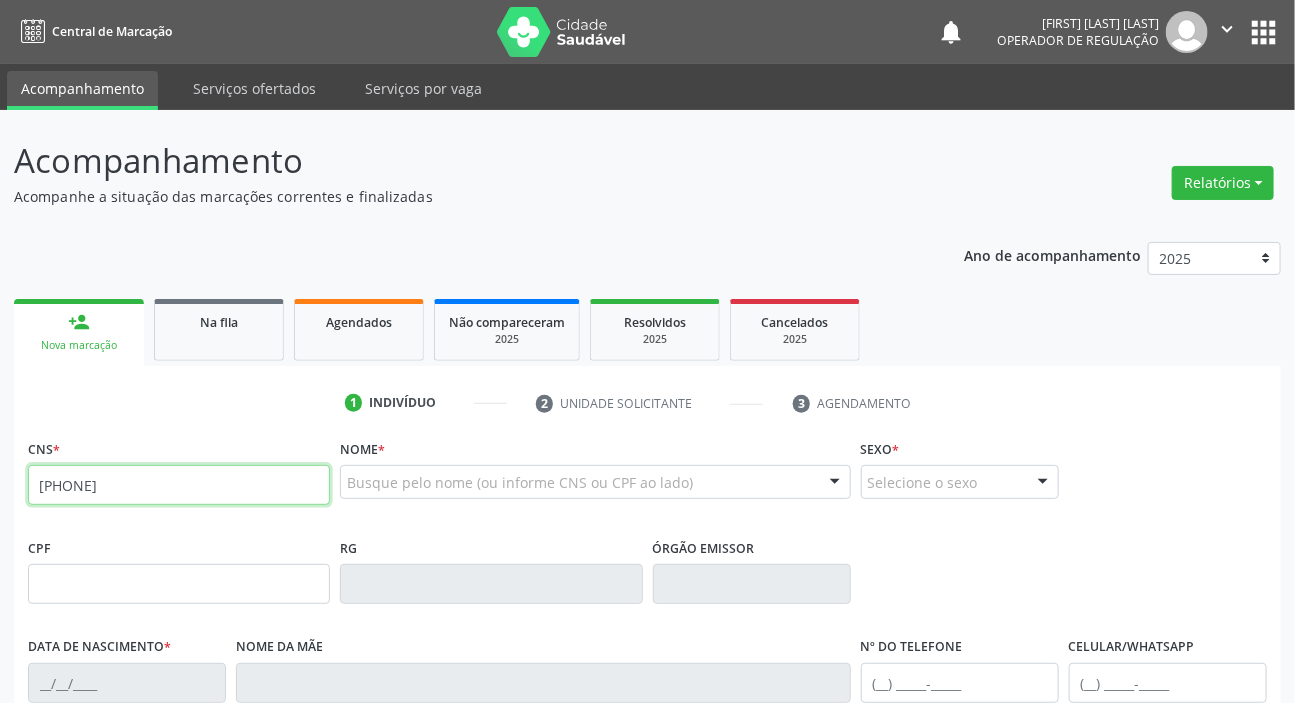 type on "[PHONE]" 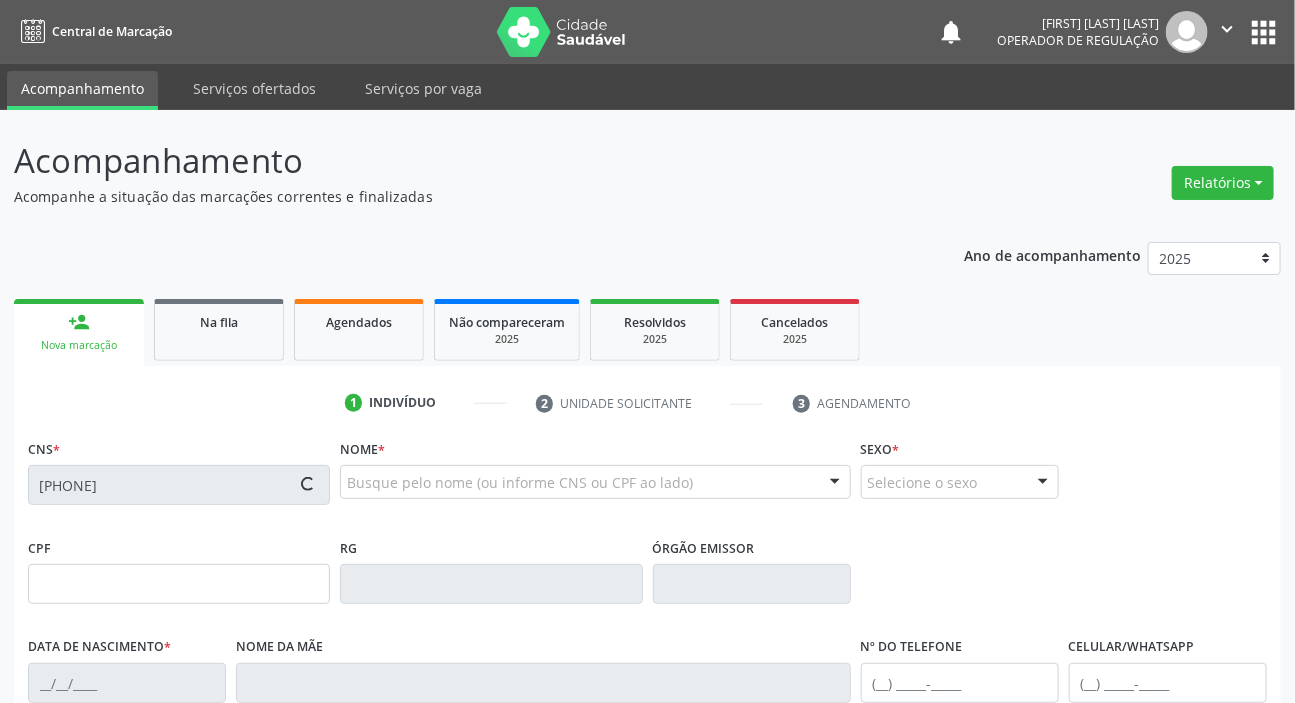 type on "[CPF]" 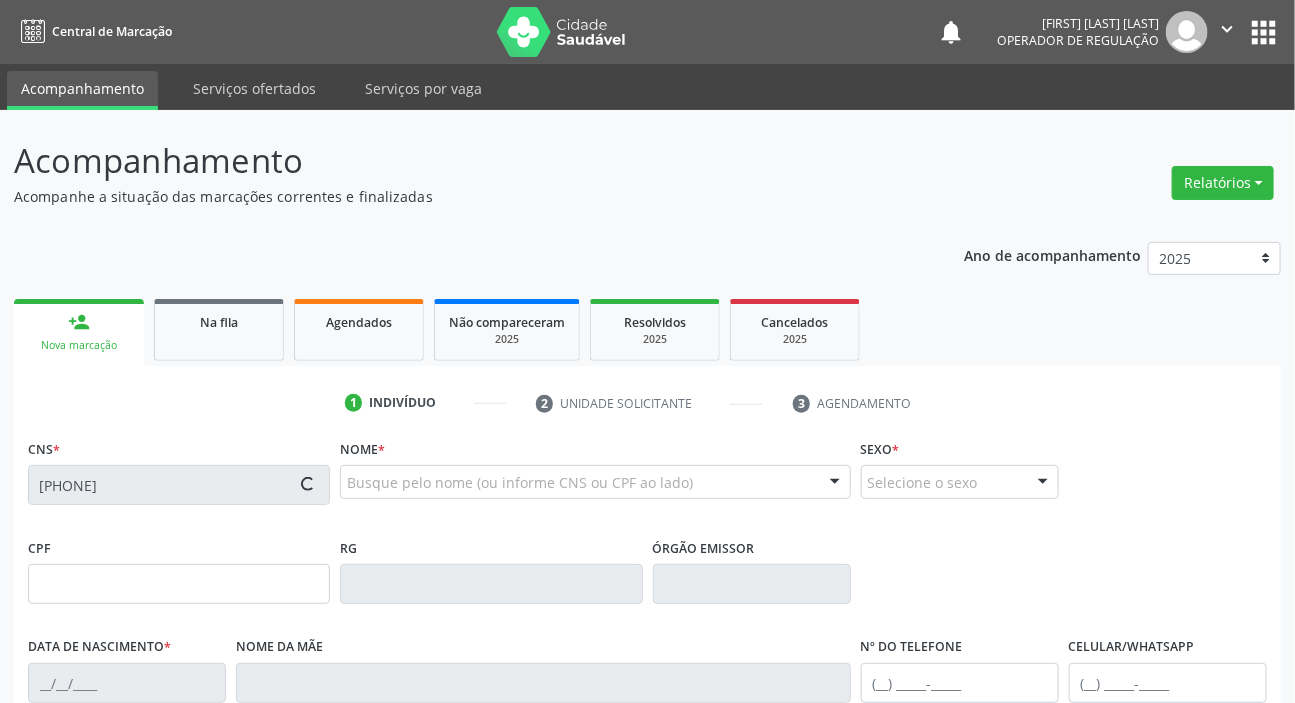 type on "[DATE]" 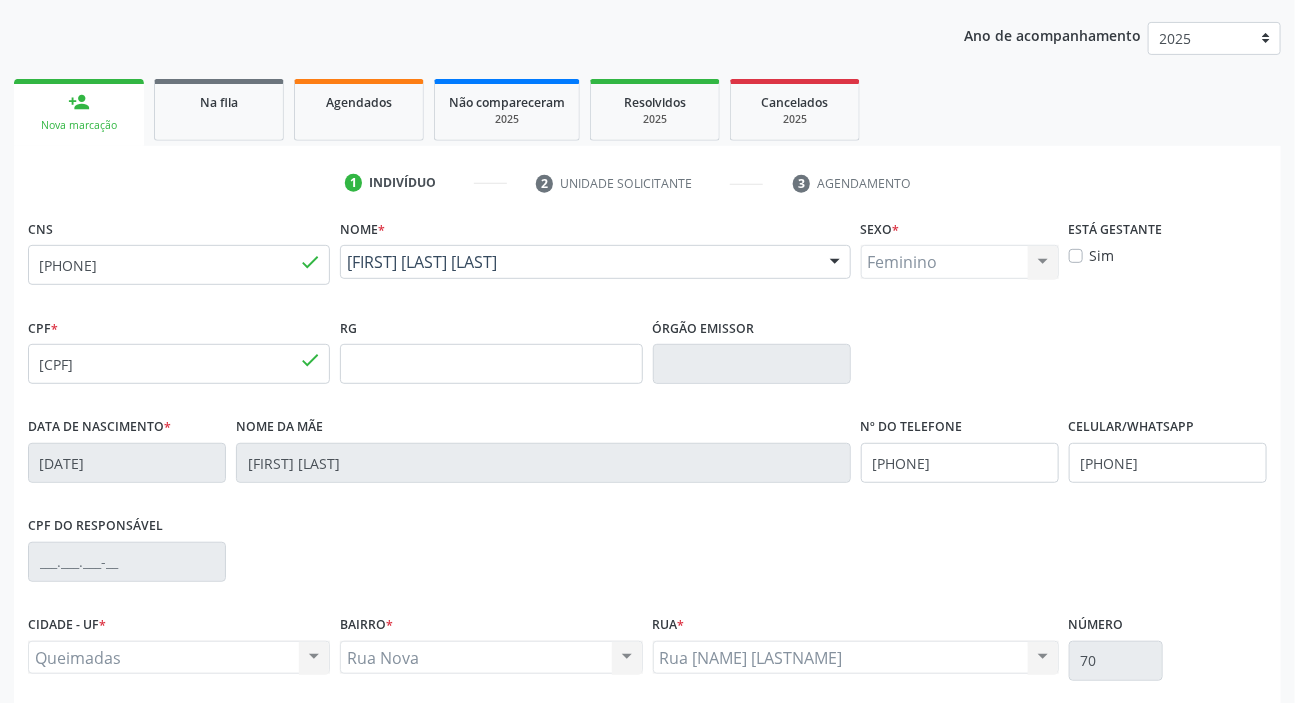 scroll, scrollTop: 380, scrollLeft: 0, axis: vertical 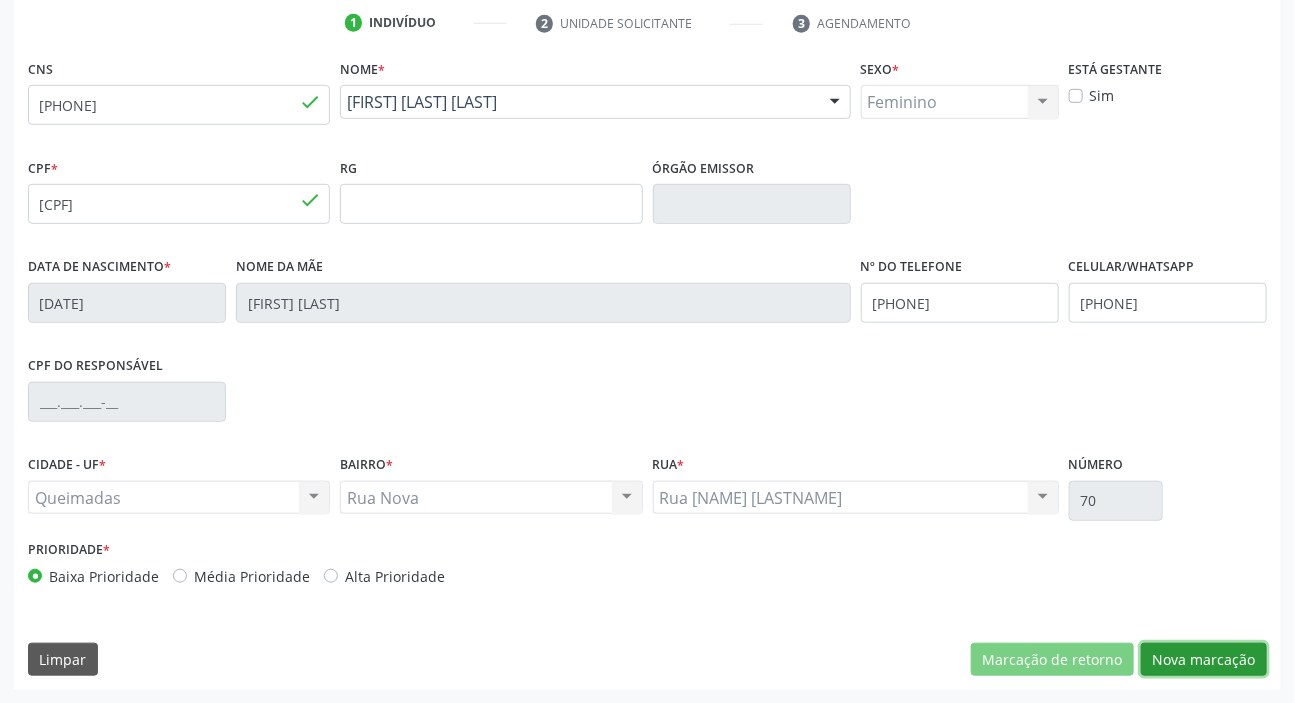 click on "Nova marcação" at bounding box center [1204, 660] 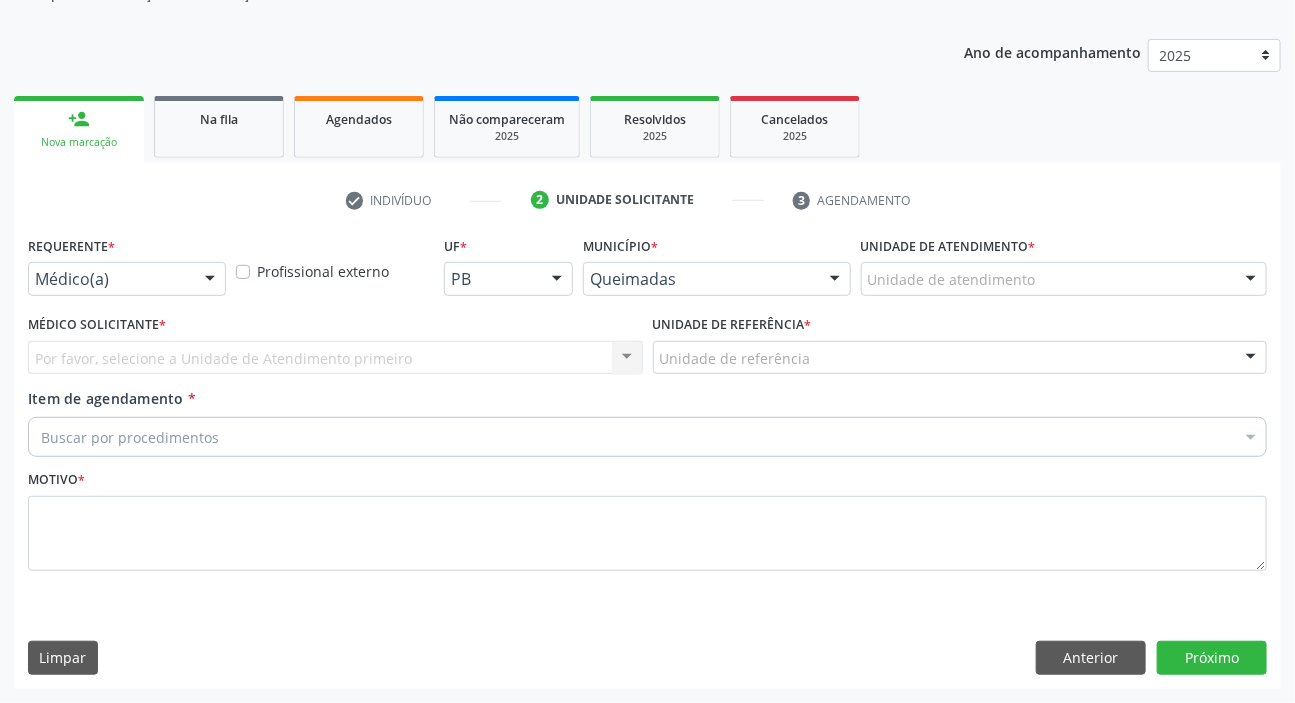 scroll, scrollTop: 201, scrollLeft: 0, axis: vertical 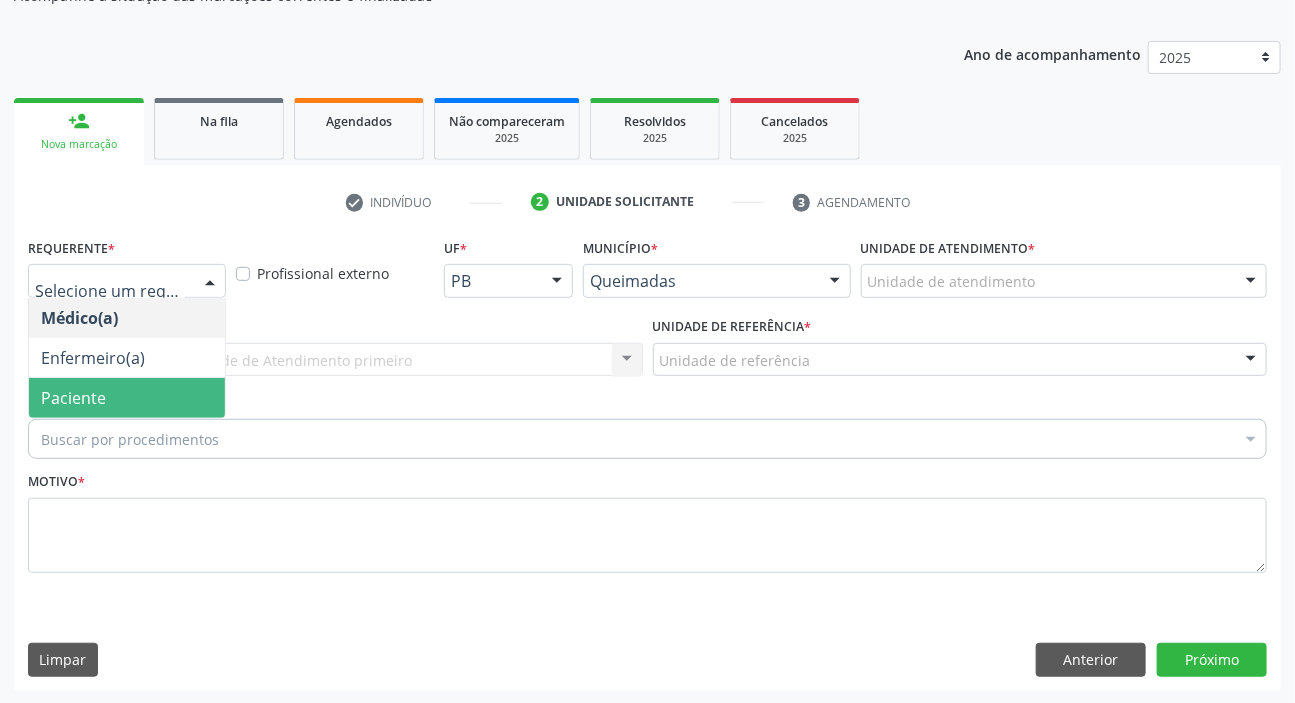 click on "Paciente" at bounding box center (73, 398) 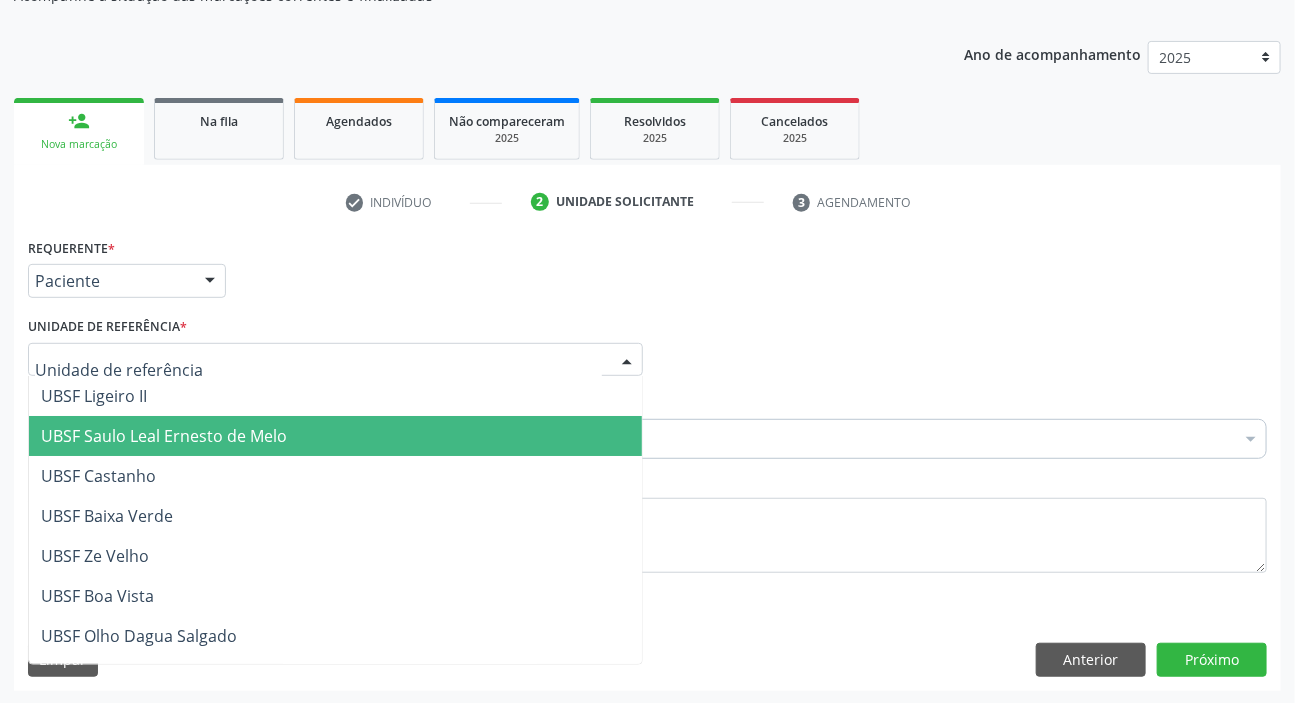 click on "UBSF Saulo Leal Ernesto de Melo" at bounding box center (164, 436) 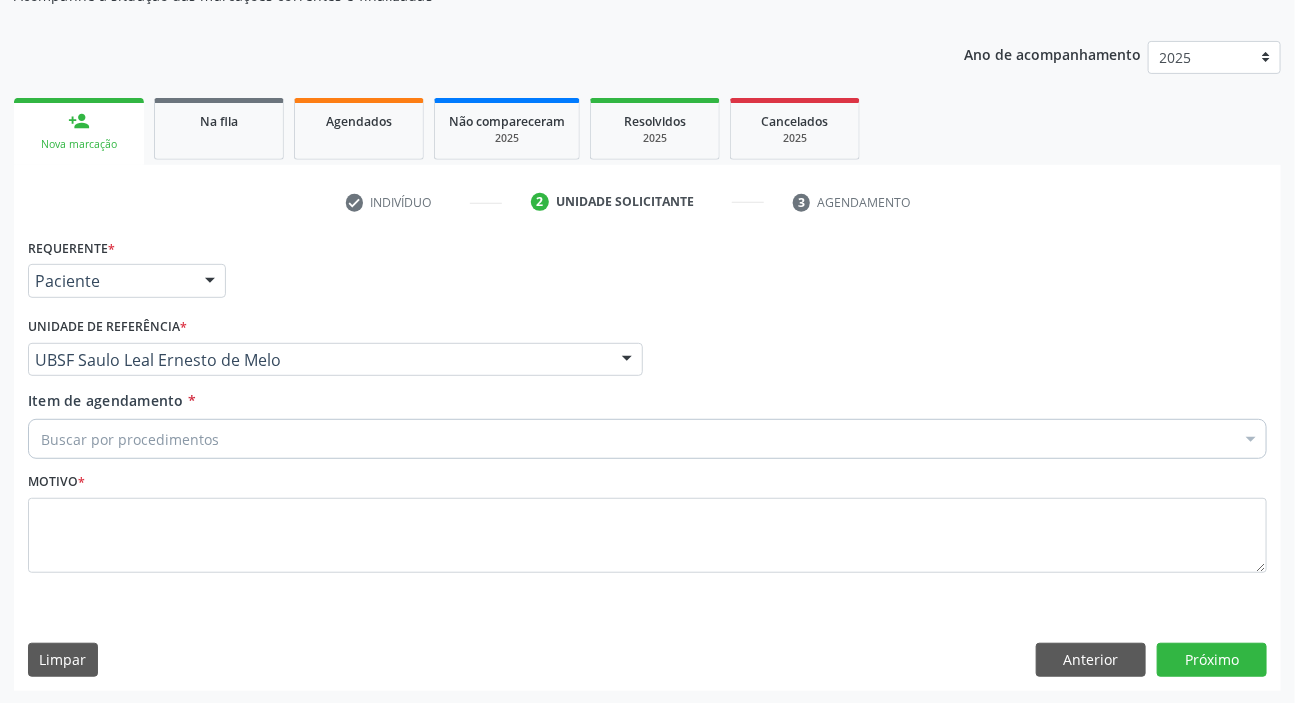 click on "Buscar por procedimentos" at bounding box center (647, 439) 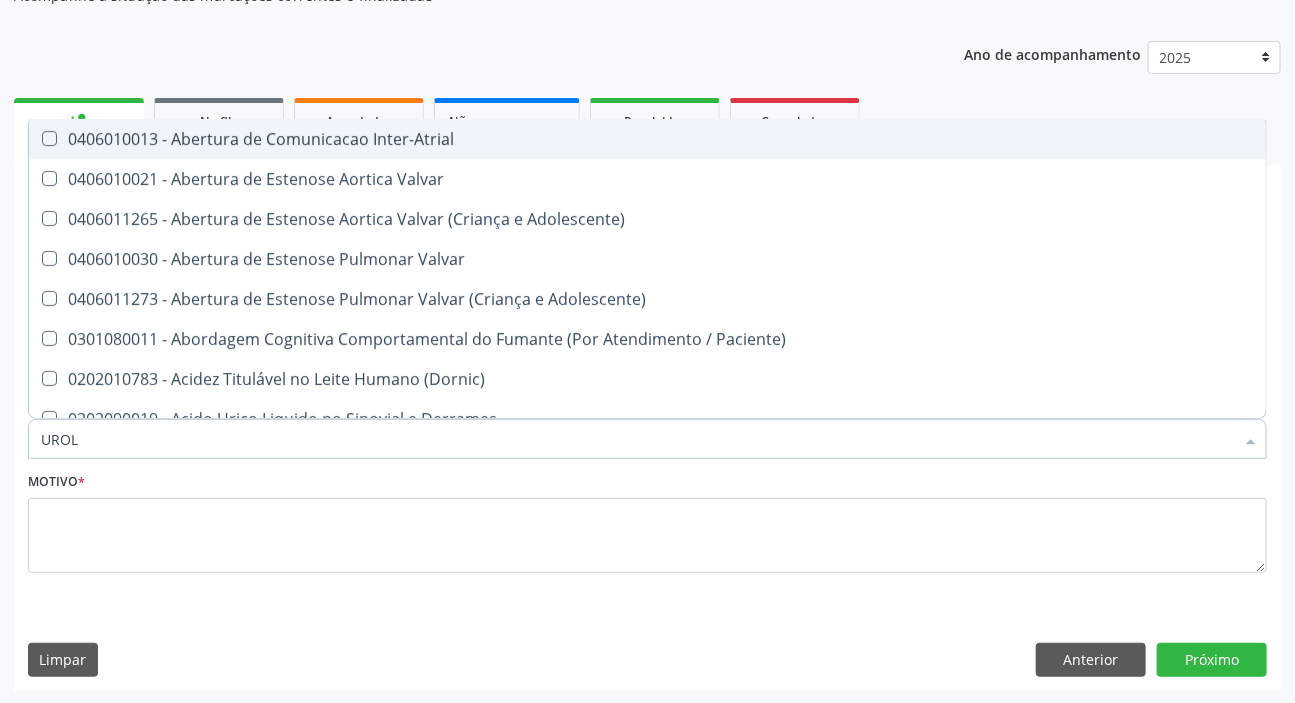 type on "UROLO" 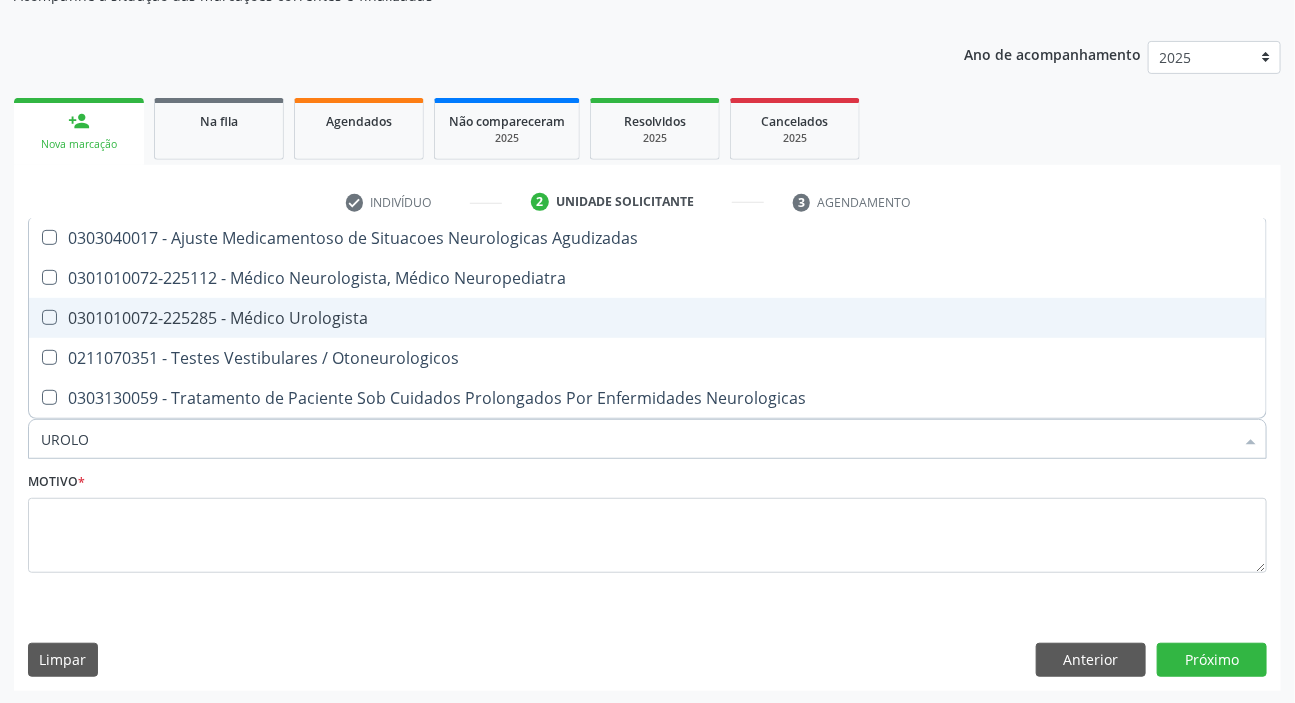 drag, startPoint x: 208, startPoint y: 309, endPoint x: 181, endPoint y: 573, distance: 265.37708 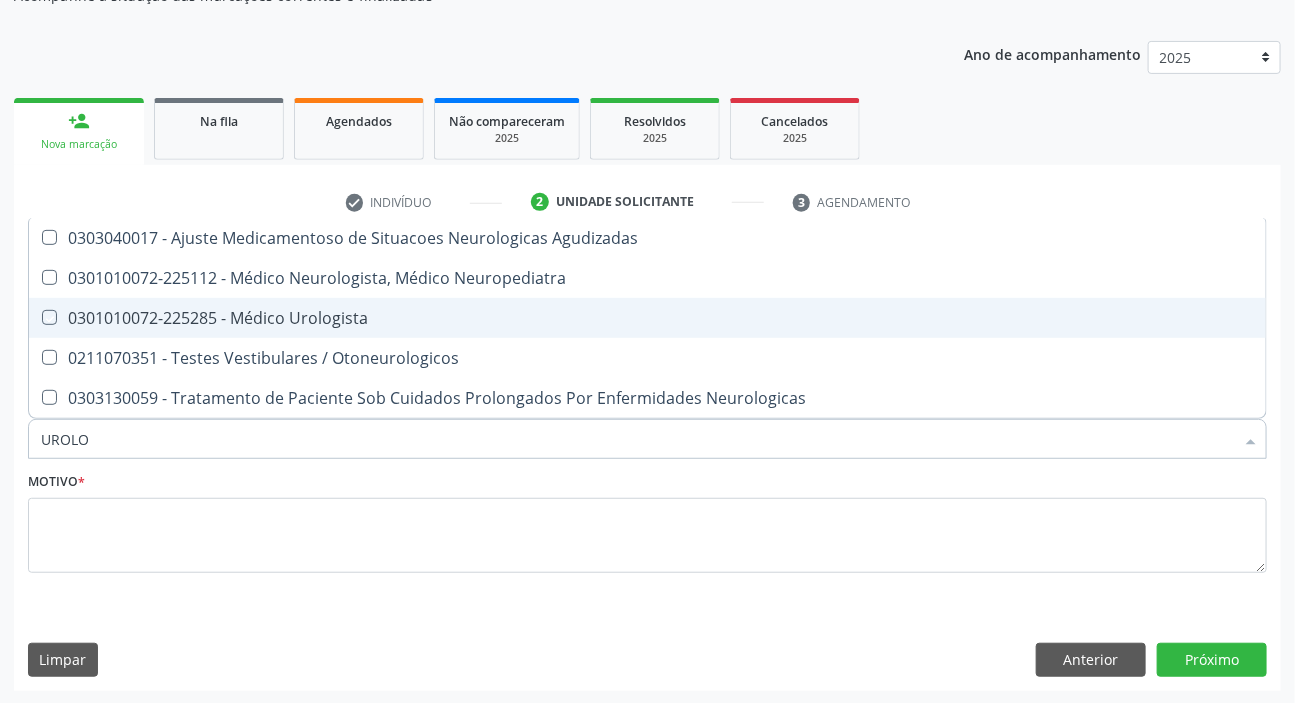 checkbox on "true" 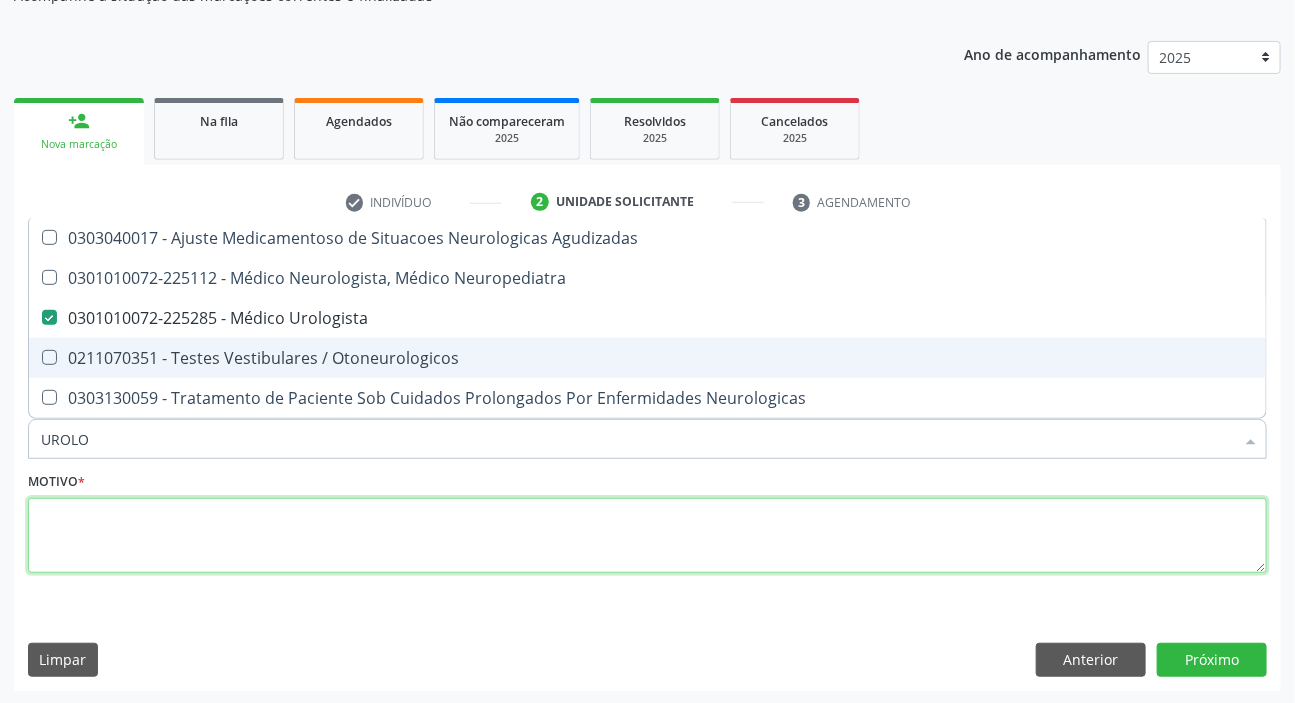click at bounding box center (647, 536) 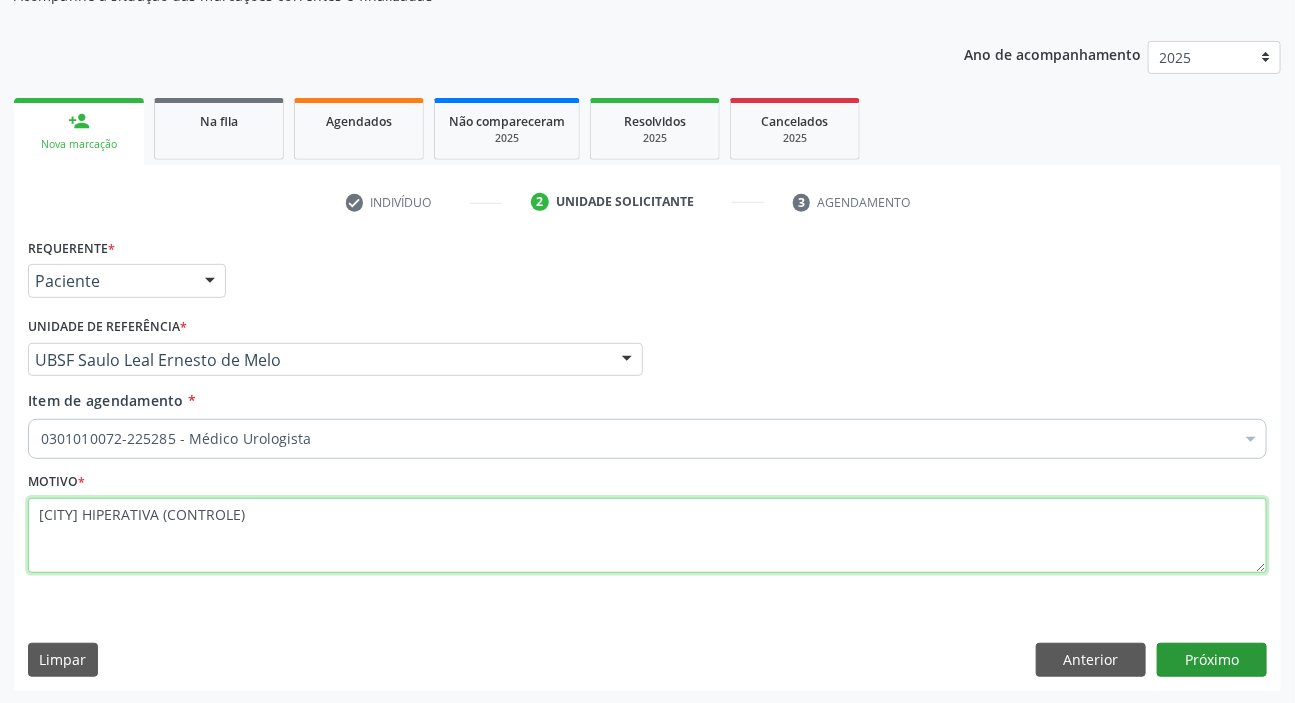 type on "[CITY] HIPERATIVA (CONTROLE)" 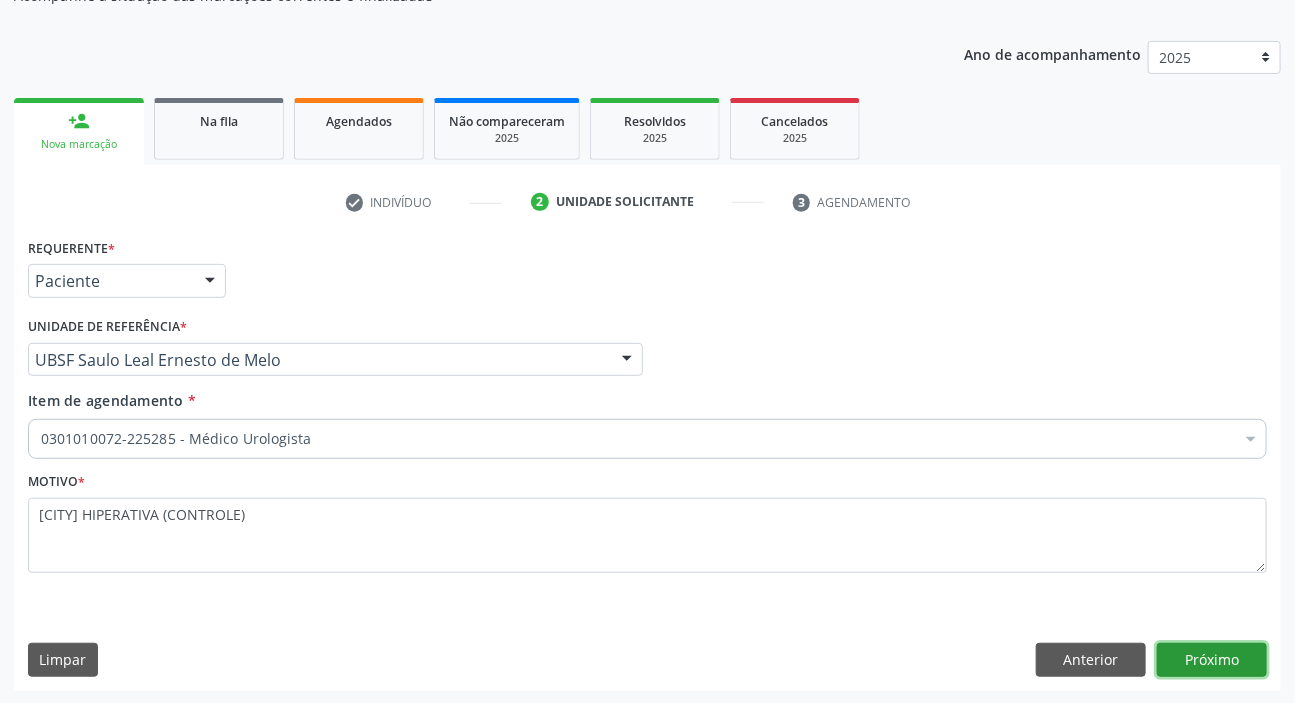 click on "Próximo" at bounding box center (1212, 660) 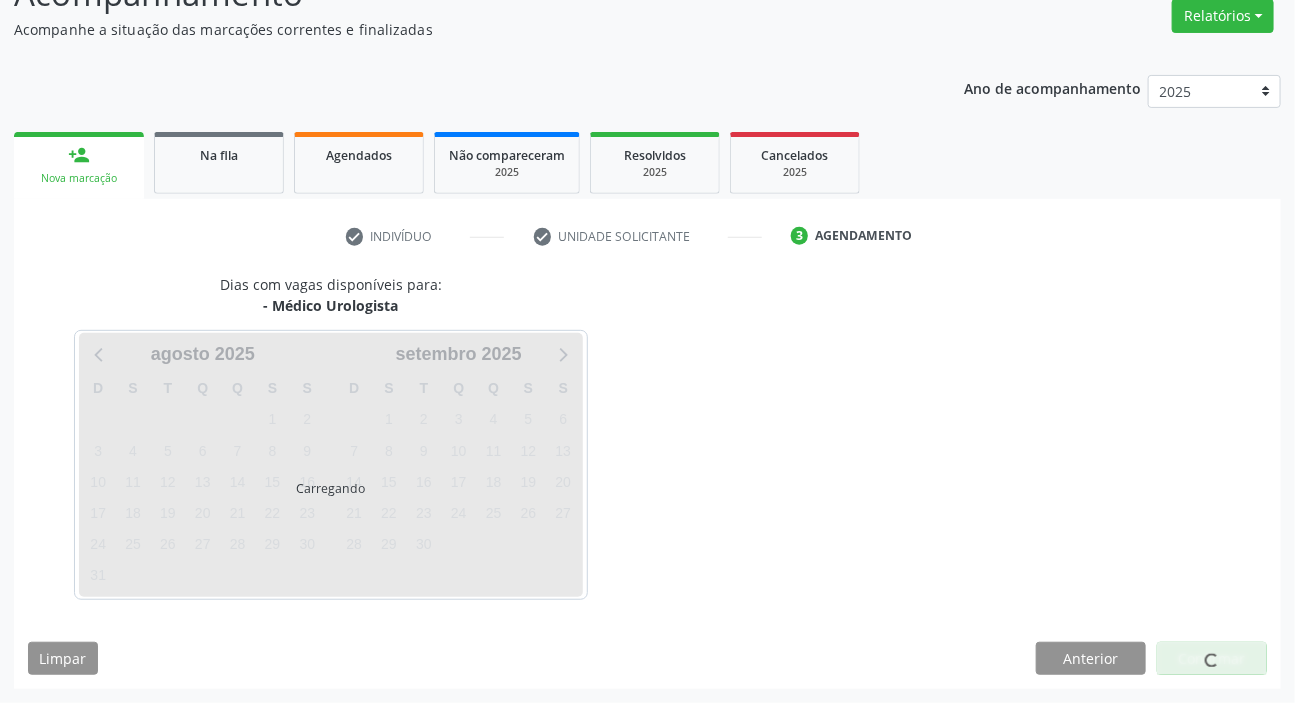 scroll, scrollTop: 166, scrollLeft: 0, axis: vertical 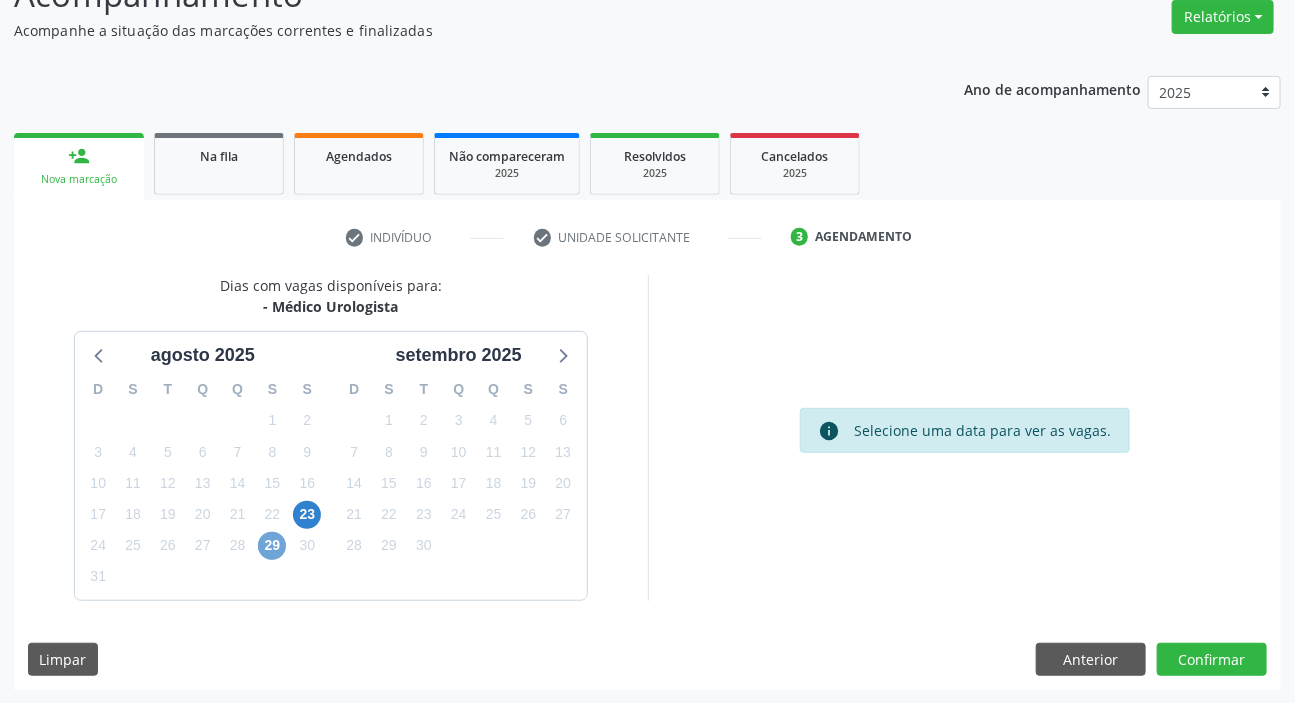 click on "29" at bounding box center [272, 546] 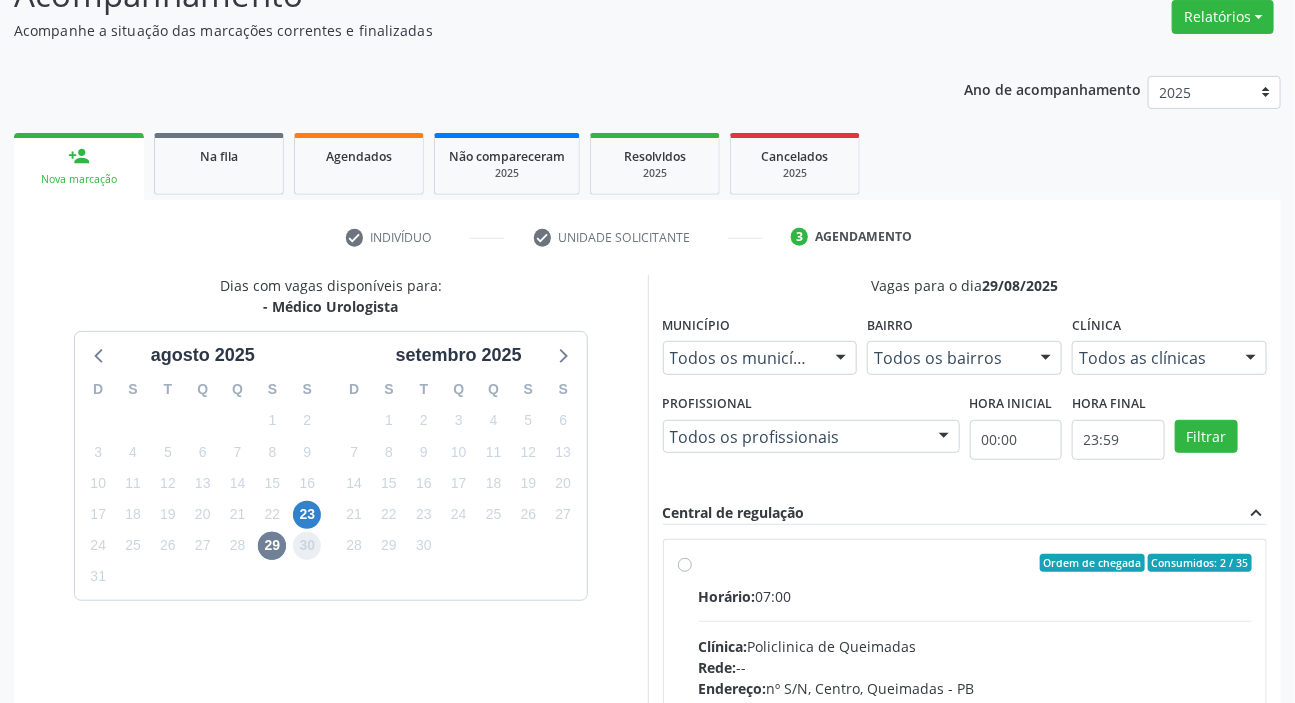 click on "30" at bounding box center (307, 546) 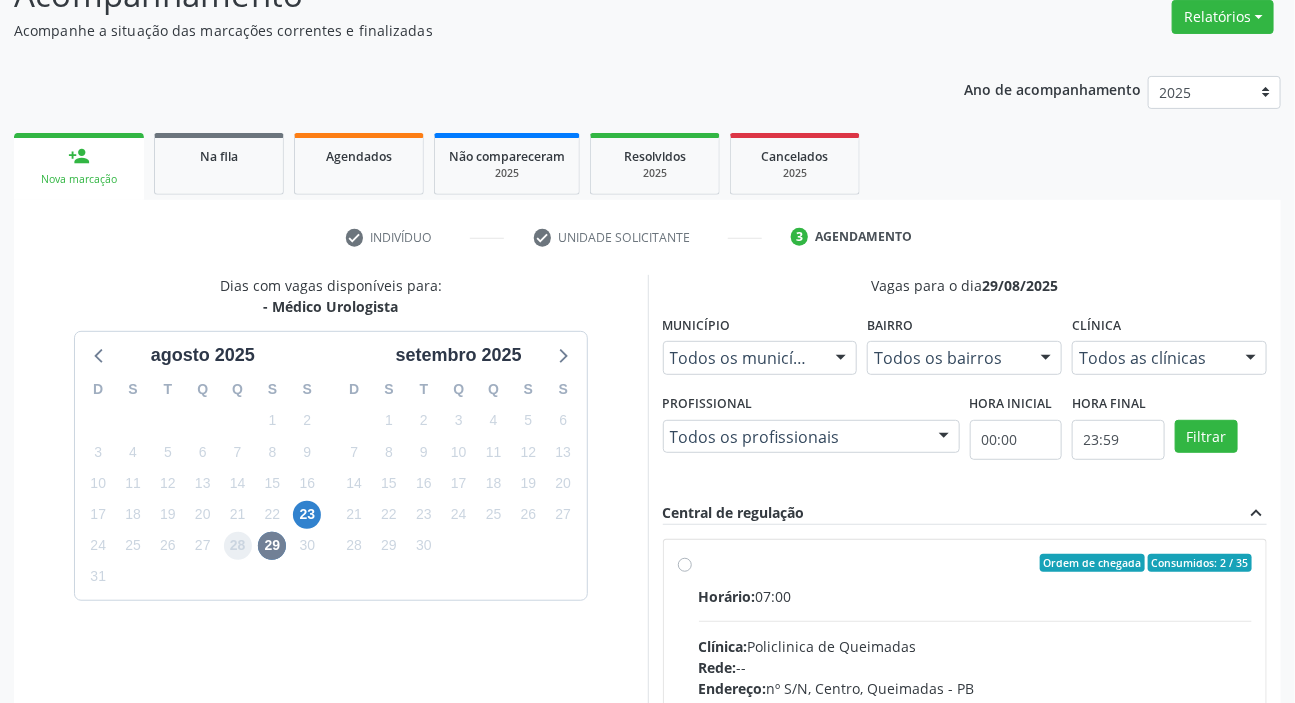 click on "28" at bounding box center [238, 546] 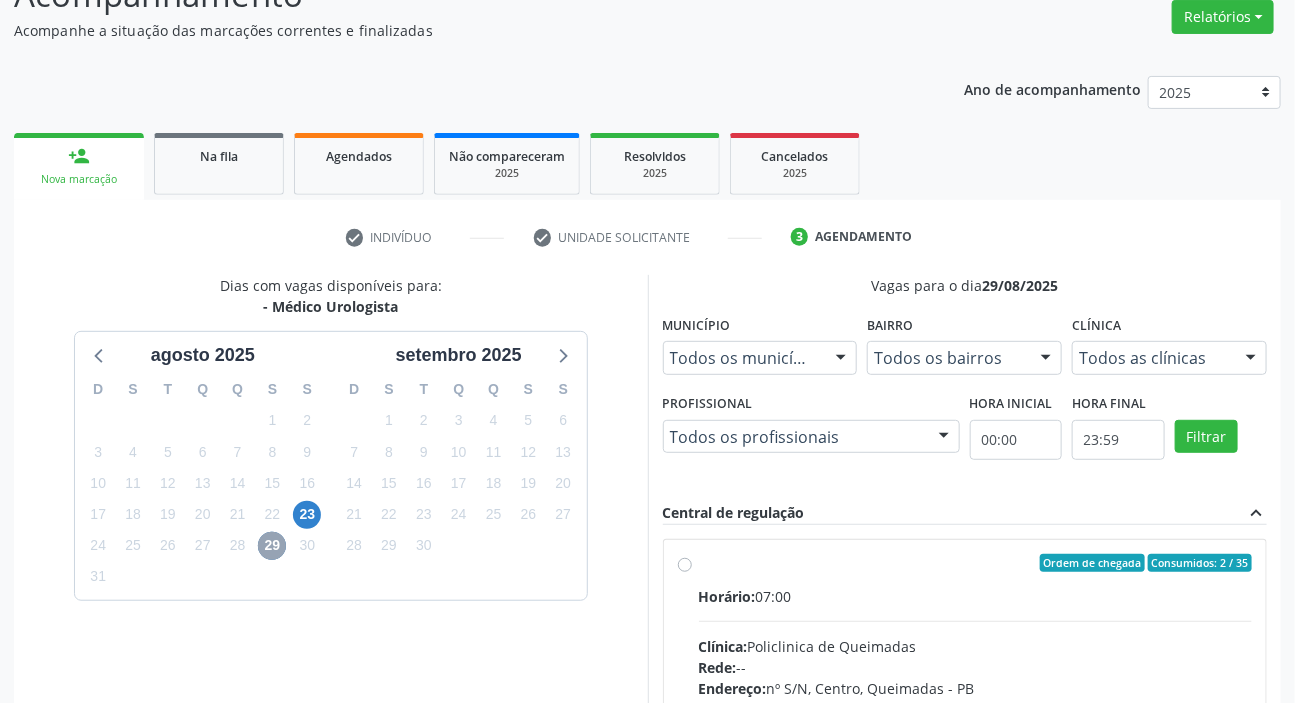 click on "29" at bounding box center (272, 546) 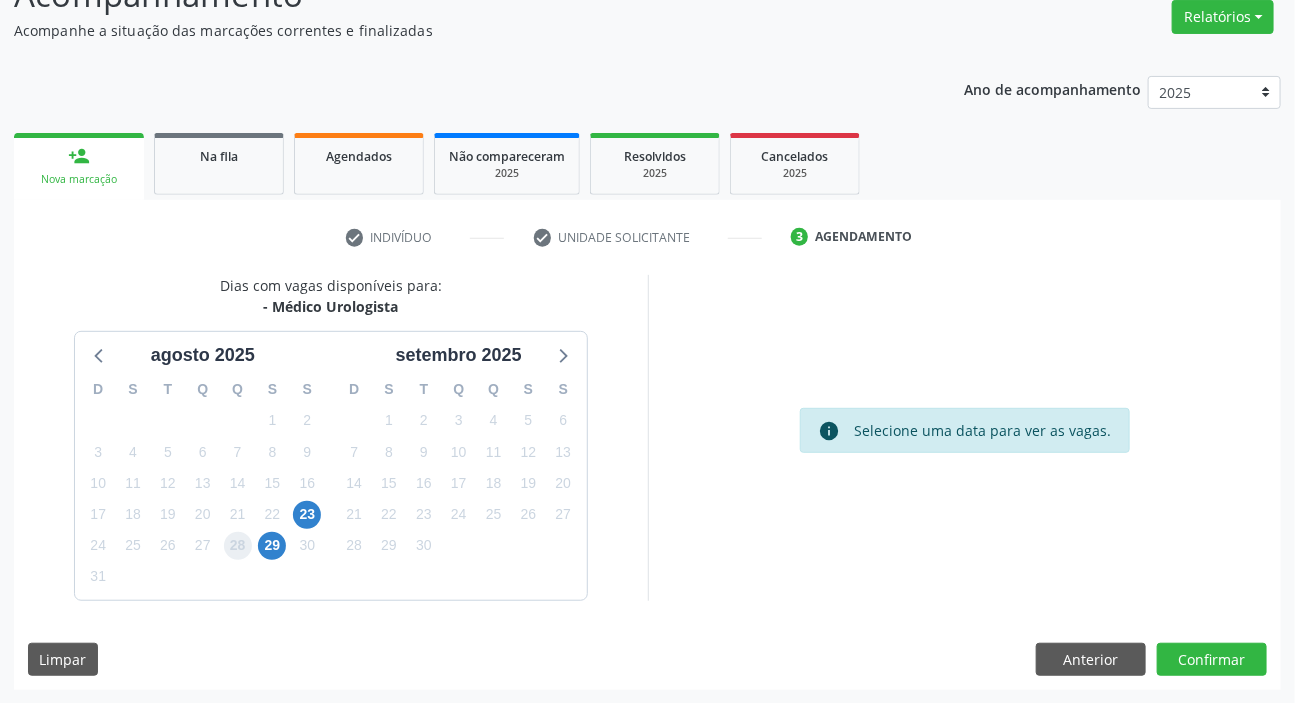 click on "28" at bounding box center (238, 546) 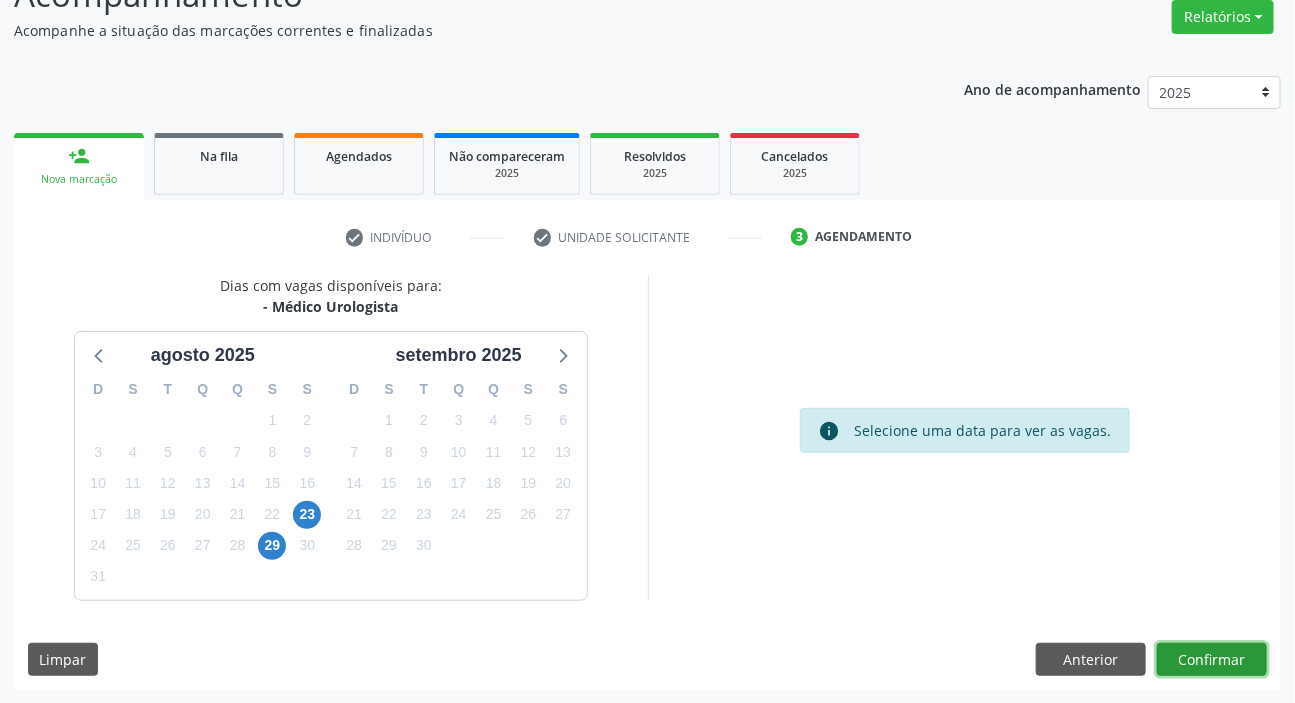 click on "Confirmar" at bounding box center (1212, 660) 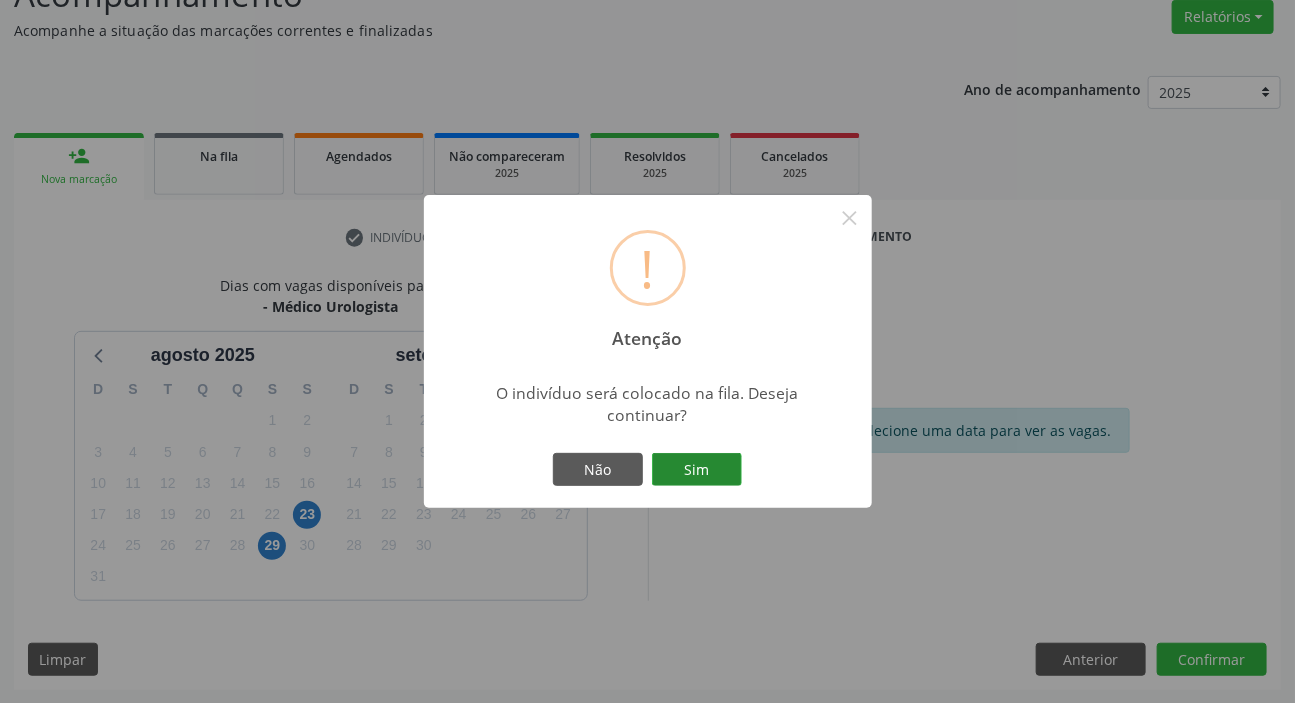 click on "Sim" at bounding box center [697, 470] 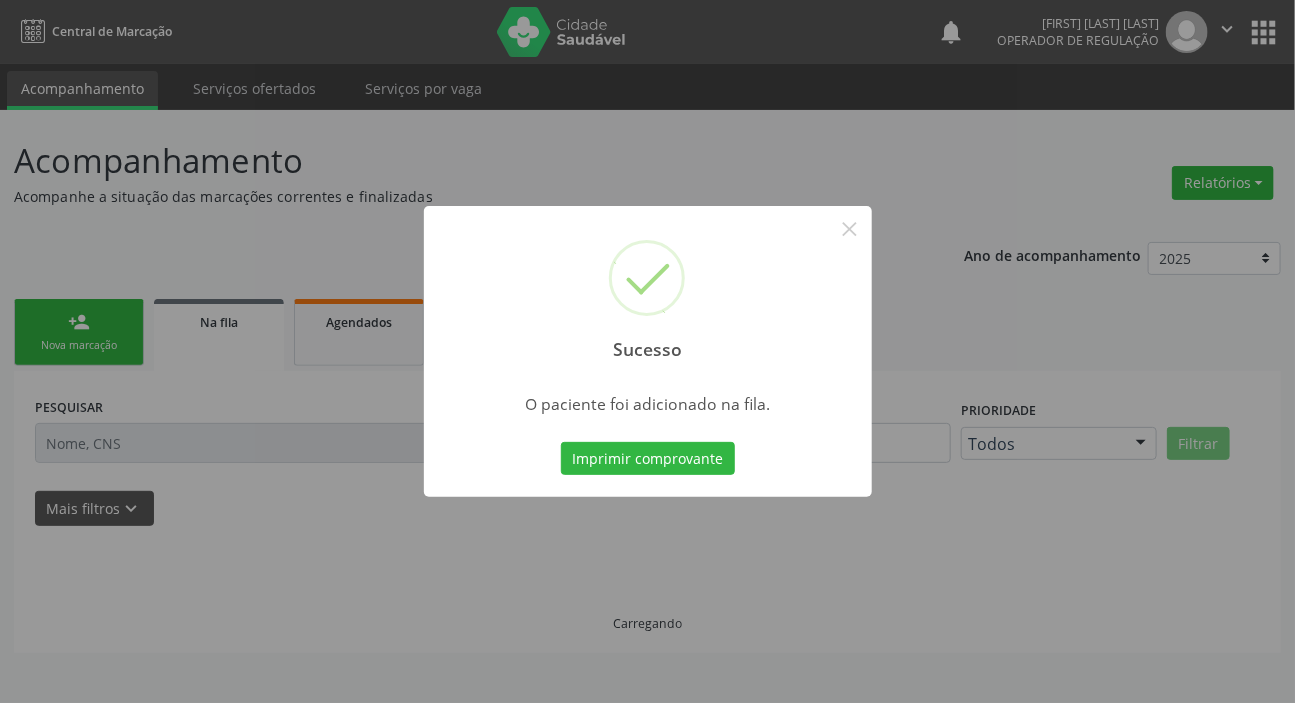 scroll, scrollTop: 0, scrollLeft: 0, axis: both 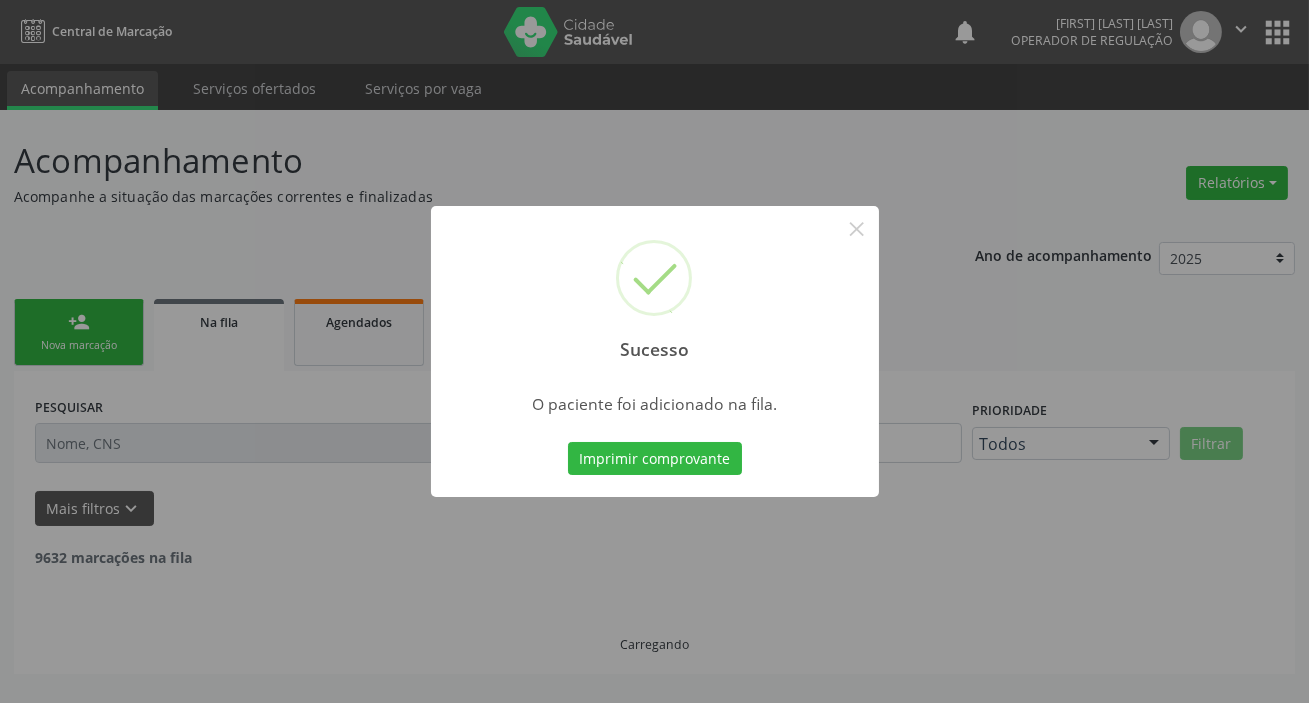 click on "Sucesso × O paciente foi adicionado na fila. Imprimir comprovante Cancel" at bounding box center (654, 351) 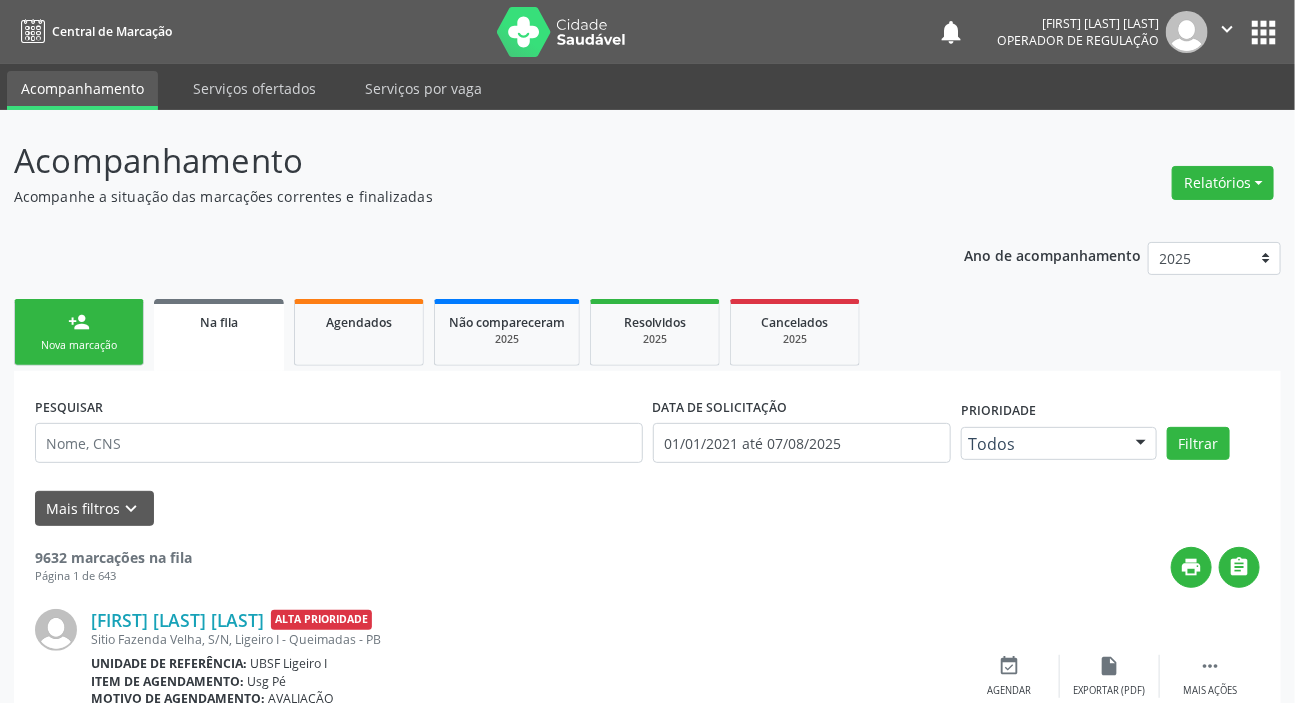 click on "person_add
Nova marcação" at bounding box center (79, 332) 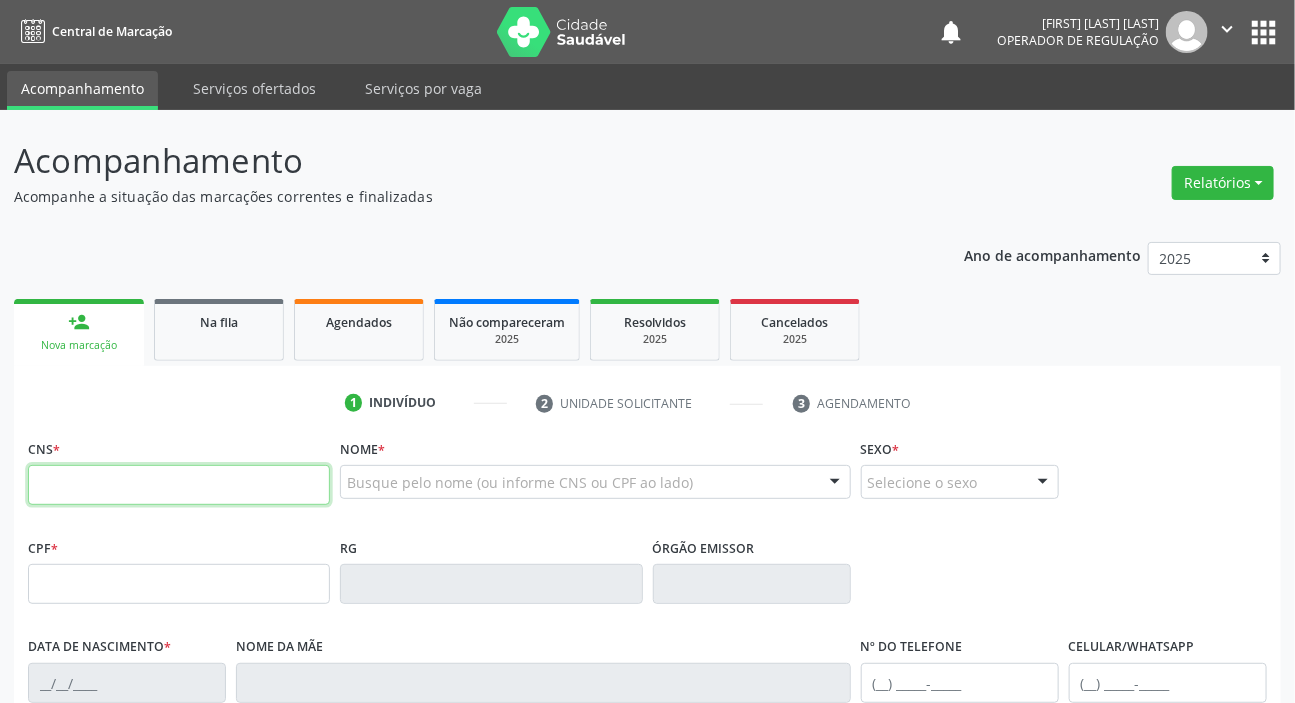 click at bounding box center (179, 485) 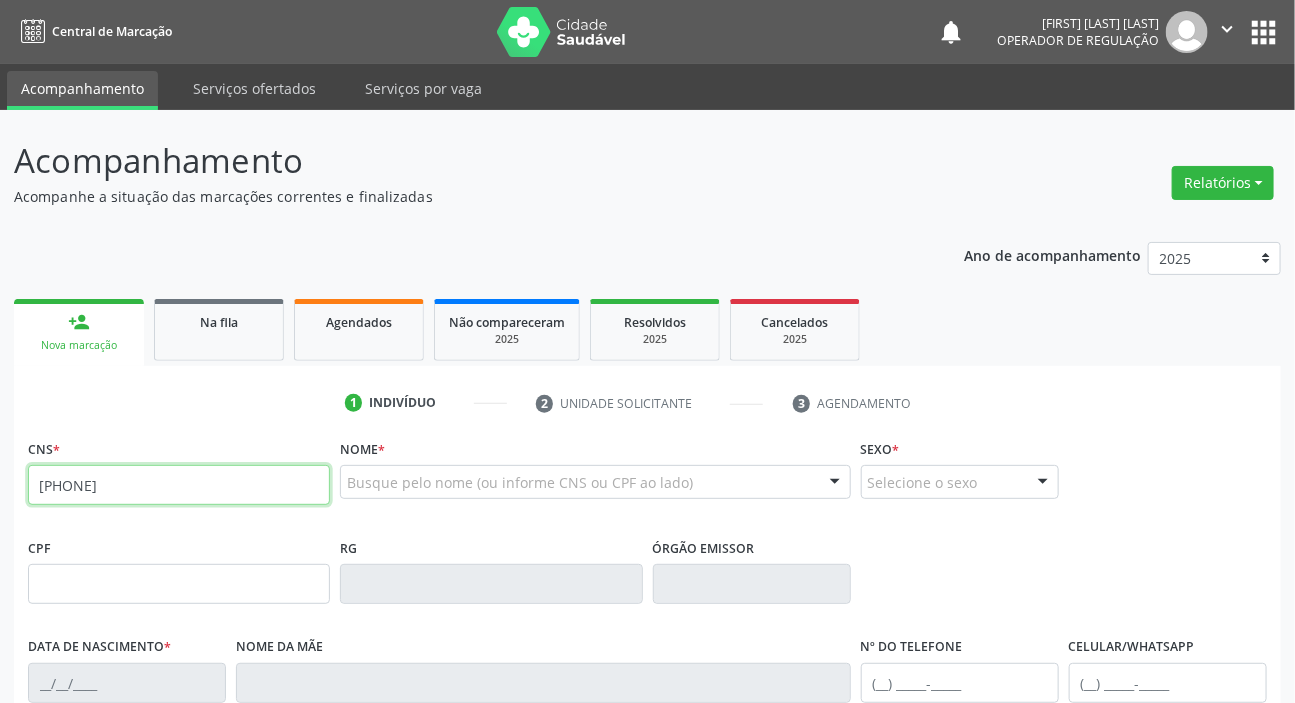 type on "[PHONE]" 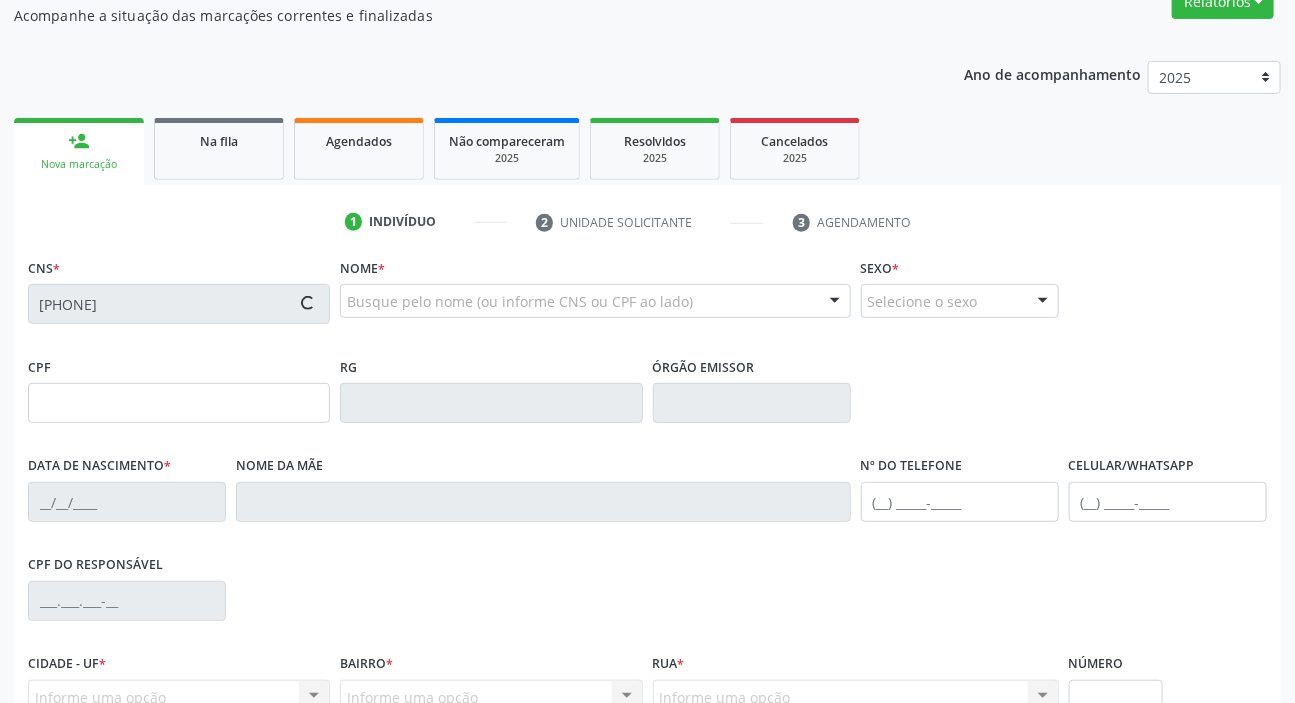 type on "[CPF]" 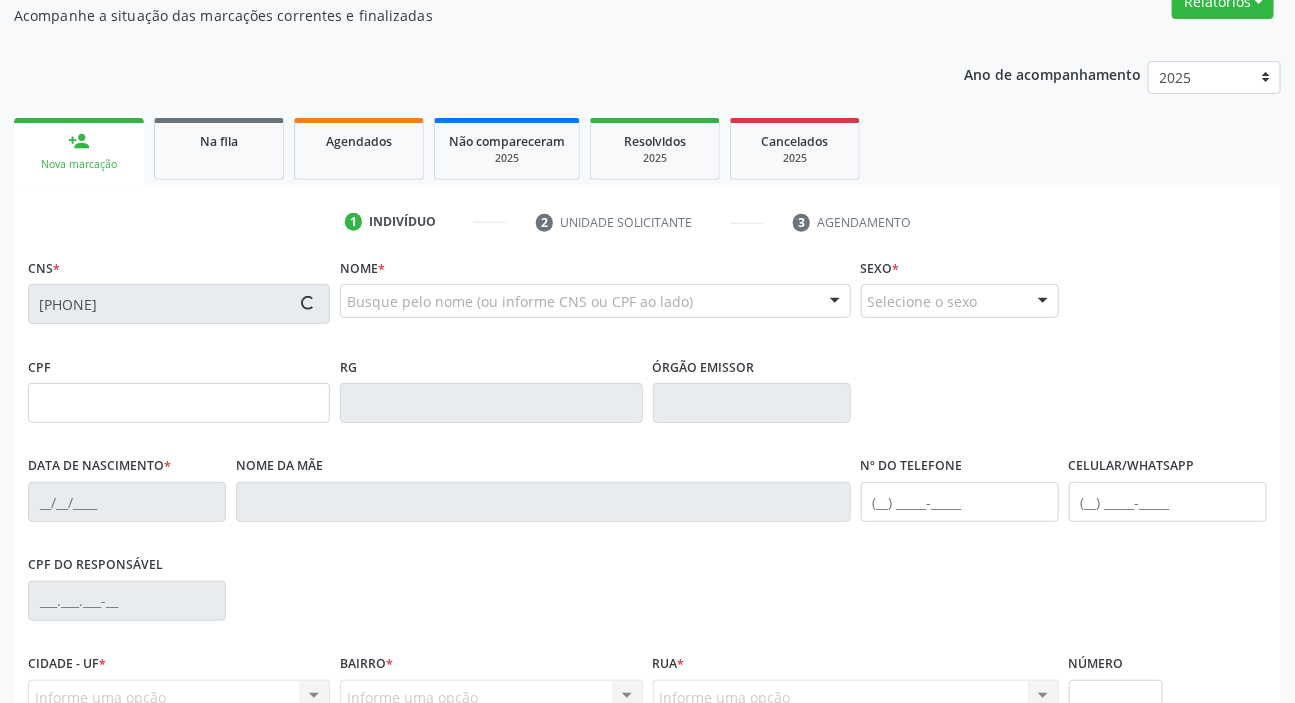 type on "[DATE]" 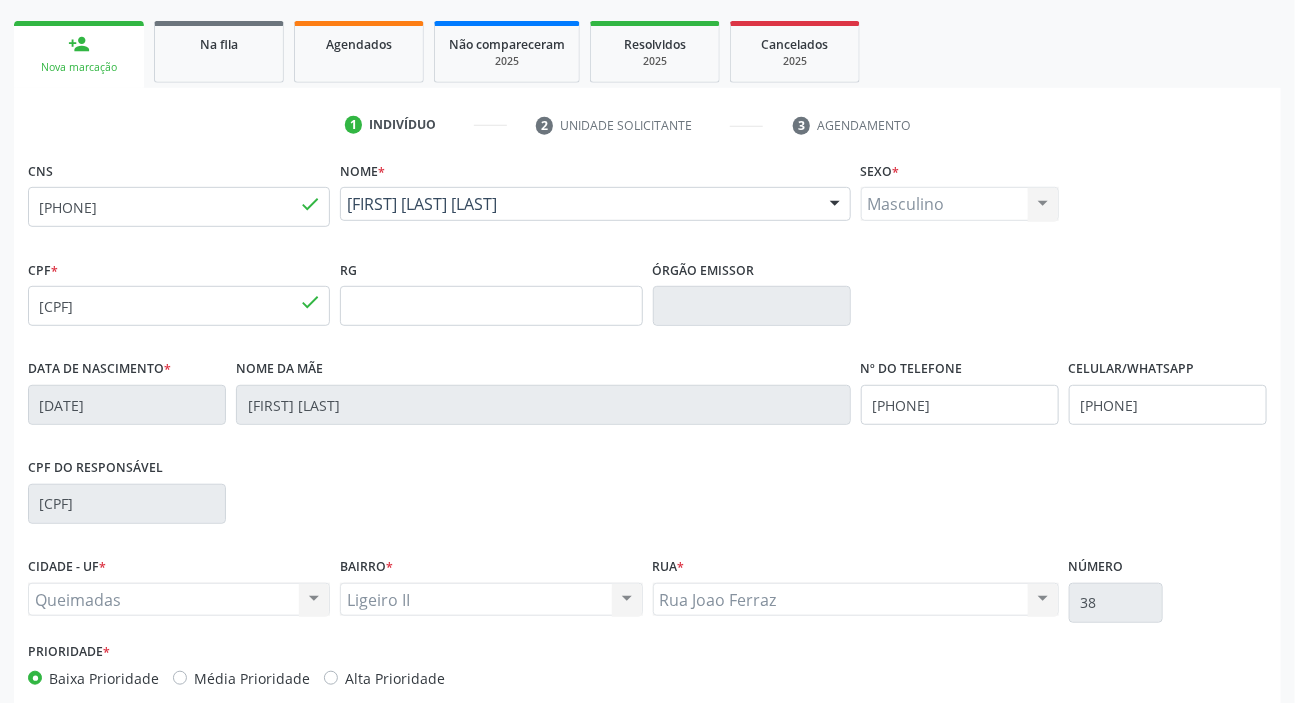 scroll, scrollTop: 380, scrollLeft: 0, axis: vertical 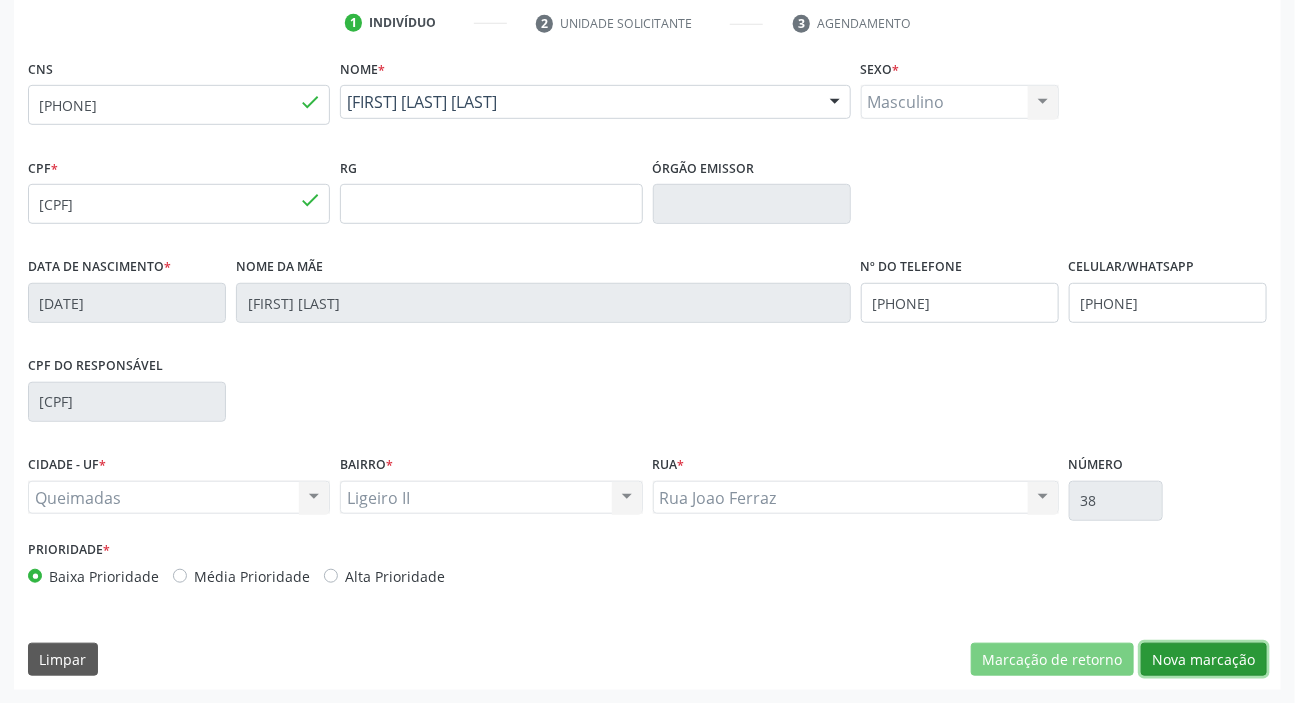 click on "Nova marcação" at bounding box center [1204, 660] 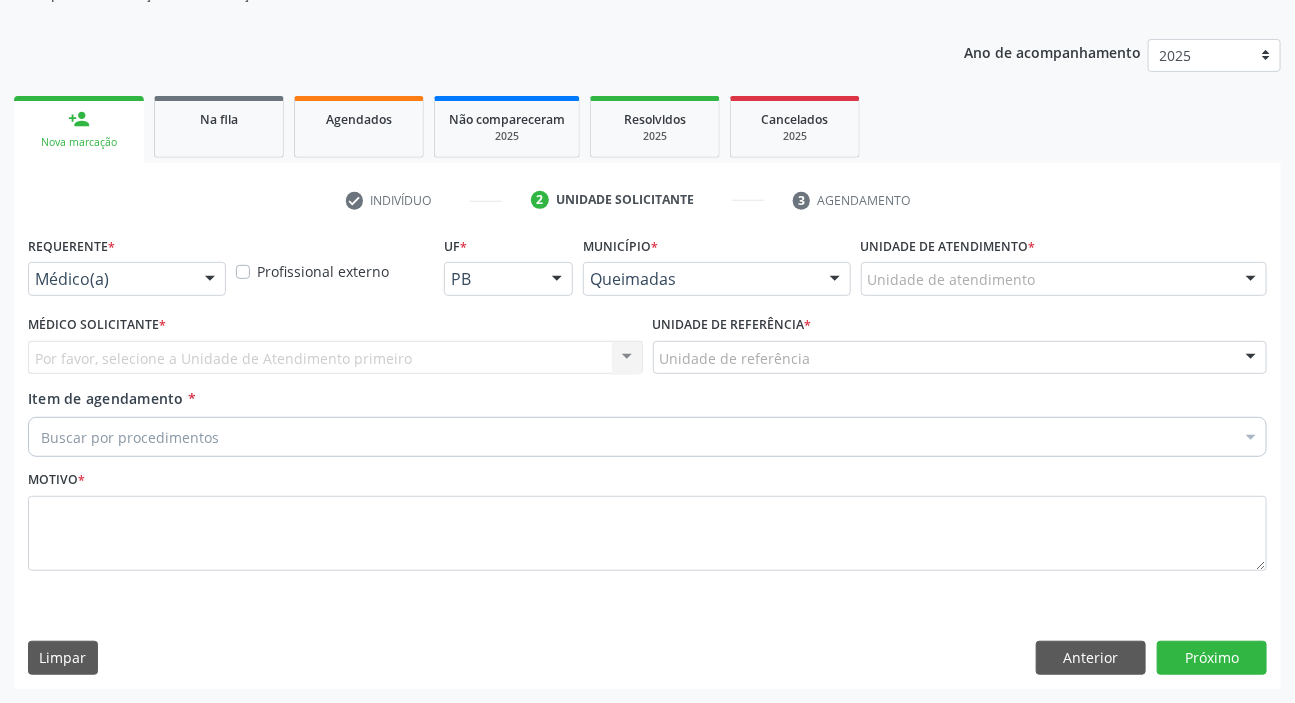 scroll, scrollTop: 201, scrollLeft: 0, axis: vertical 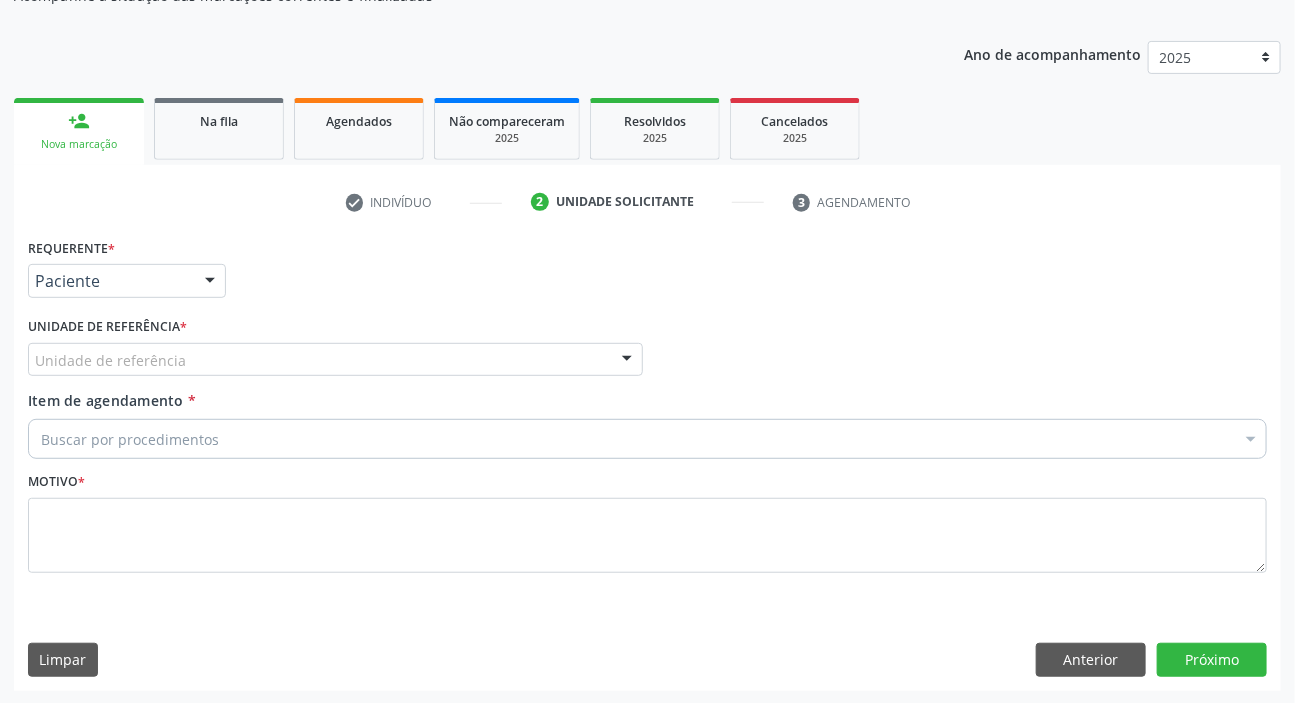 drag, startPoint x: 0, startPoint y: 0, endPoint x: 63, endPoint y: 382, distance: 387.1602 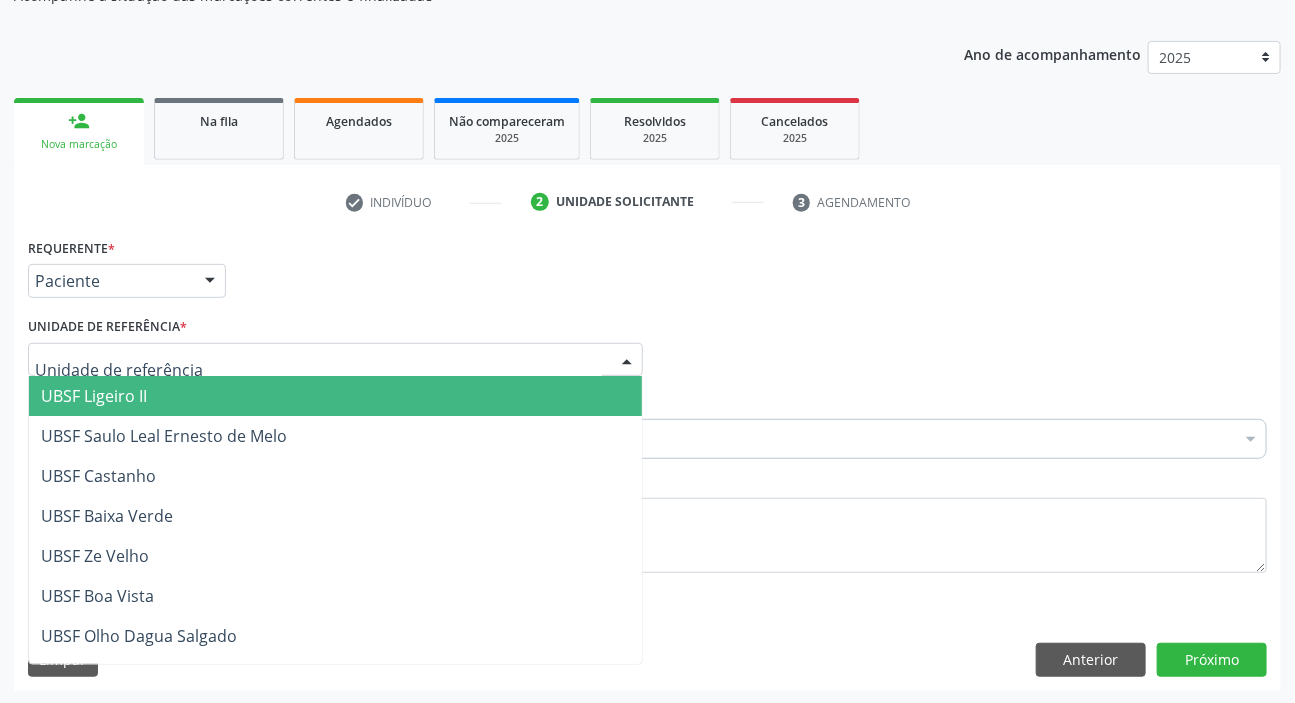 drag, startPoint x: 63, startPoint y: 382, endPoint x: 59, endPoint y: 408, distance: 26.305893 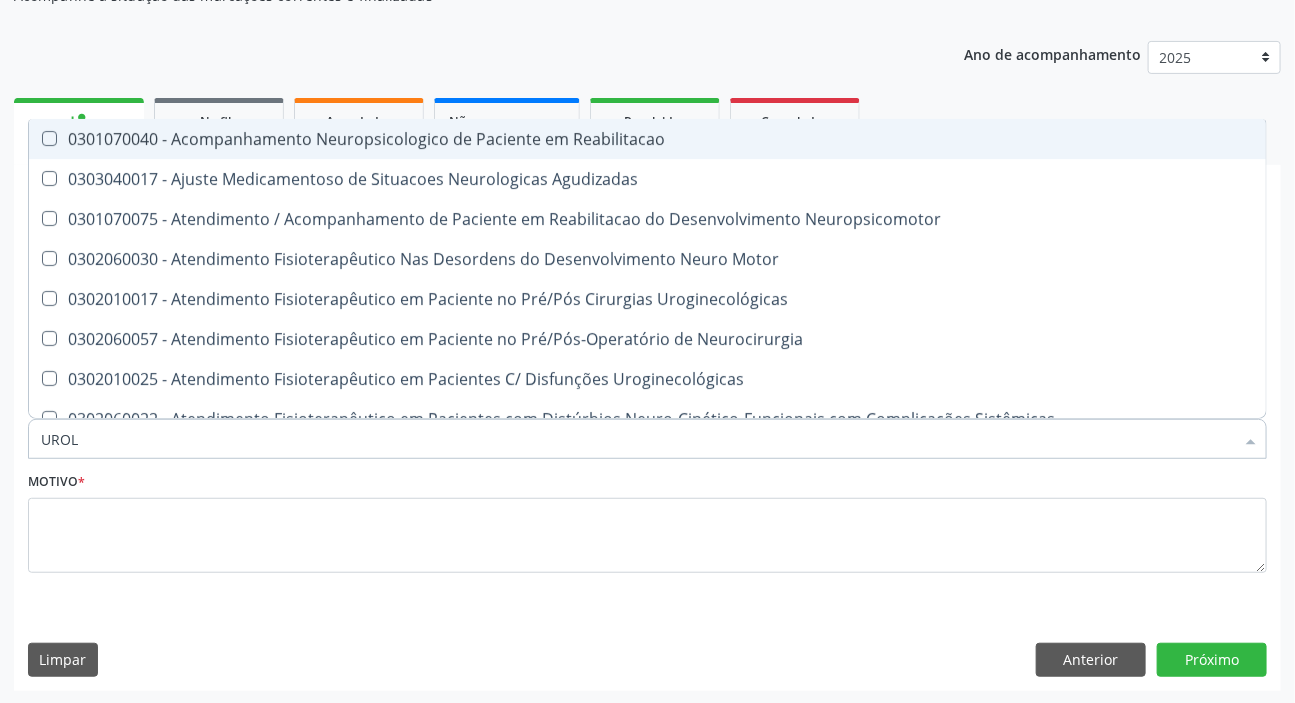 type on "UROLO" 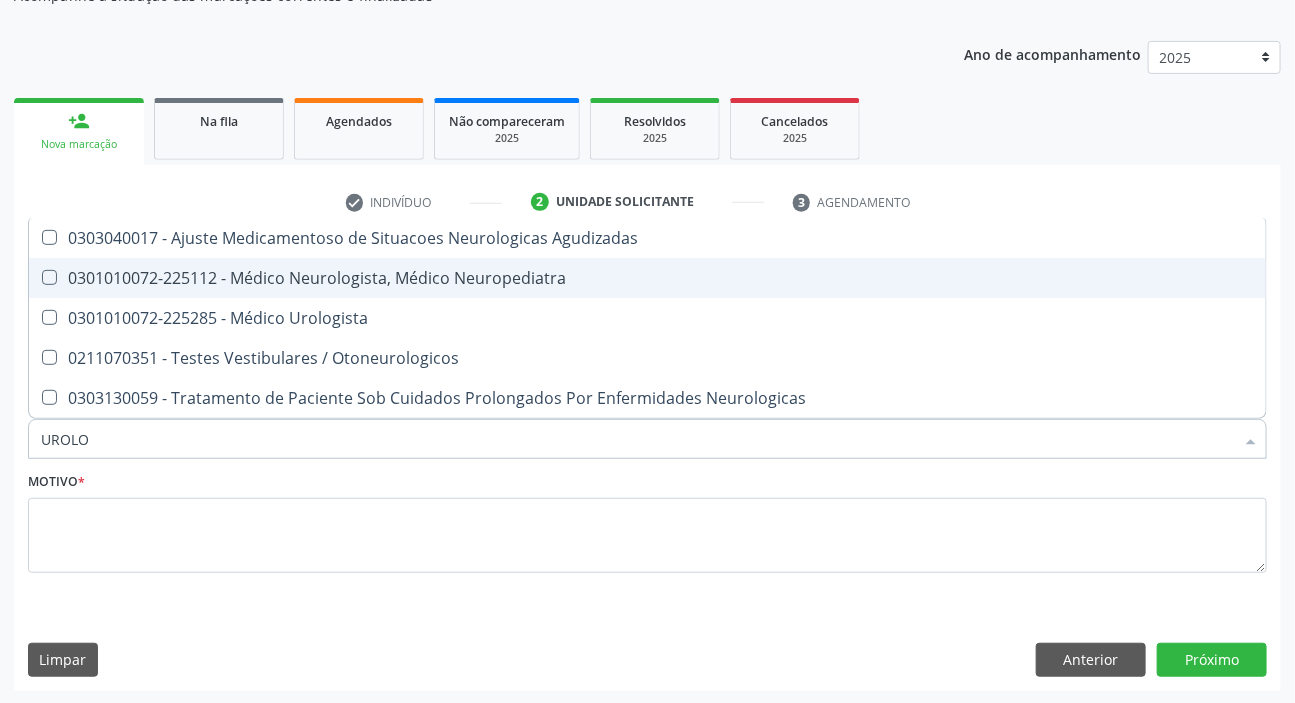 click on "0301010072-225285 - Médico Urologista" at bounding box center [647, 318] 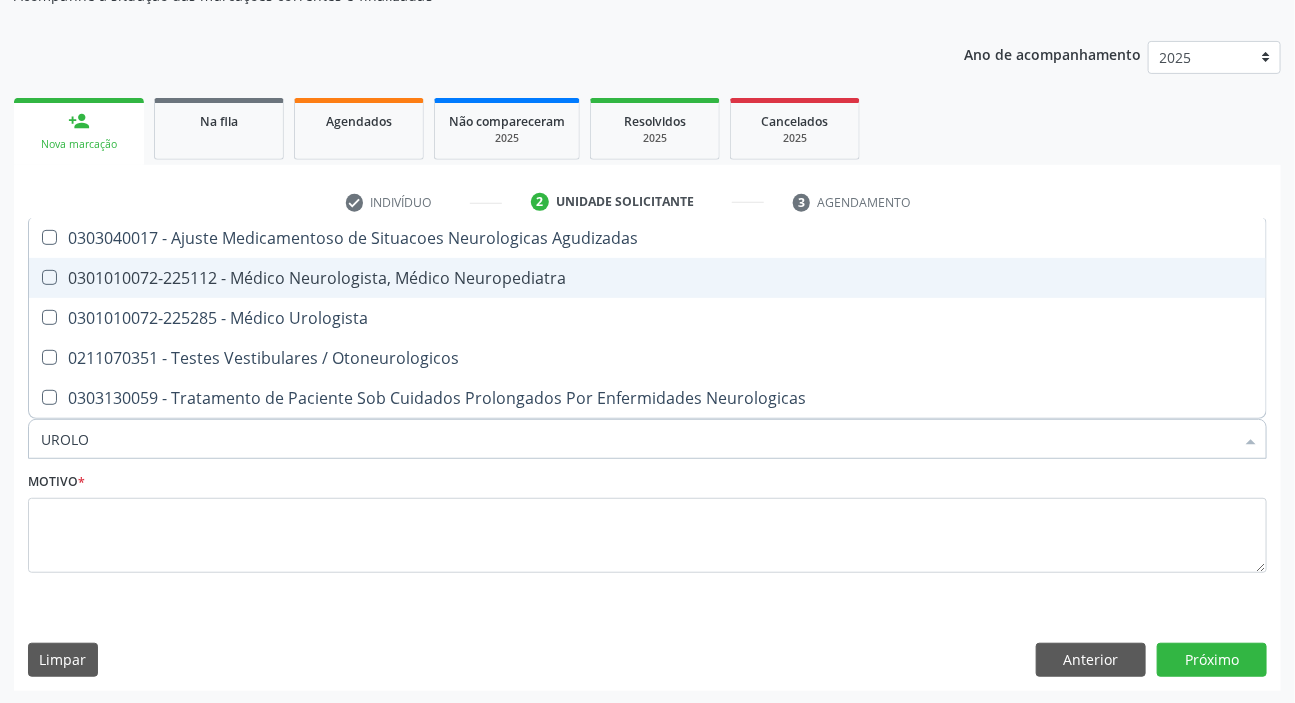 checkbox on "true" 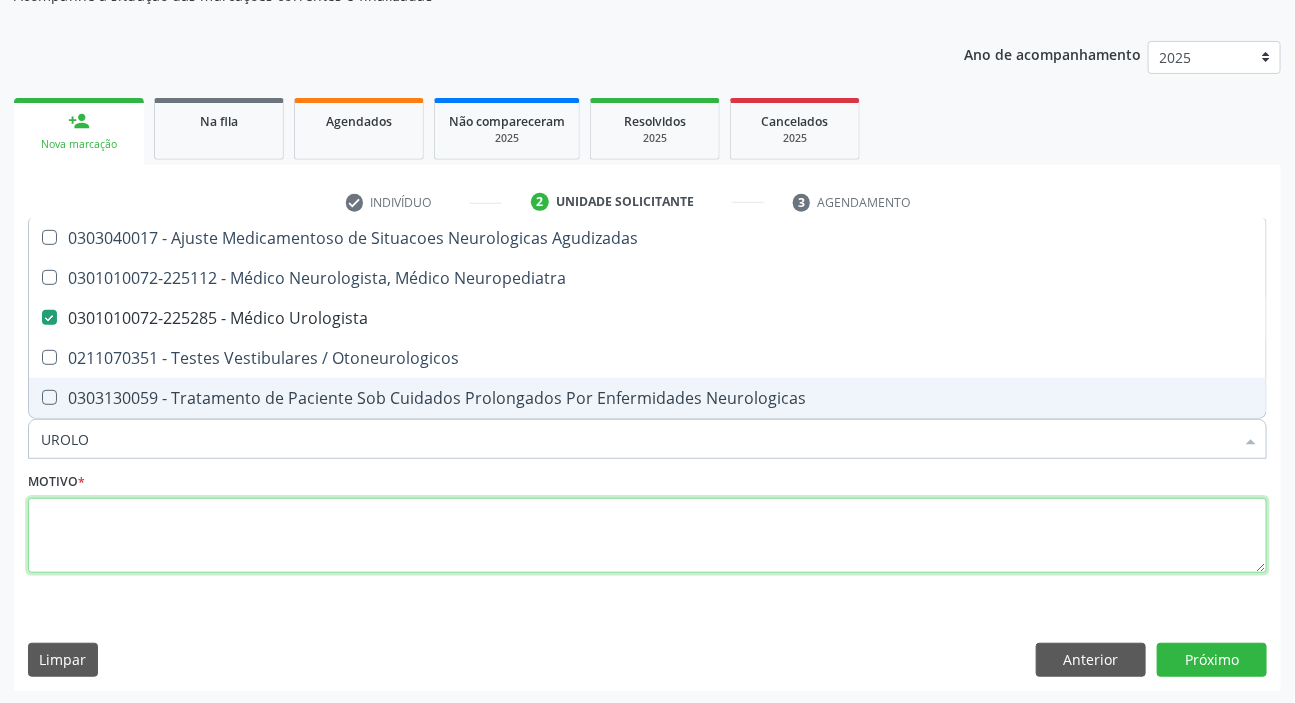 click at bounding box center [647, 536] 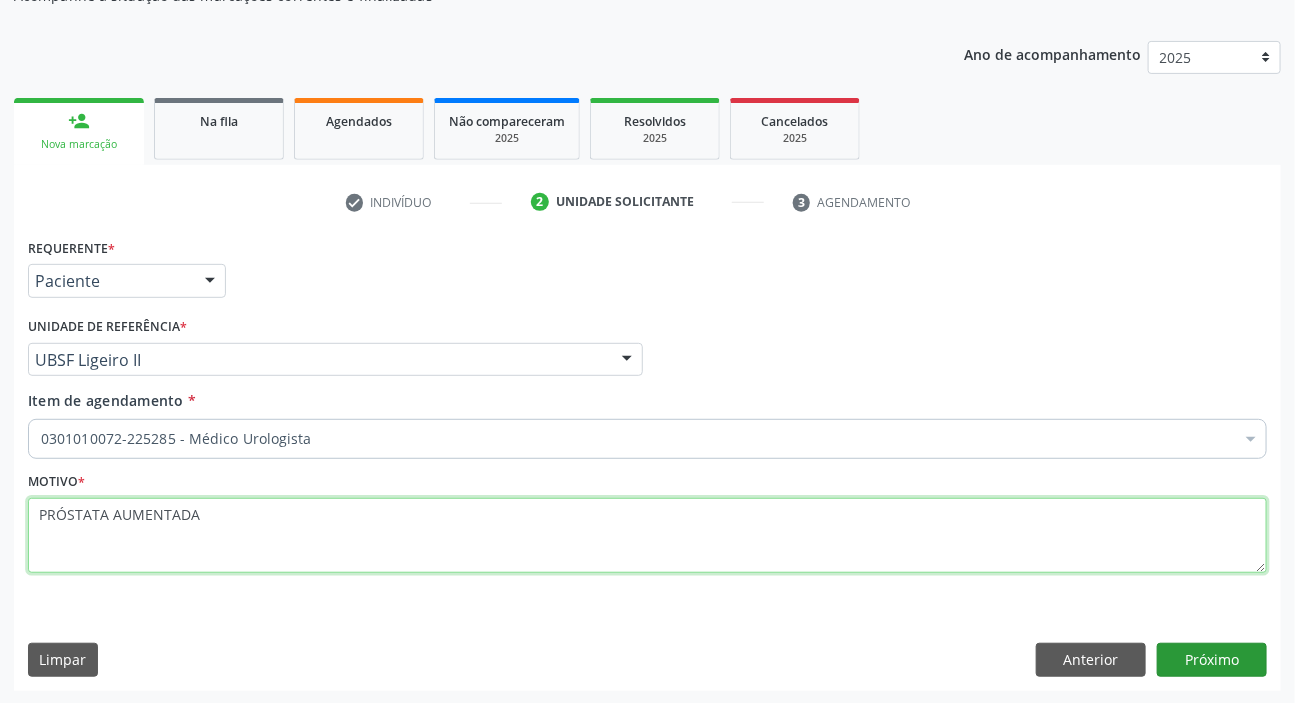type on "PRÓSTATA AUMENTADA" 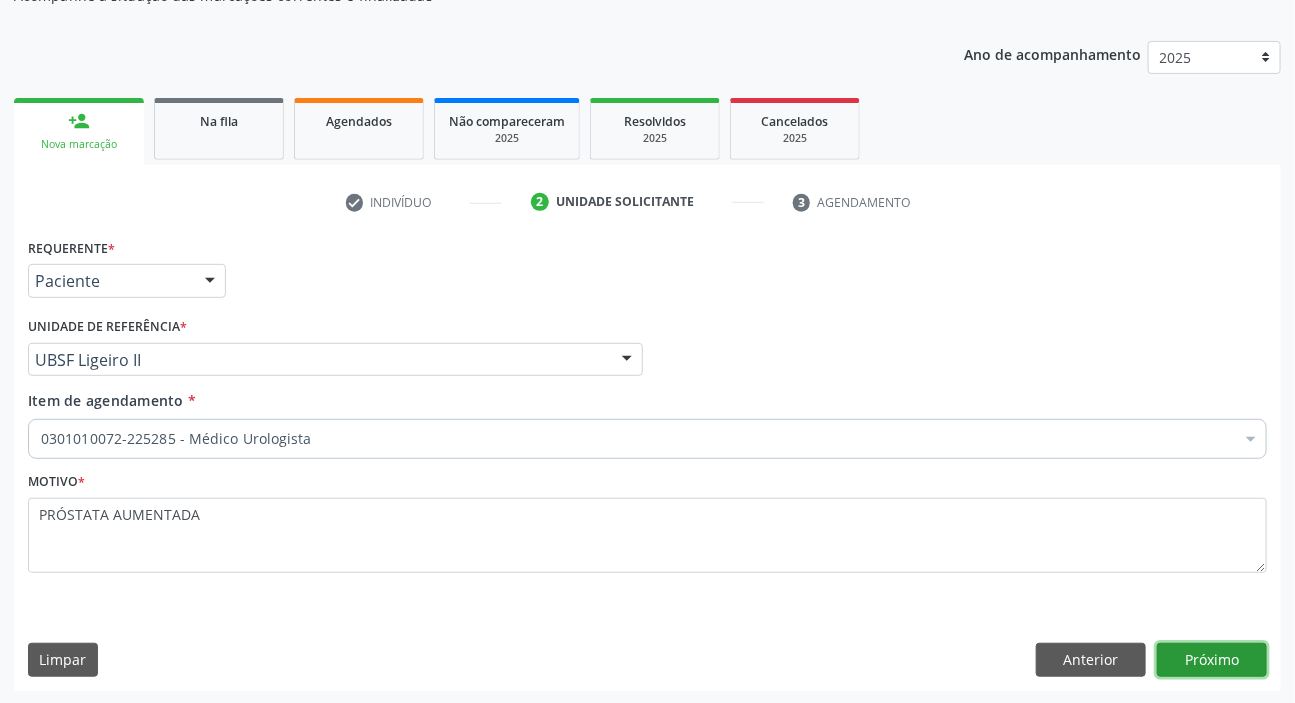 click on "Próximo" at bounding box center (1212, 660) 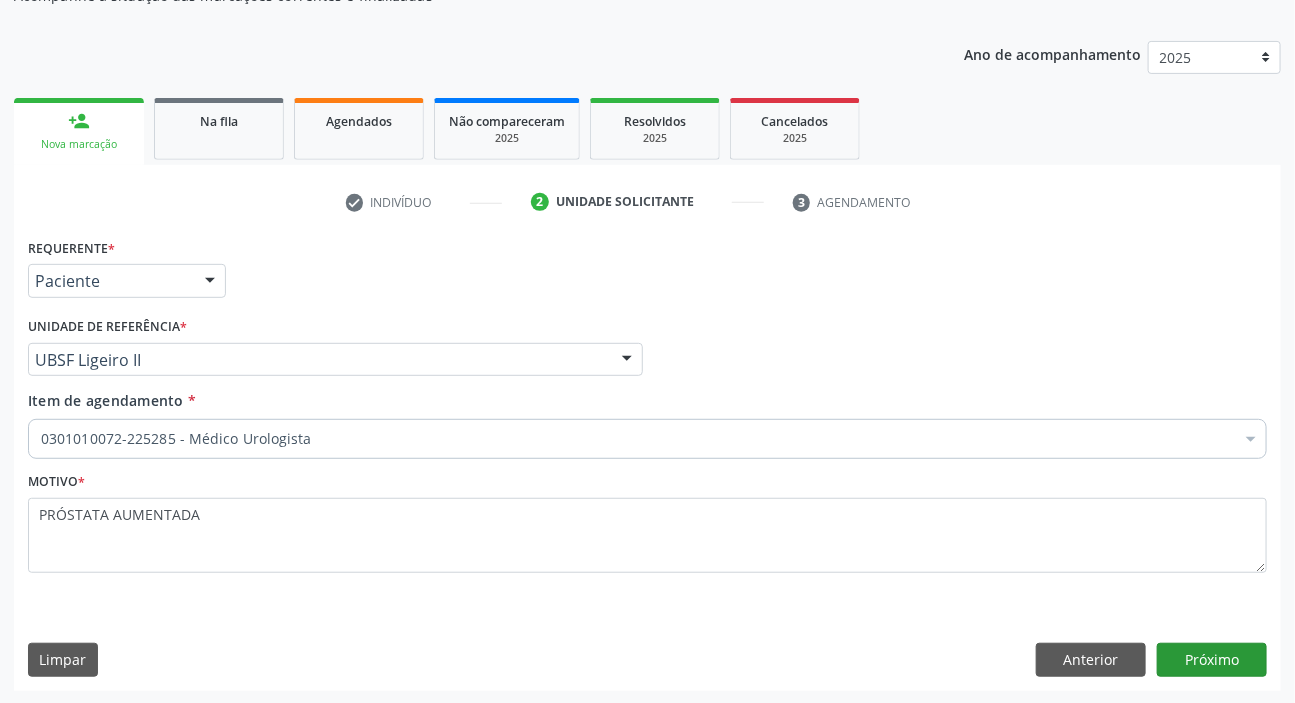 scroll, scrollTop: 166, scrollLeft: 0, axis: vertical 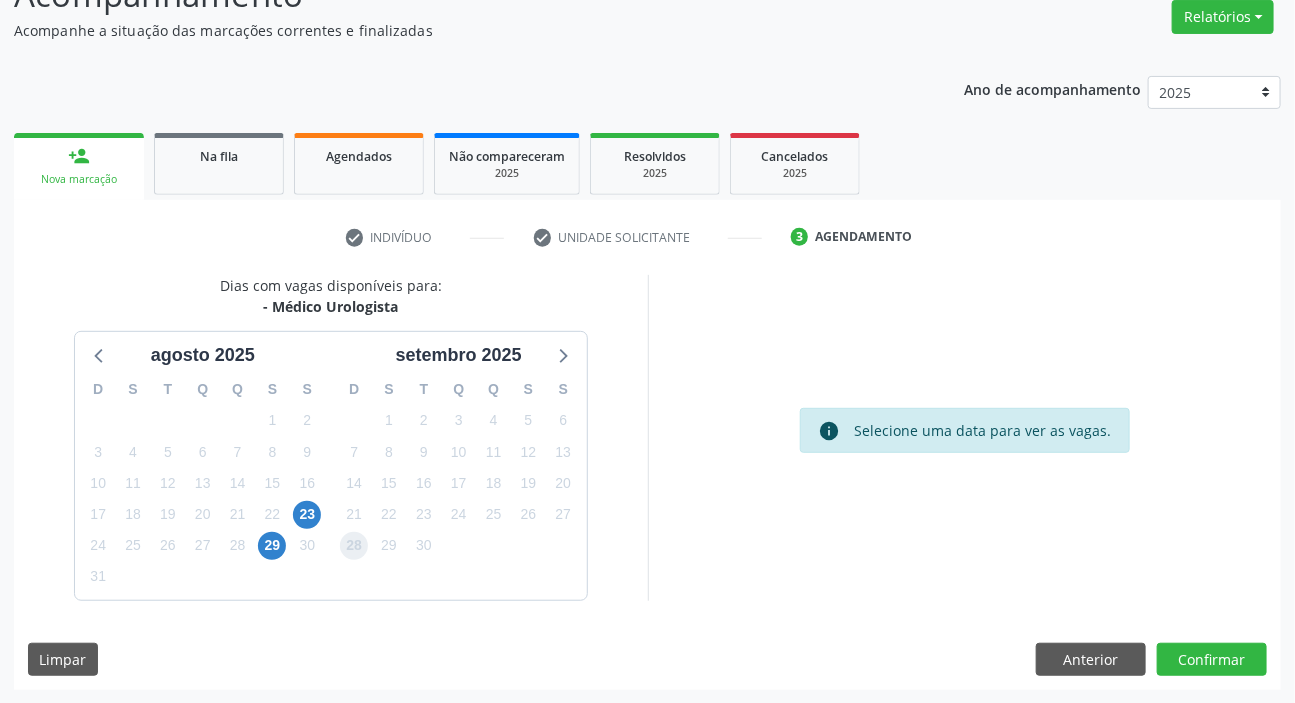 click on "28" at bounding box center (354, 546) 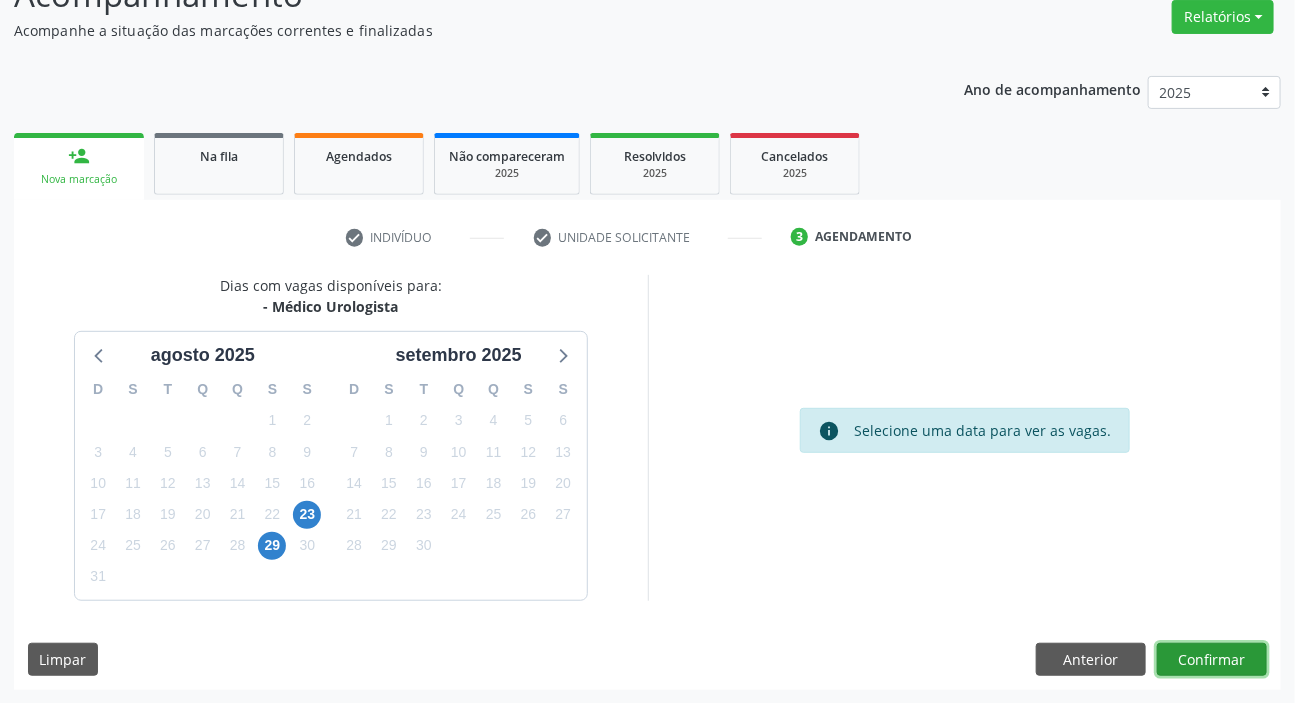 click on "Confirmar" at bounding box center (1212, 660) 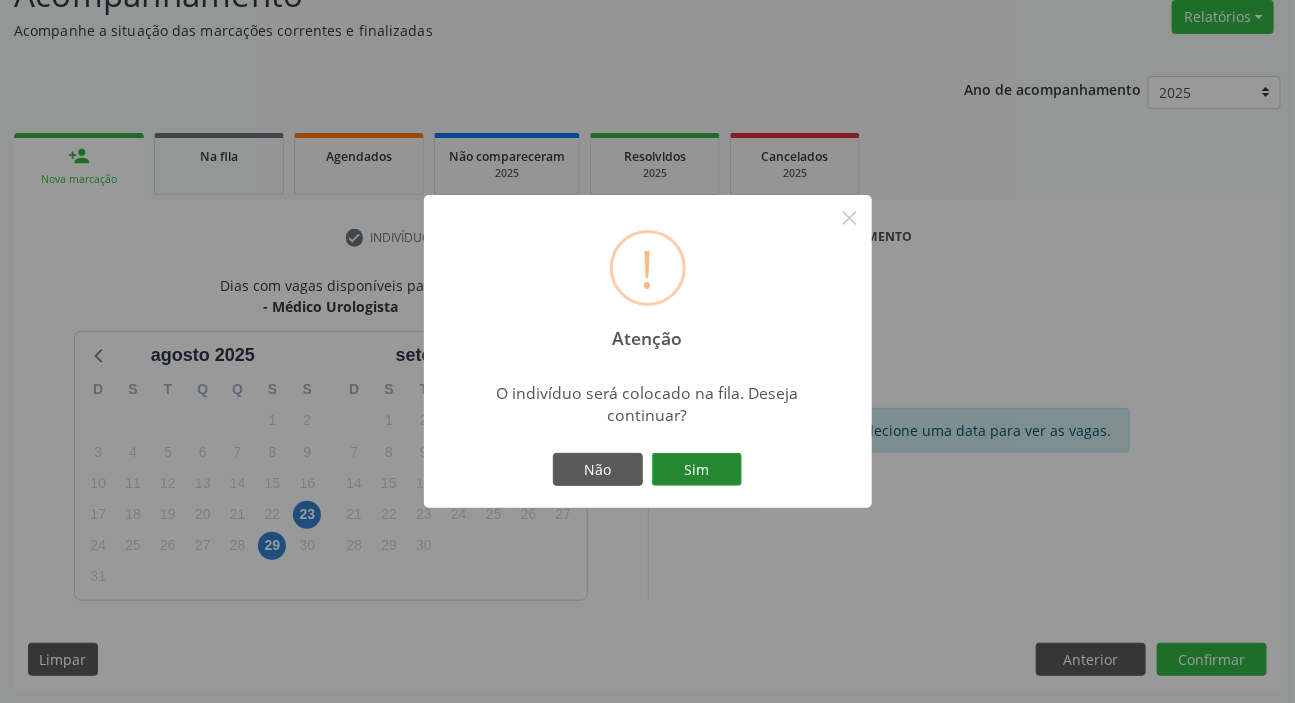 click on "Sim" at bounding box center [697, 470] 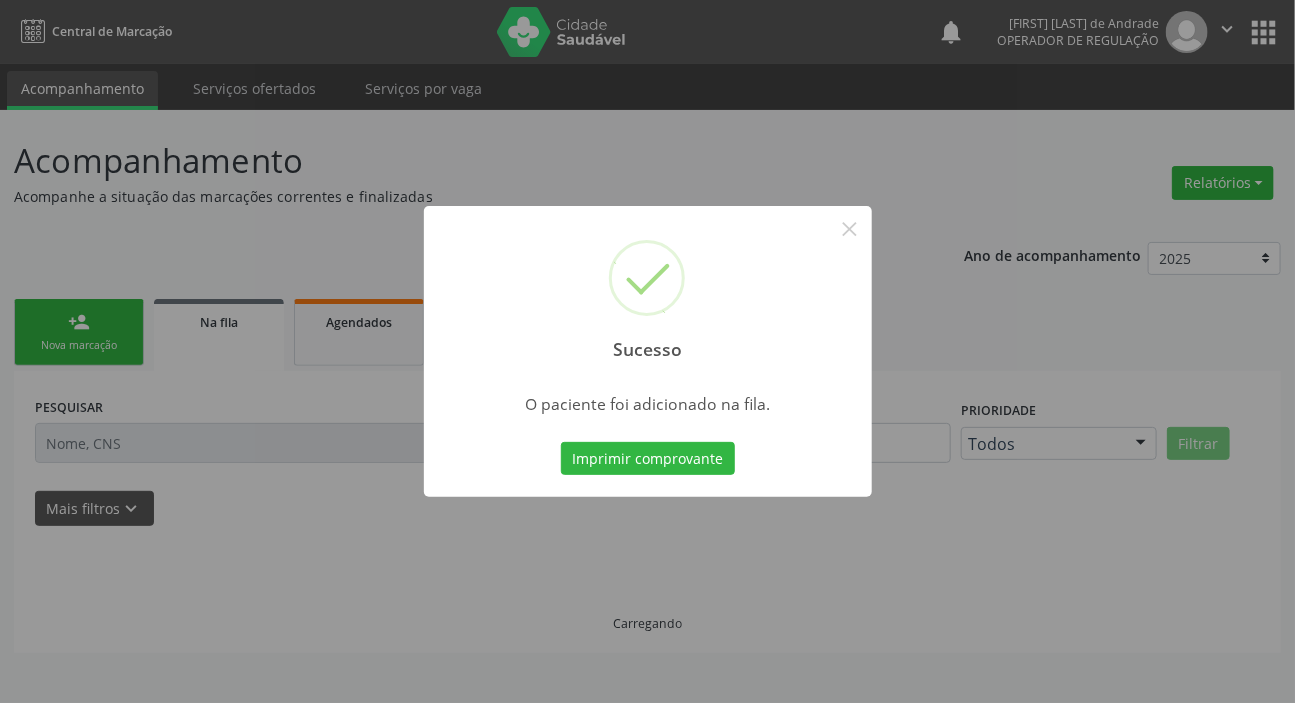scroll, scrollTop: 0, scrollLeft: 0, axis: both 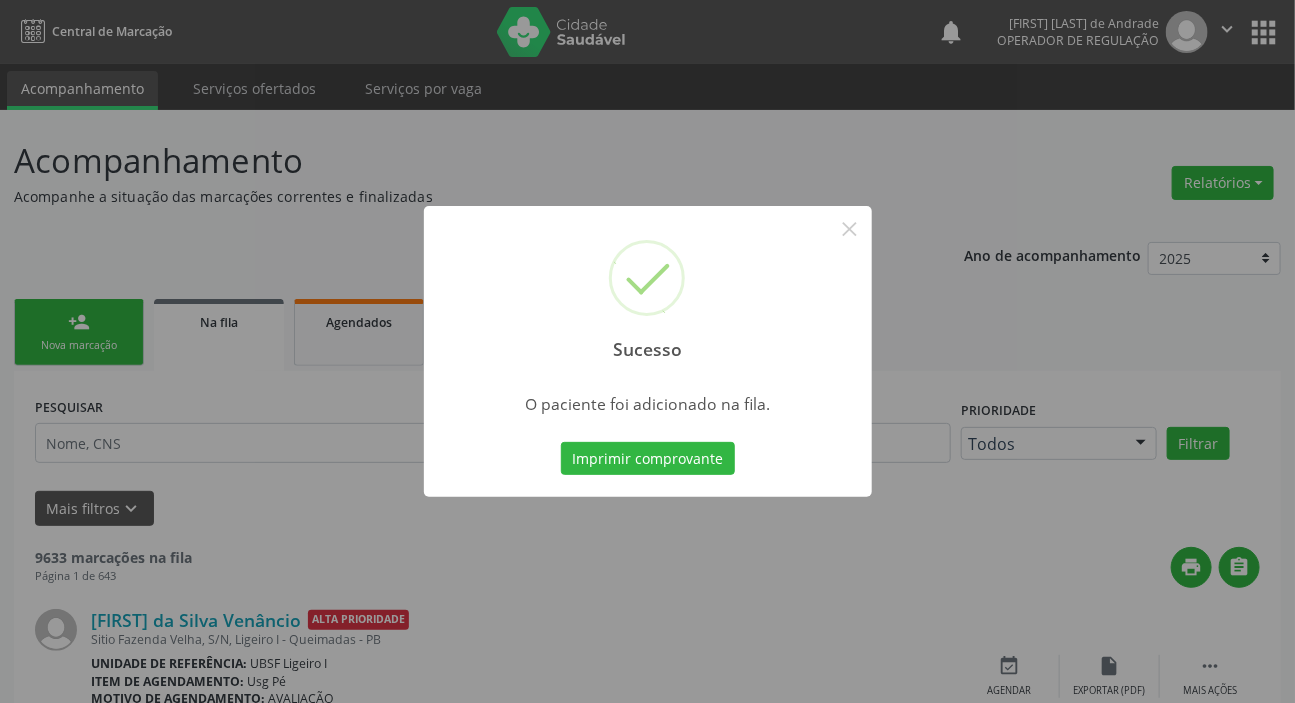 click on "Sucesso × O paciente foi adicionado na fila. Imprimir comprovante Cancel" at bounding box center [647, 351] 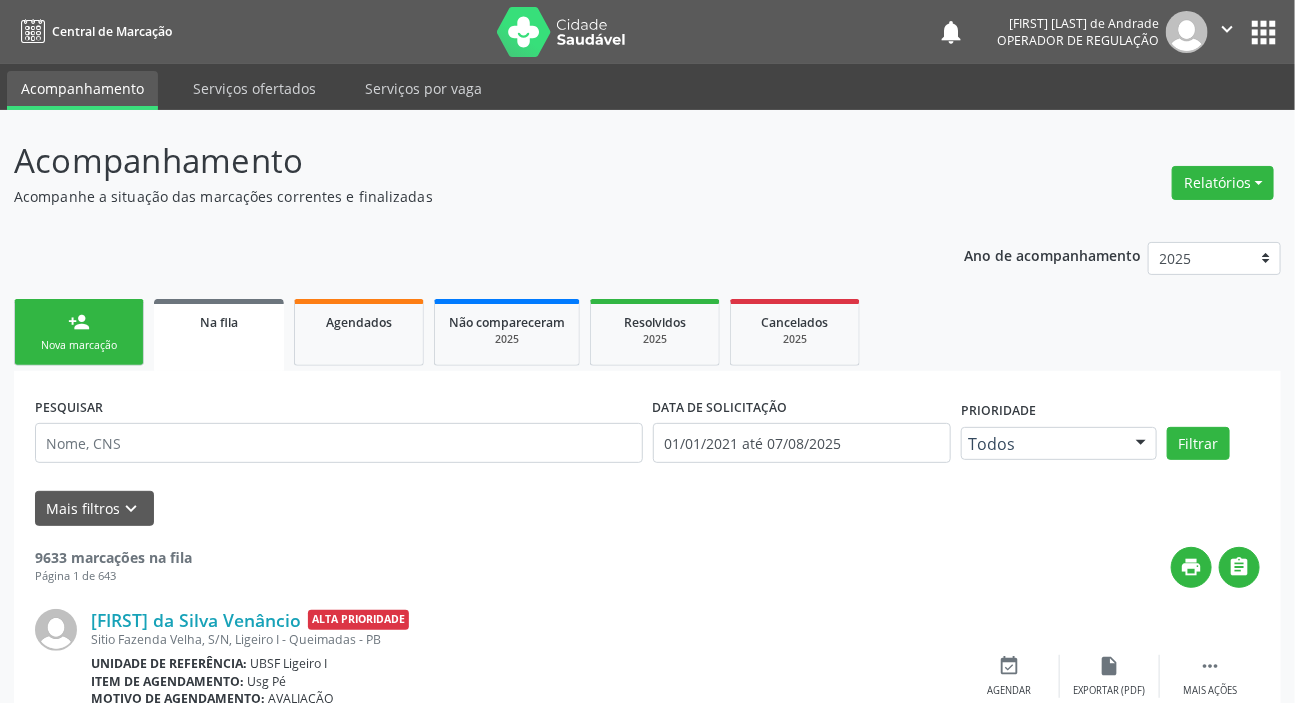 click on "Nova marcação" at bounding box center (79, 345) 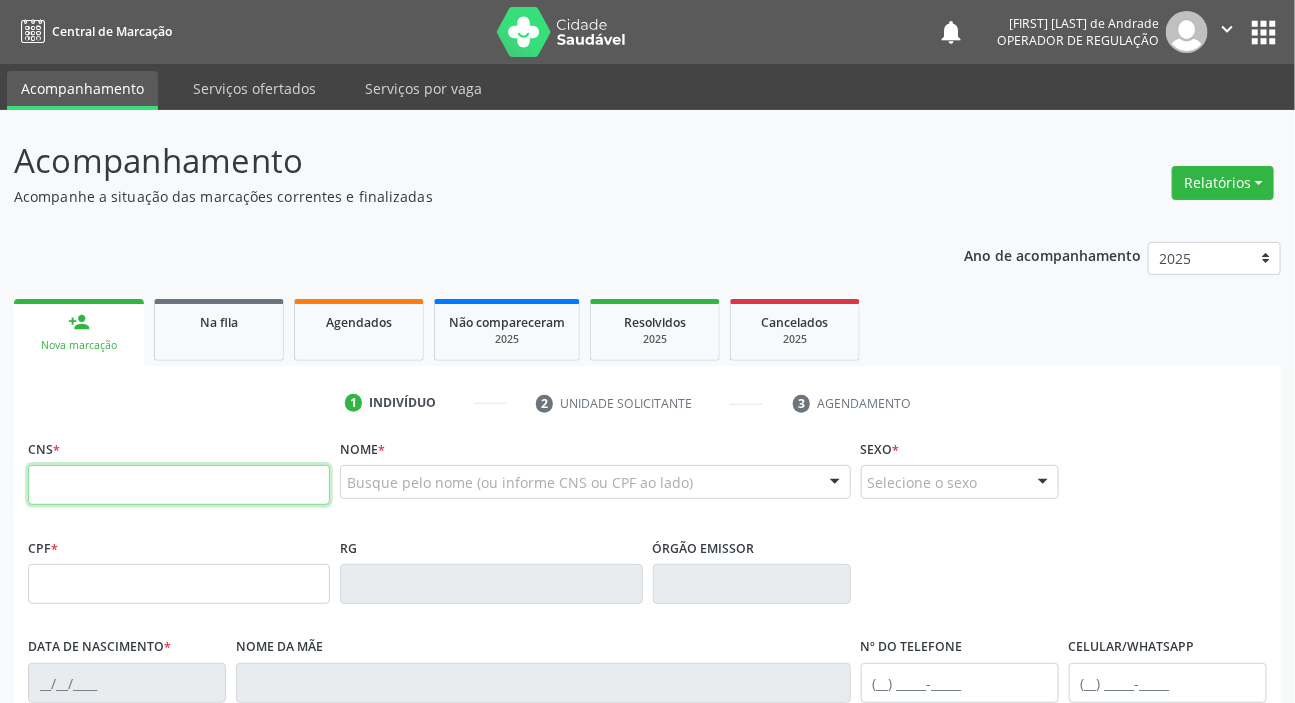 click at bounding box center [179, 485] 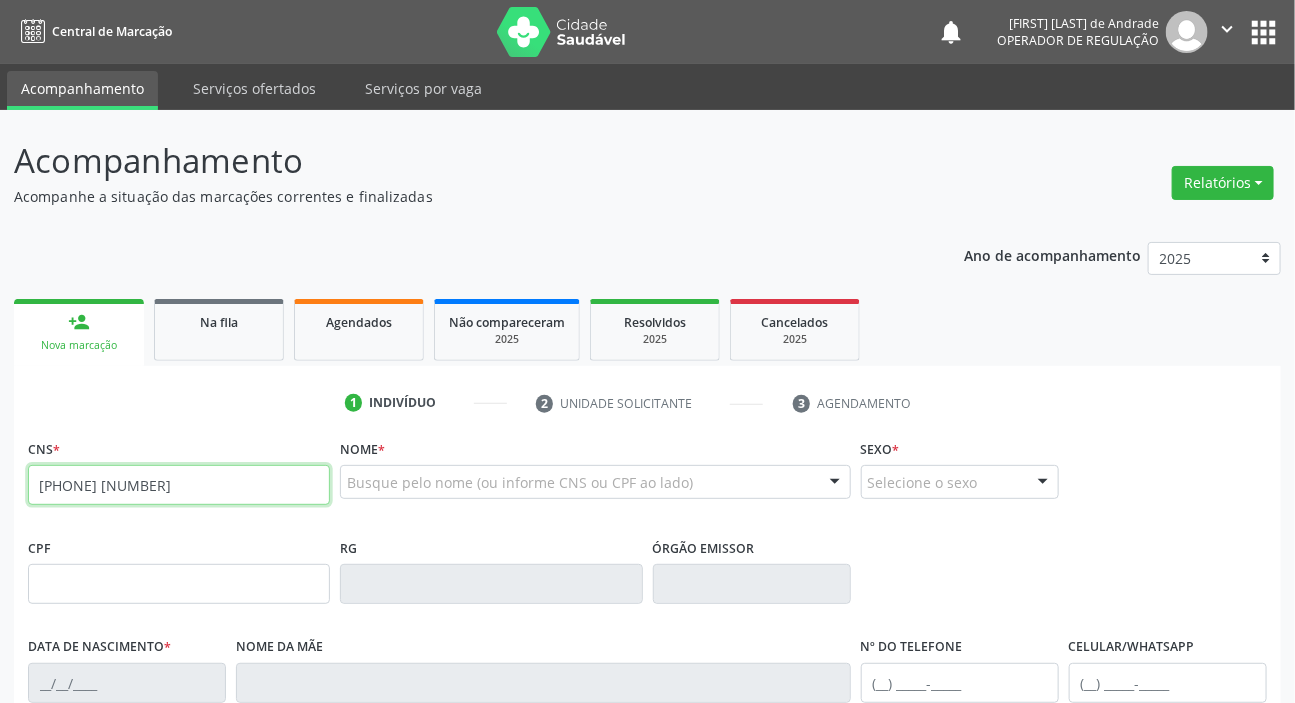 type on "706 9071 2558 0136" 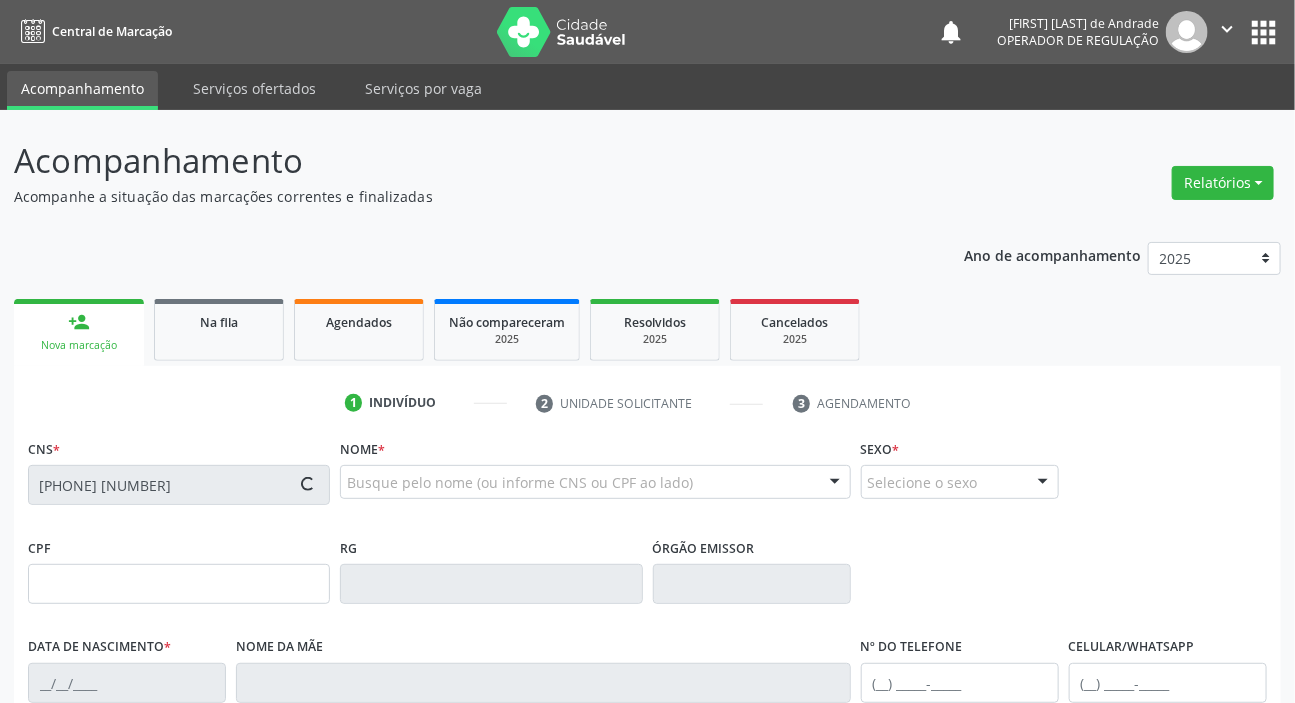 type on "065.347.264-16" 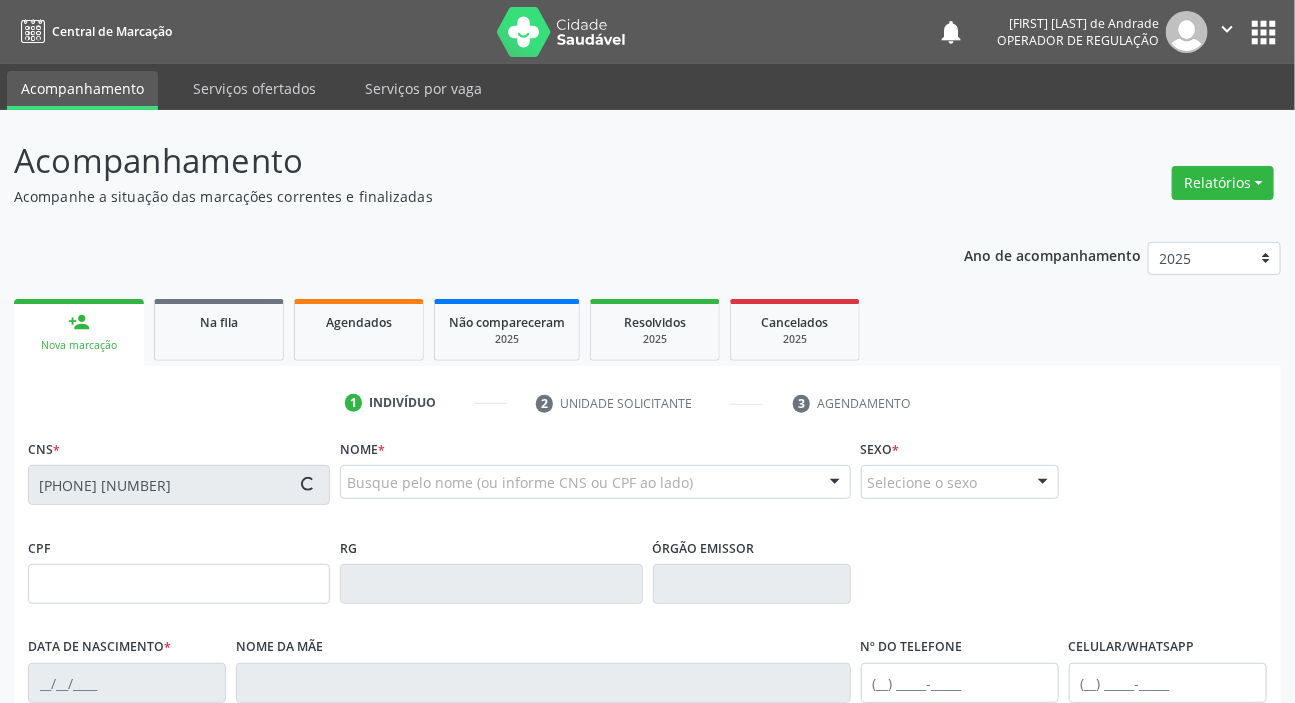 type on "27/12/1953" 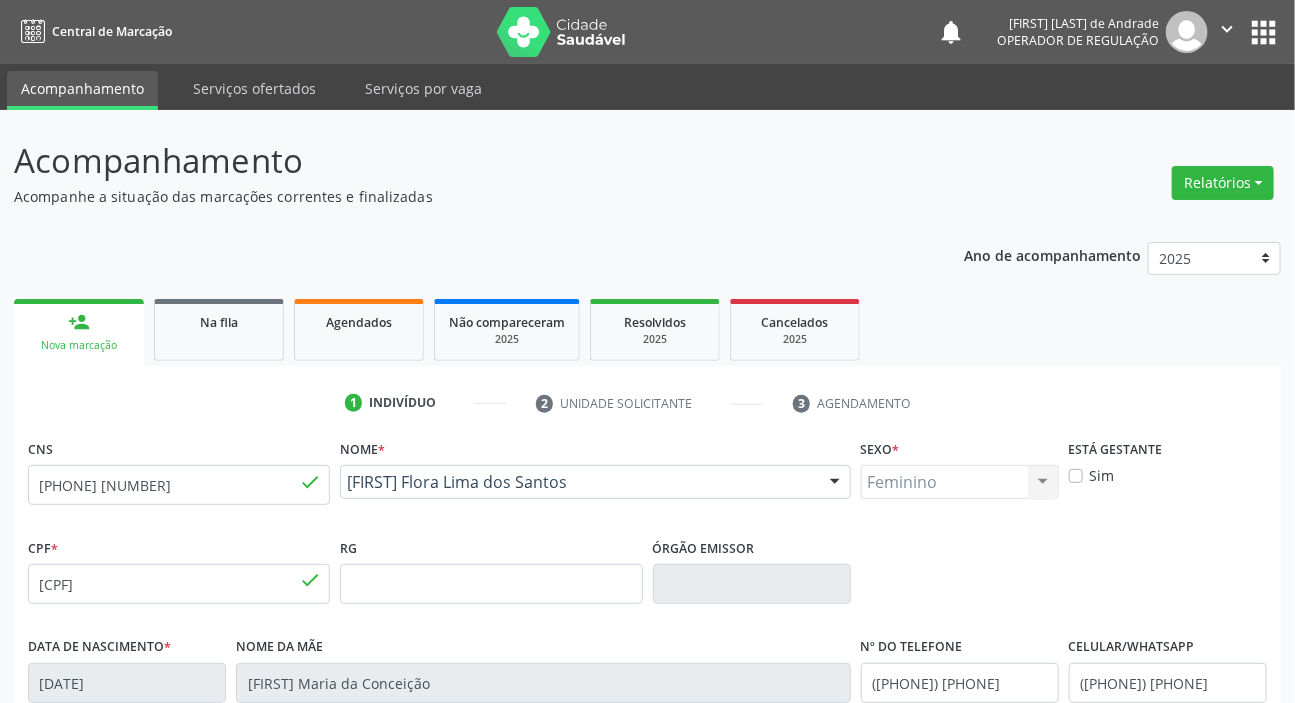 scroll, scrollTop: 380, scrollLeft: 0, axis: vertical 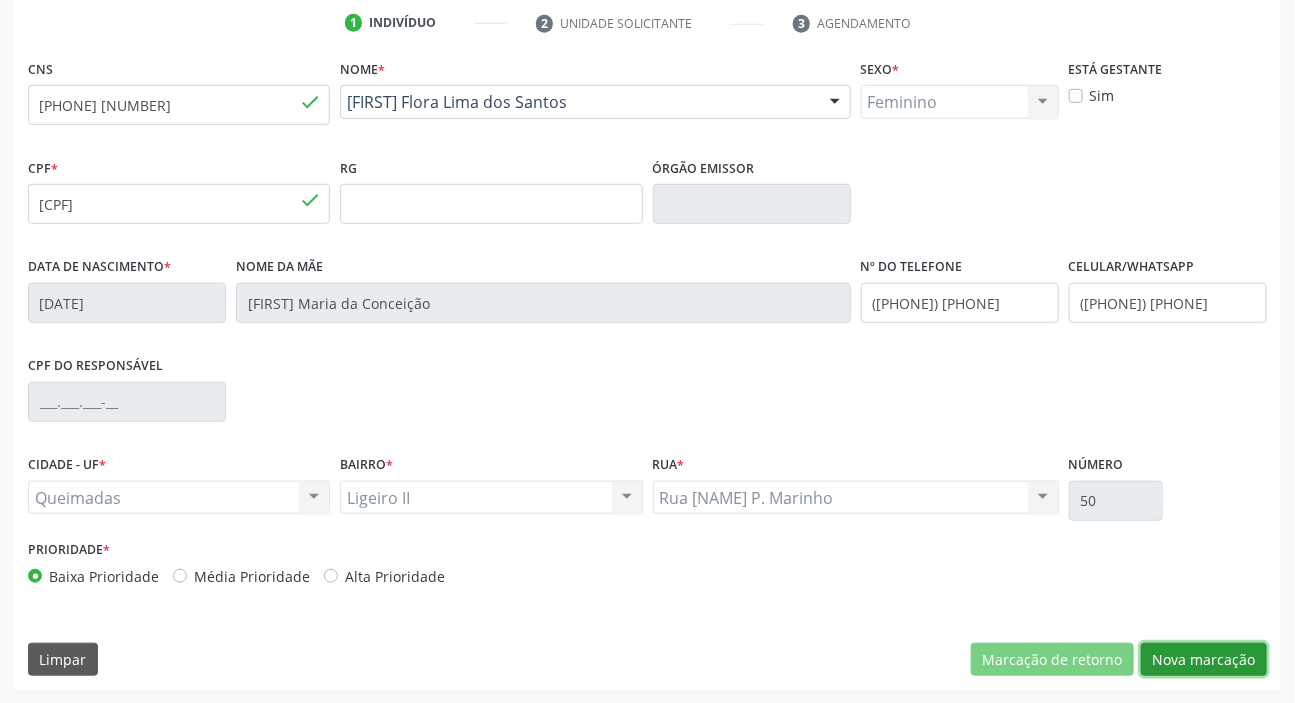 click on "Nova marcação" at bounding box center (1204, 660) 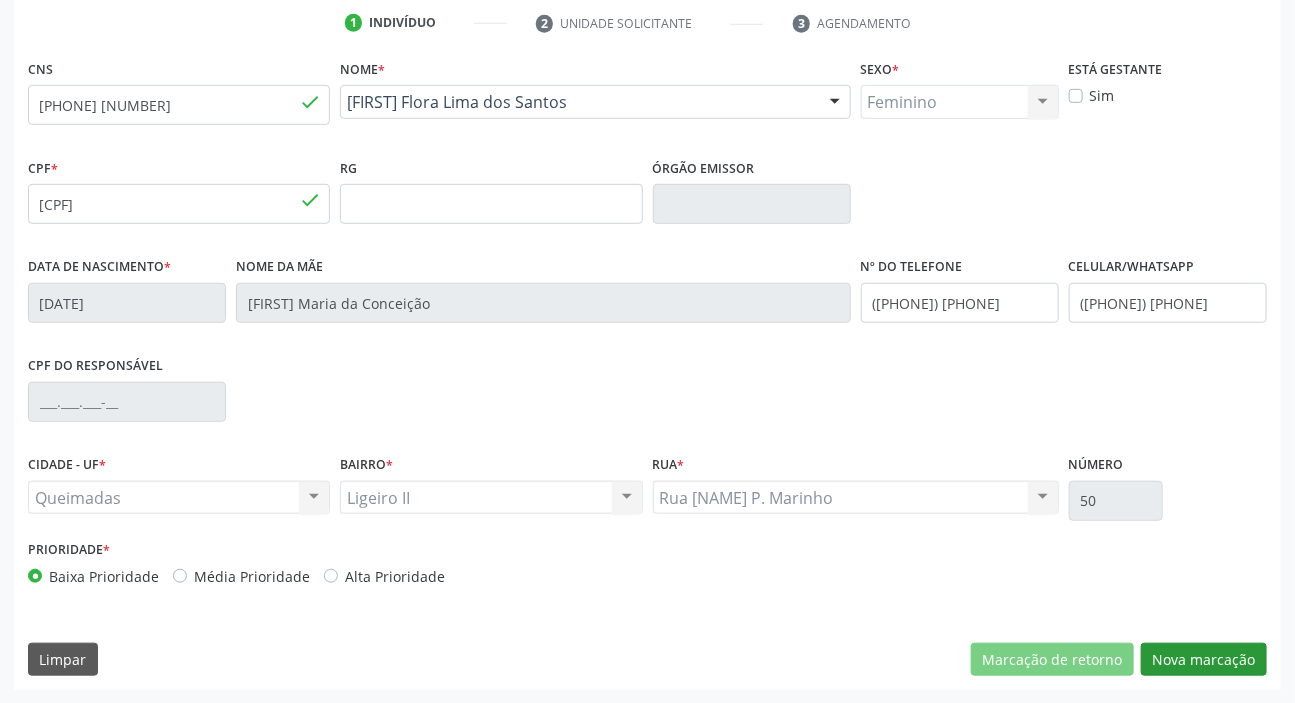 scroll, scrollTop: 201, scrollLeft: 0, axis: vertical 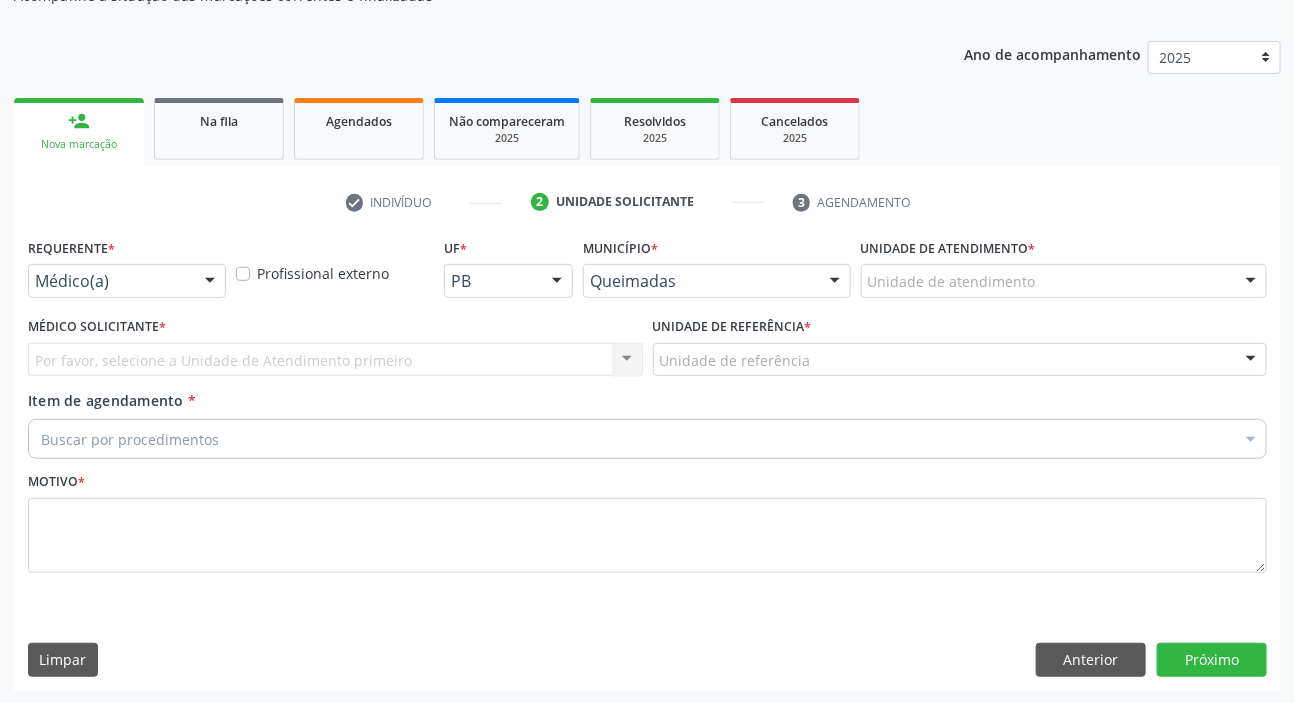 click on "Médico(a)" at bounding box center (127, 281) 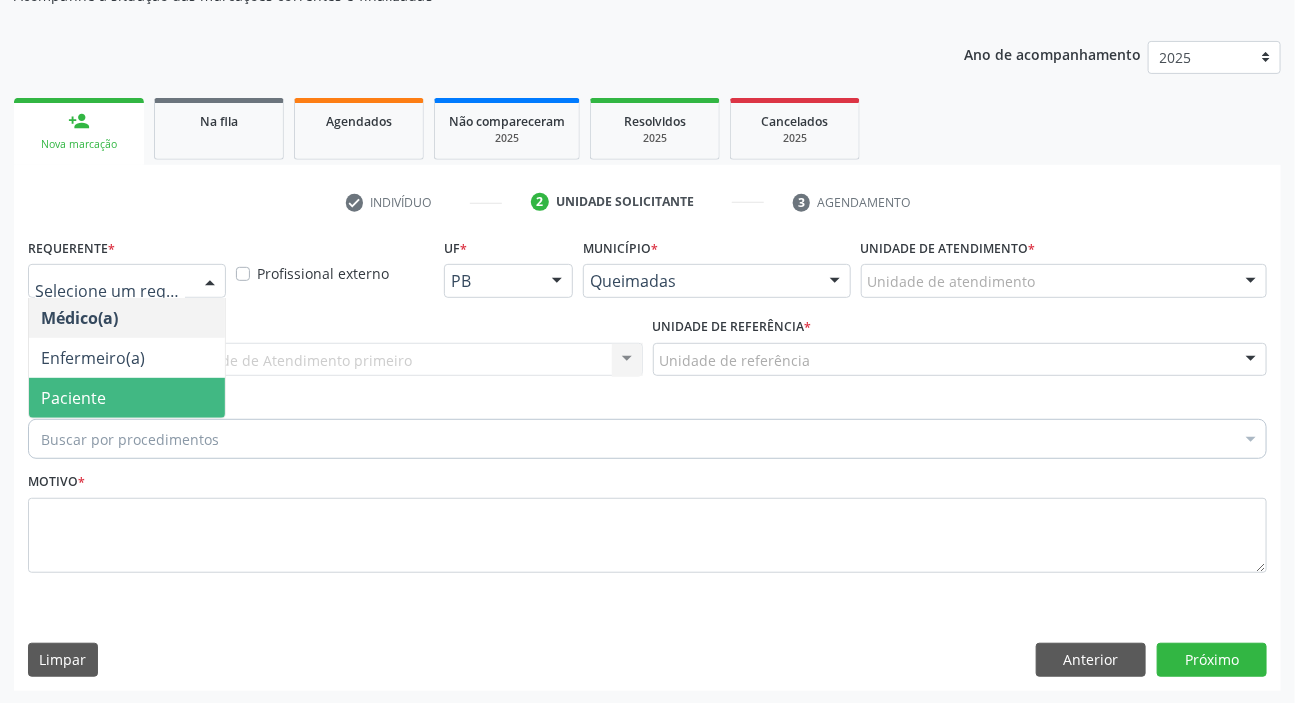 click on "Paciente" at bounding box center [127, 398] 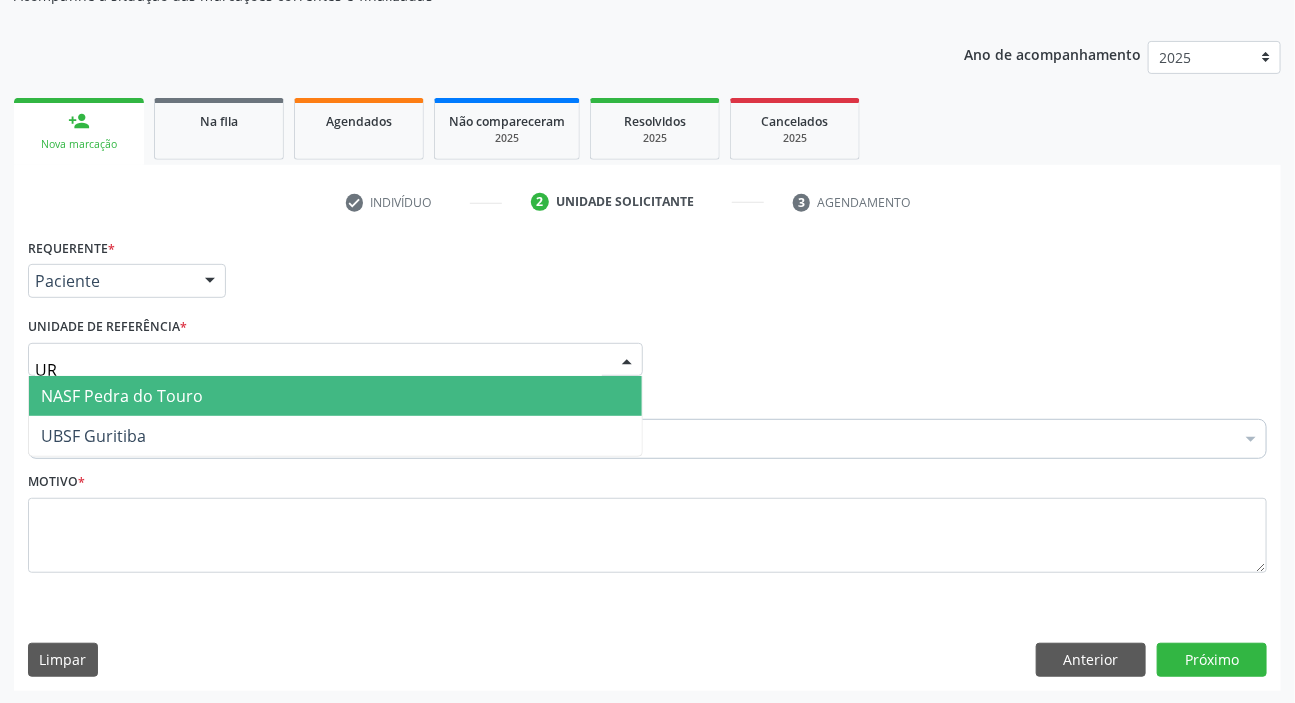 type on "U" 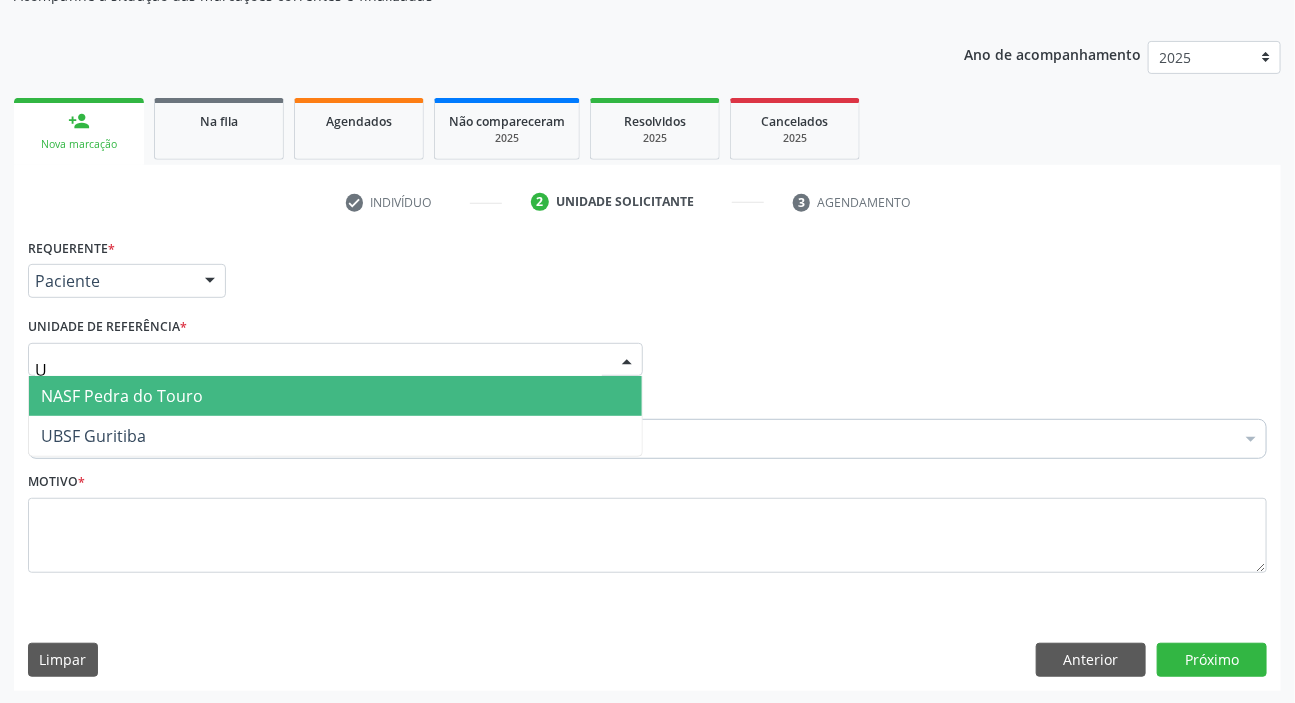 type 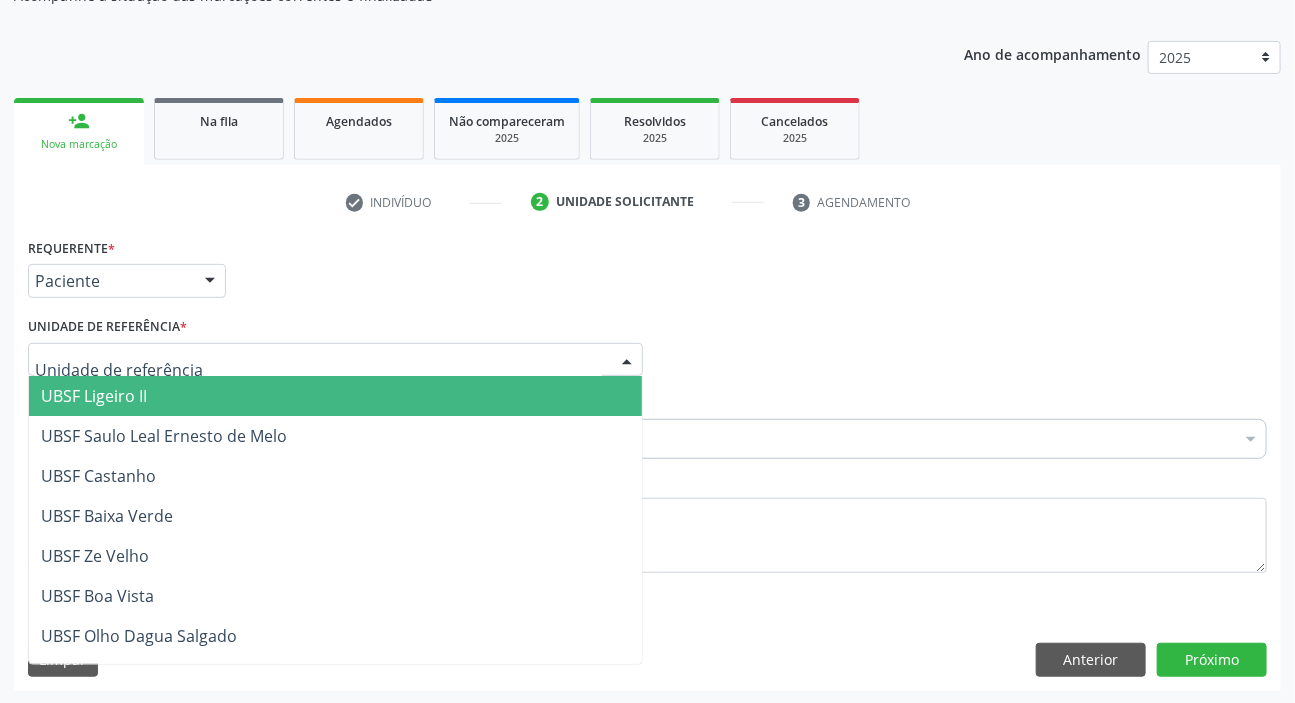click on "UBSF Ligeiro II" at bounding box center [94, 396] 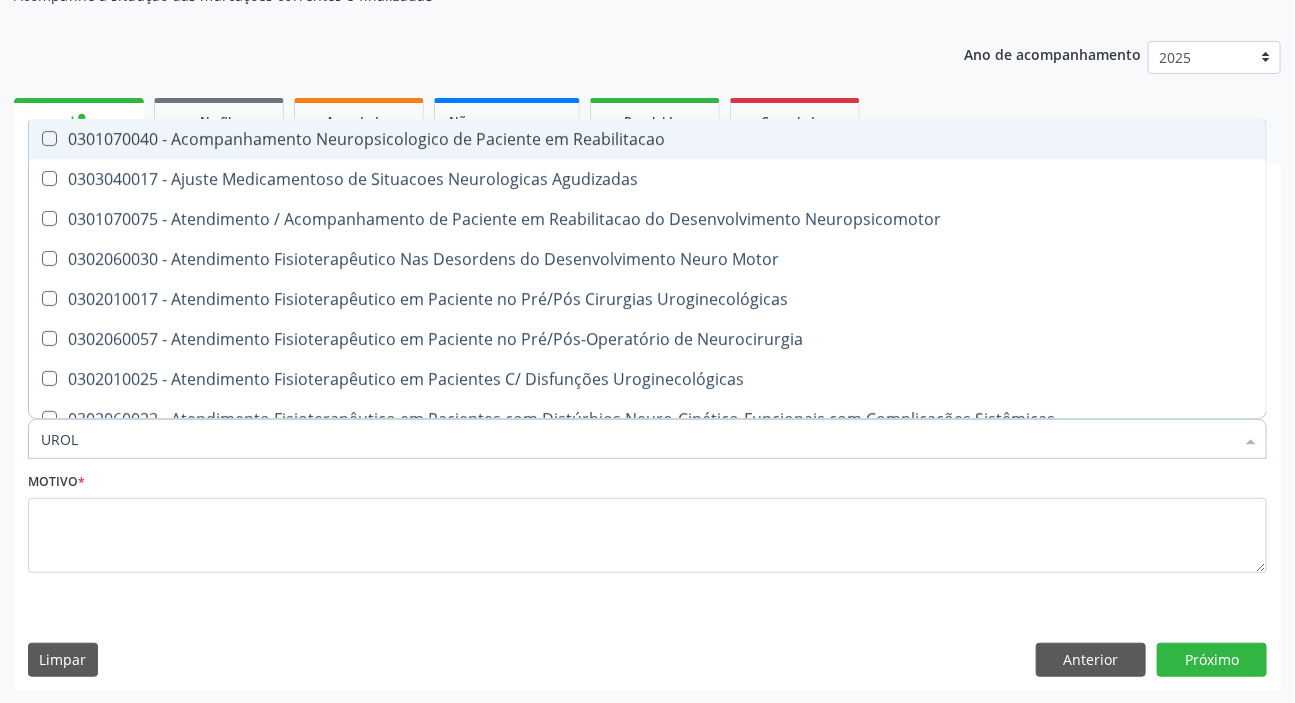 type on "UROLO" 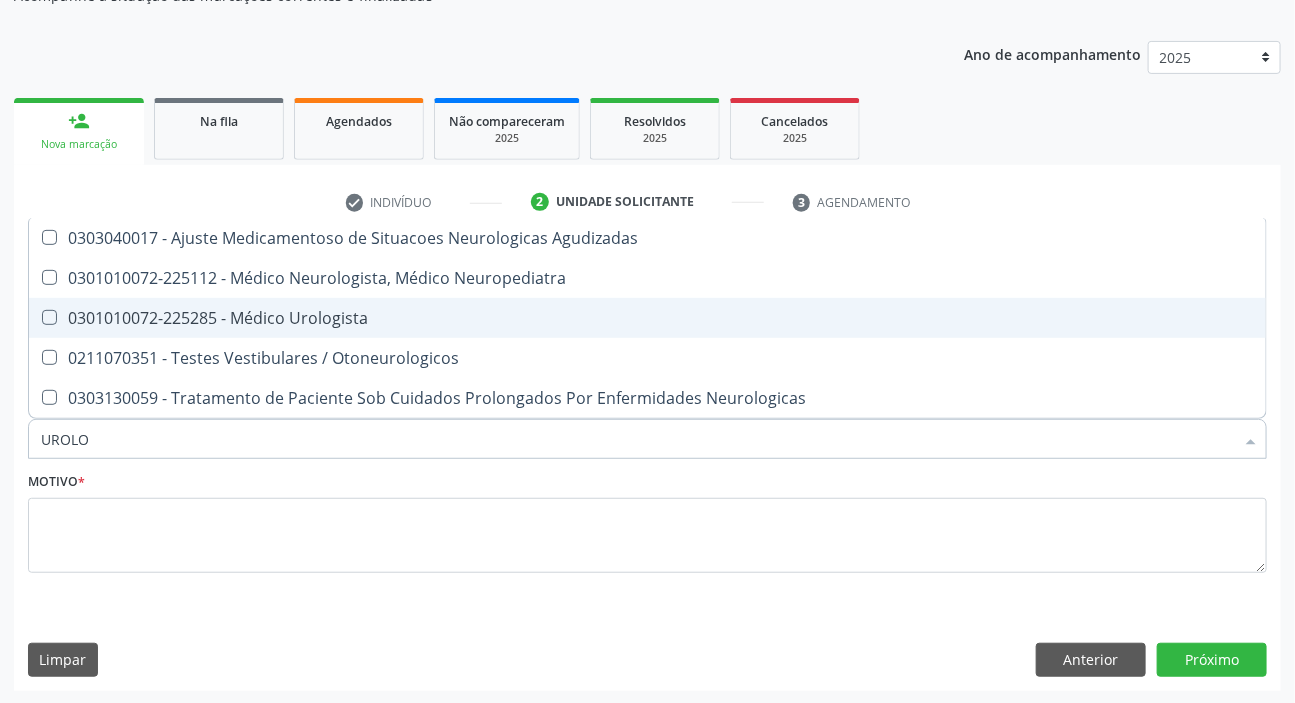 click on "0301010072-225285 - Médico Urologista" at bounding box center (647, 318) 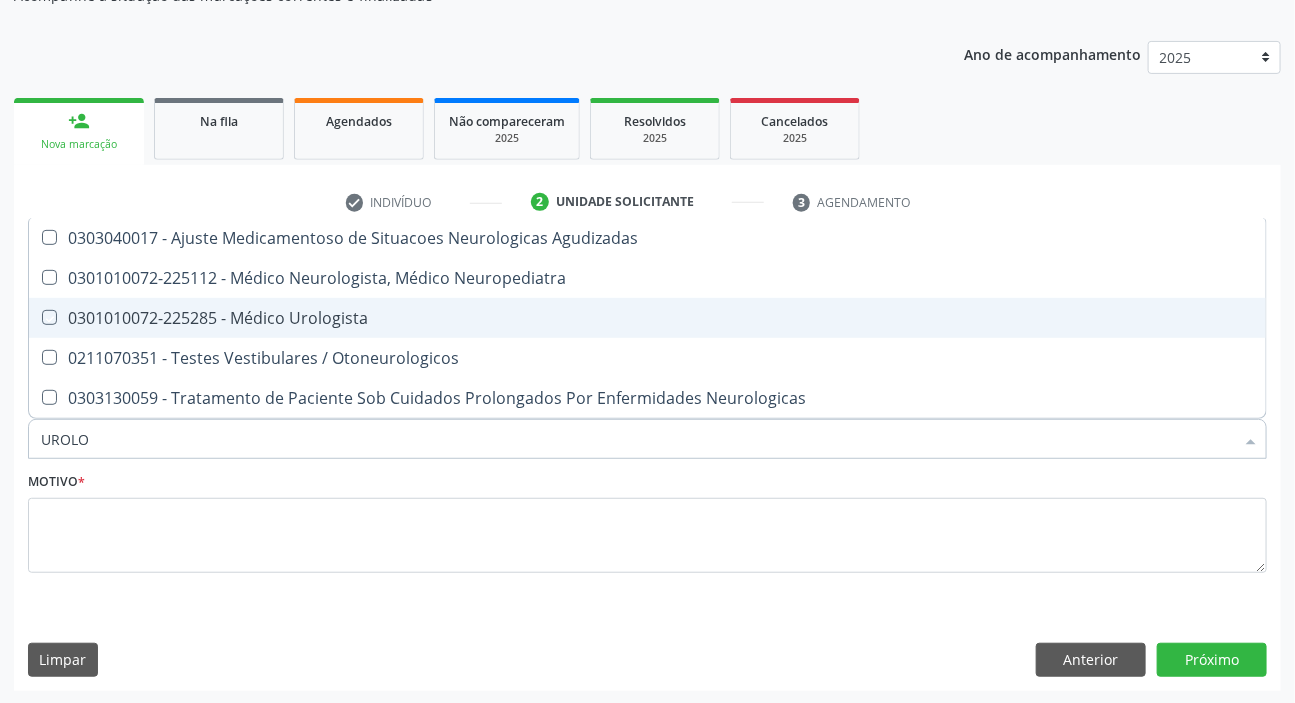 checkbox on "true" 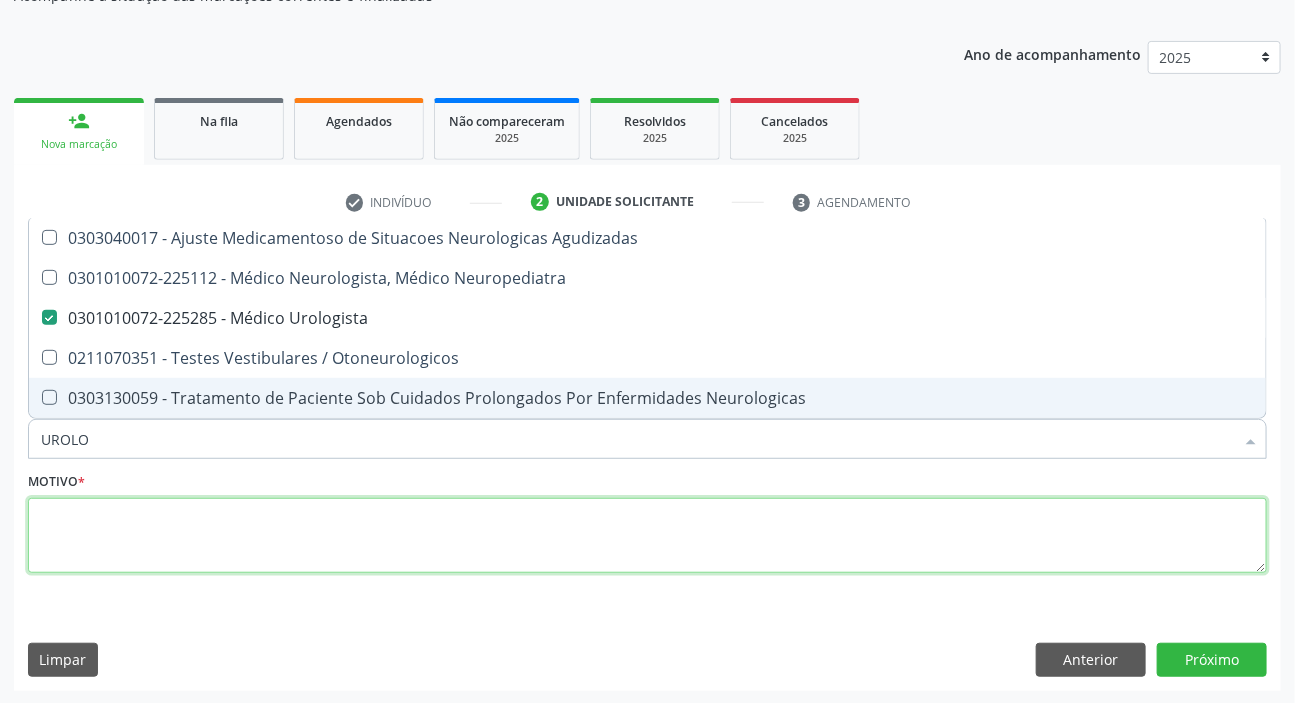 click at bounding box center (647, 536) 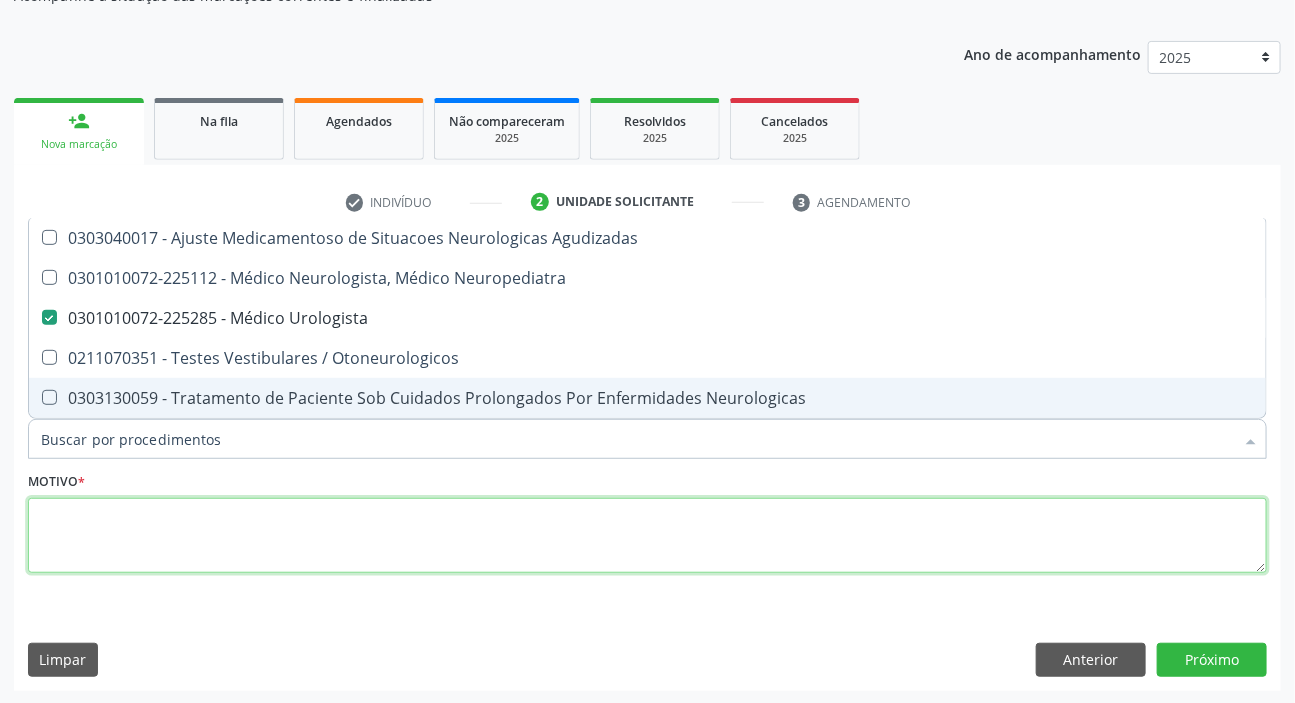 checkbox on "true" 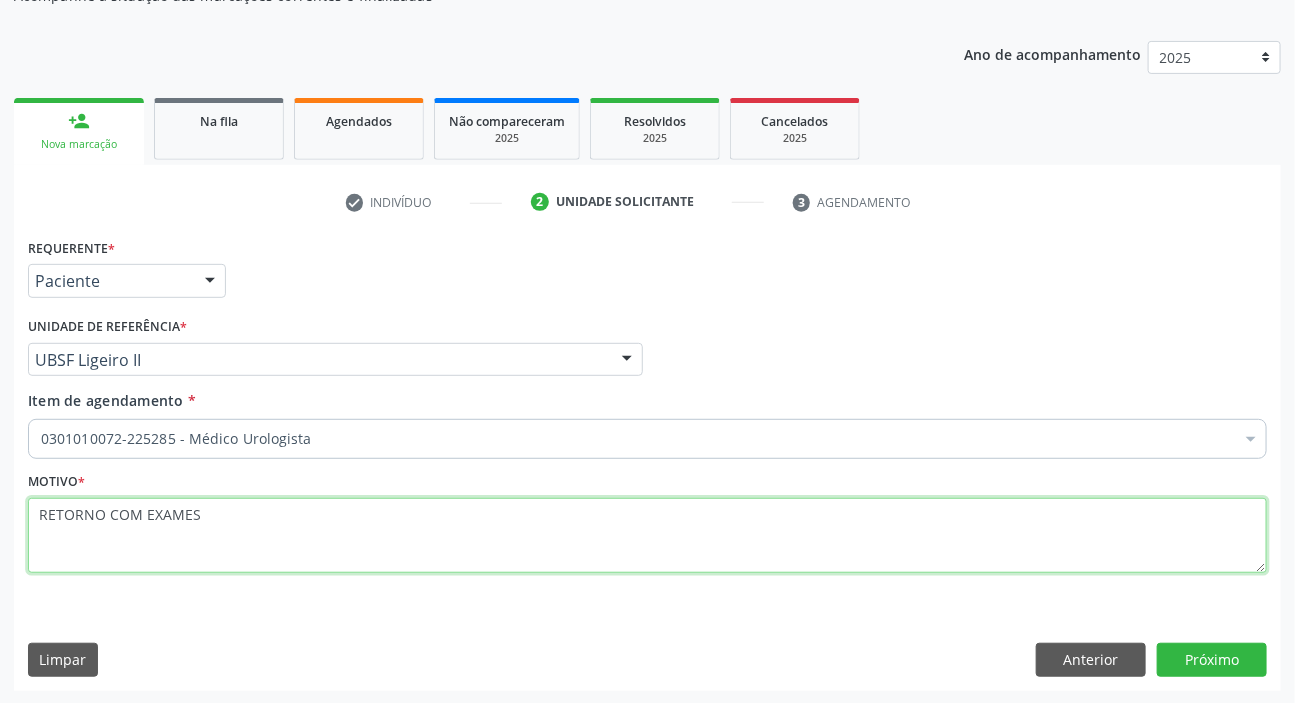 type on "RETORNO COM EXAMES" 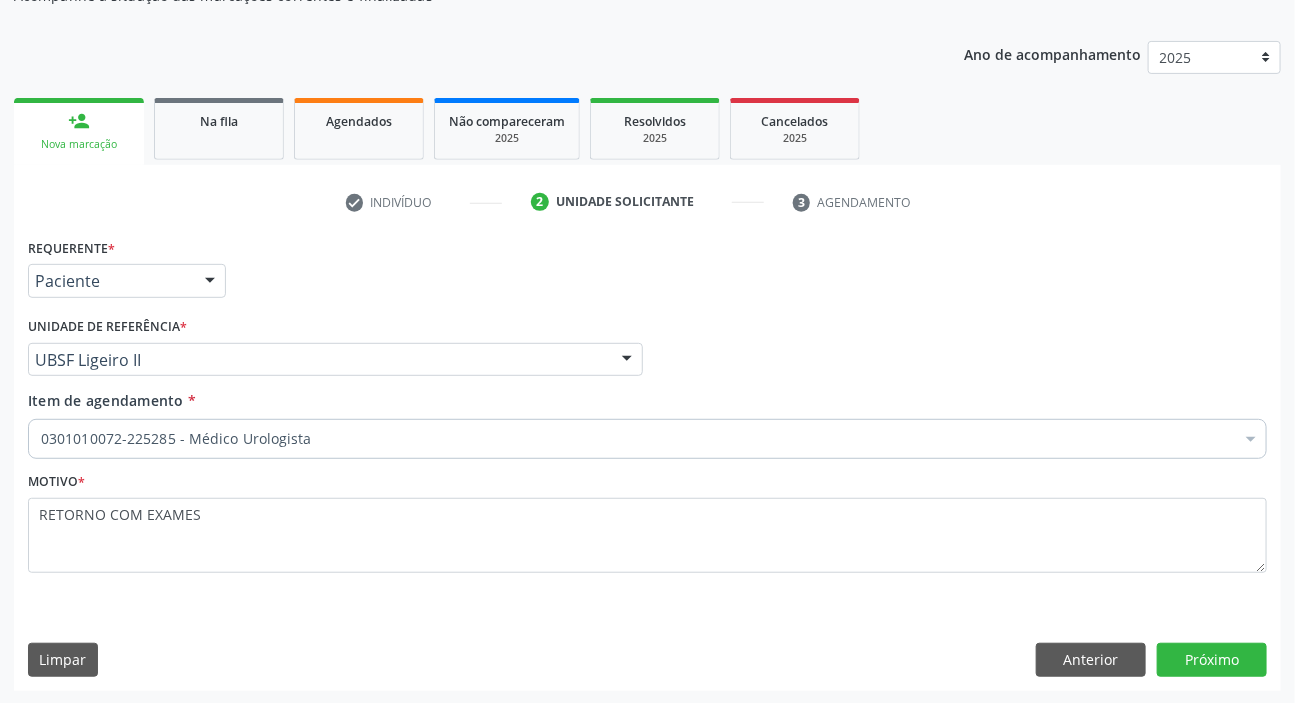 click on "Requerente
*
Paciente         Médico(a)   Enfermeiro(a)   Paciente
Nenhum resultado encontrado para: "   "
Não há nenhuma opção para ser exibida.
UF
PB         PB
Nenhum resultado encontrado para: "   "
Não há nenhuma opção para ser exibida.
Município
Queimadas         Campina Grande   Queimadas
Nenhum resultado encontrado para: "   "
Não há nenhuma opção para ser exibida.
Médico Solicitante
Por favor, selecione a Unidade de Atendimento primeiro
Nenhum resultado encontrado para: "   "
Não há nenhuma opção para ser exibida.
Unidade de referência
*
UBSF Ligeiro II         UBSF Ligeiro II   UBSF Saulo Leal Ernesto de Melo   UBSF Castanho   UBSF Baixa Verde   UBSF Ze Velho   UBSF Boa Vista   UBSF Olho Dagua Salgado   UBSF Zumbi" at bounding box center [647, 461] 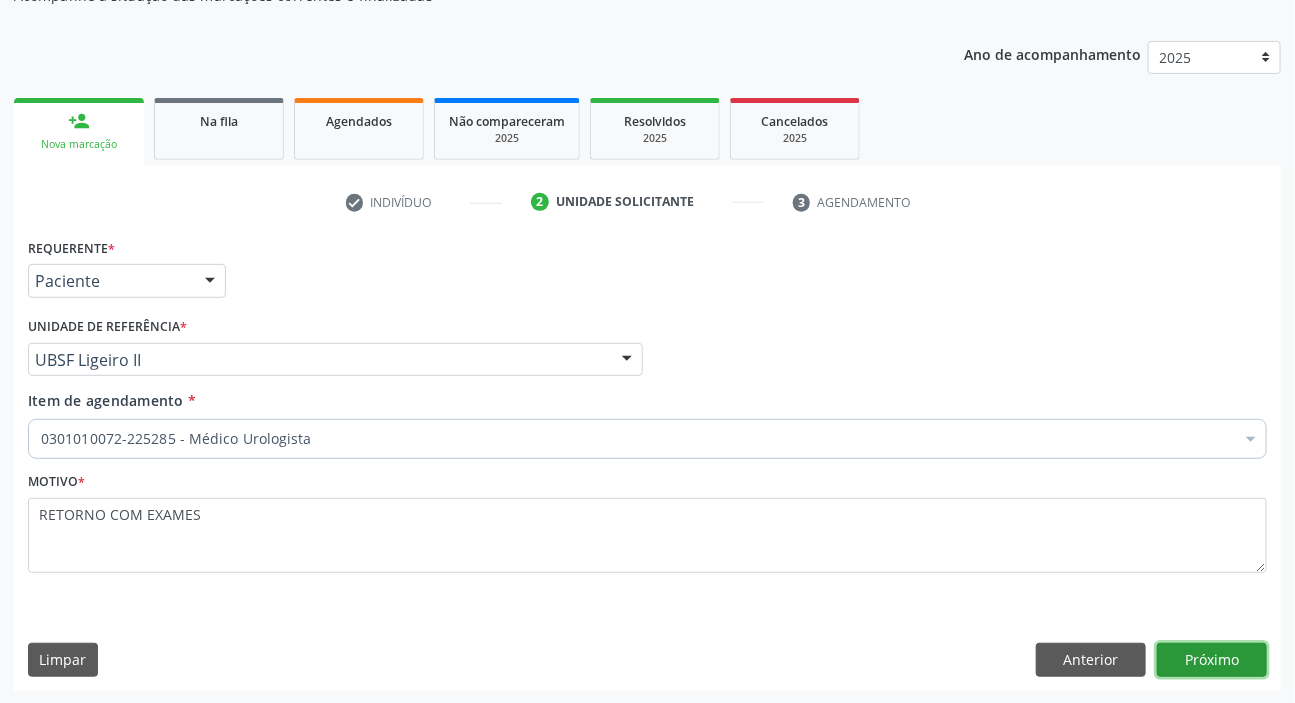 click on "Próximo" at bounding box center (1212, 660) 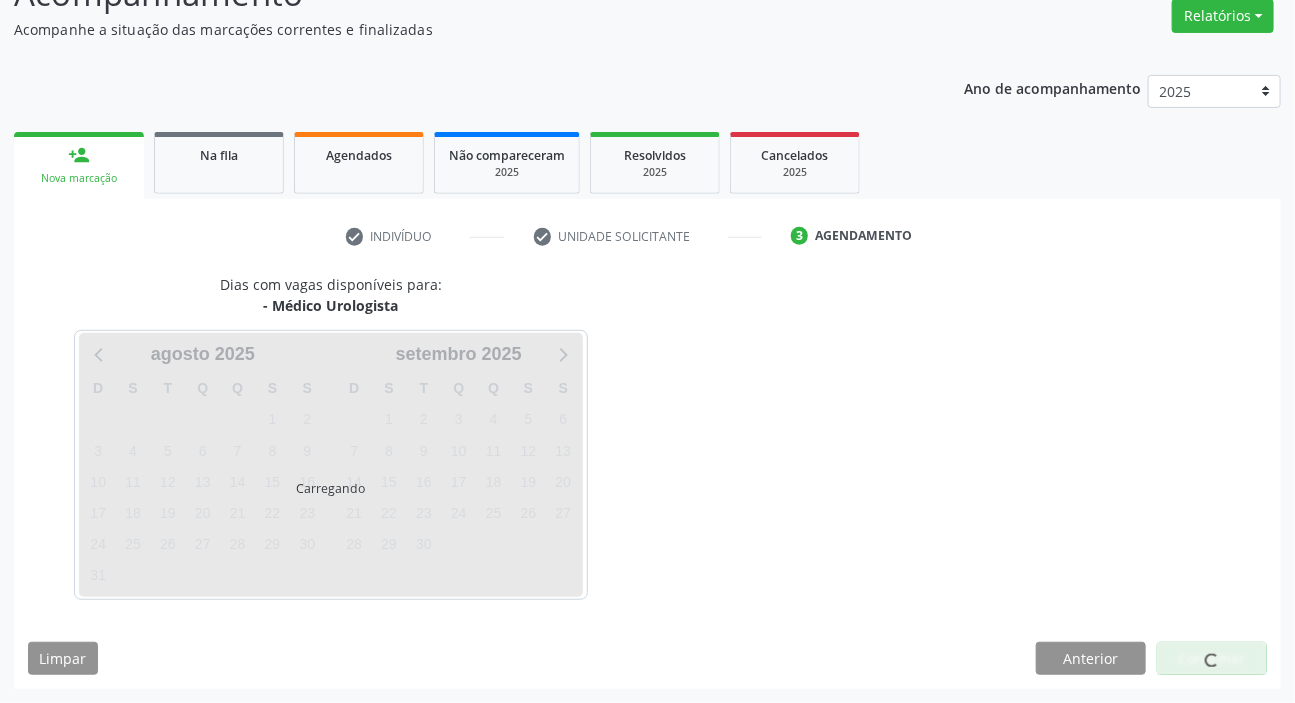 scroll, scrollTop: 166, scrollLeft: 0, axis: vertical 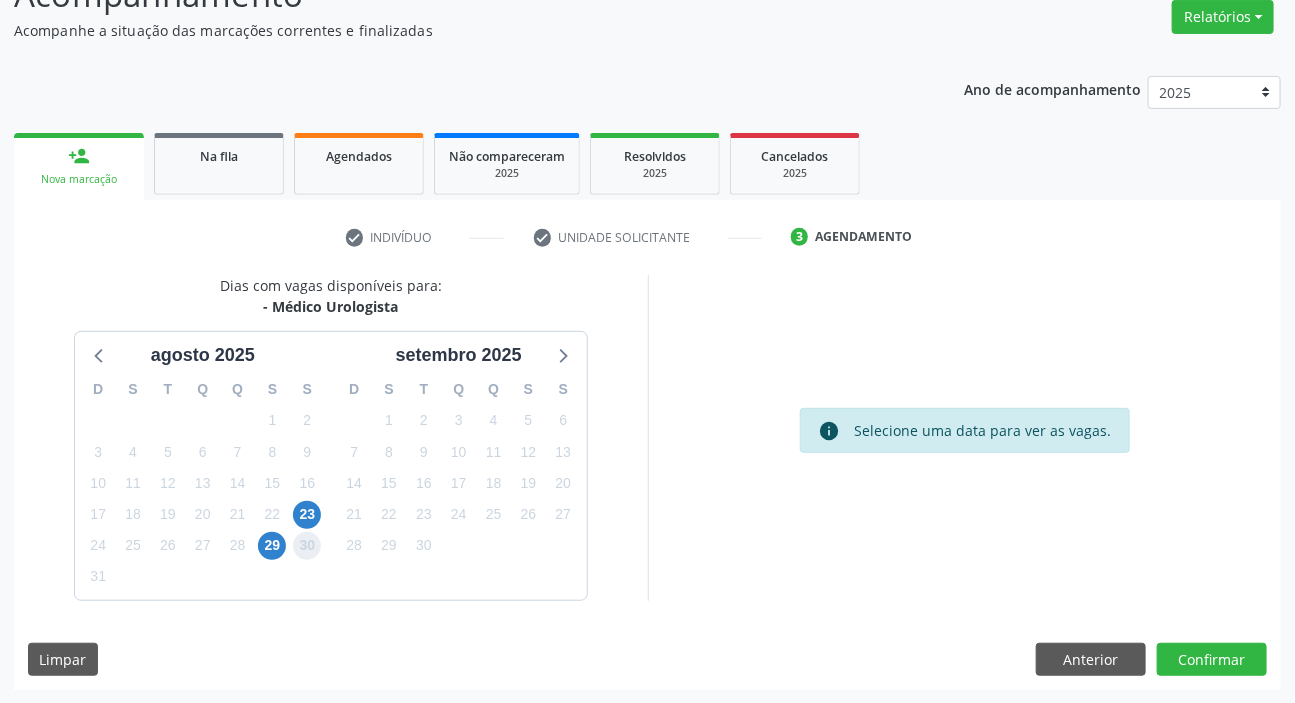 click on "30" at bounding box center [307, 546] 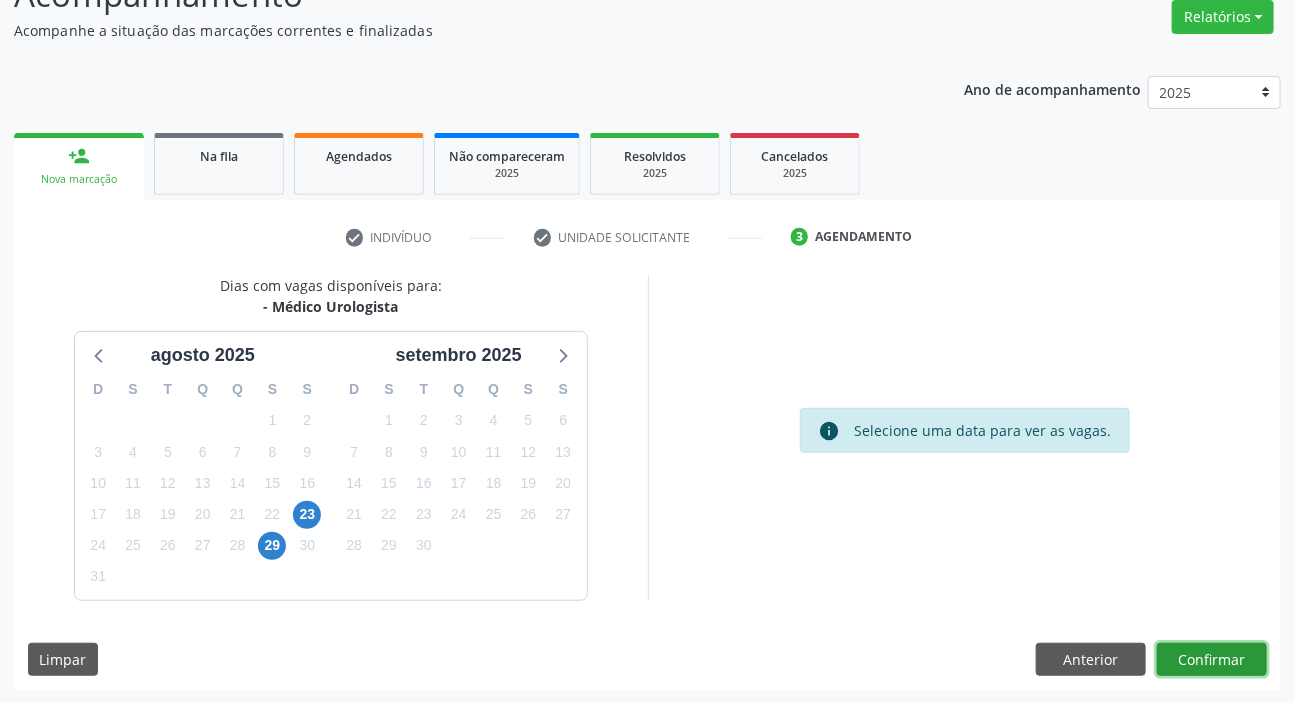 click on "Confirmar" at bounding box center [1212, 660] 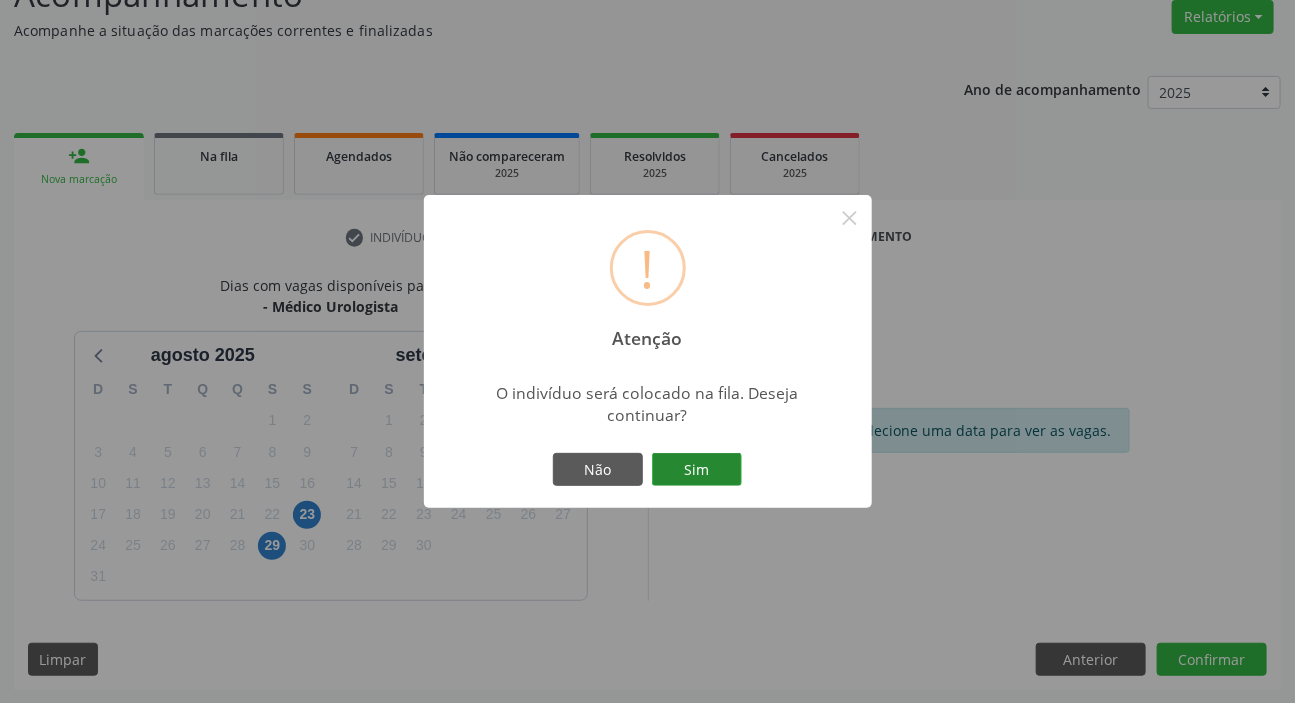 click on "Sim" at bounding box center [697, 470] 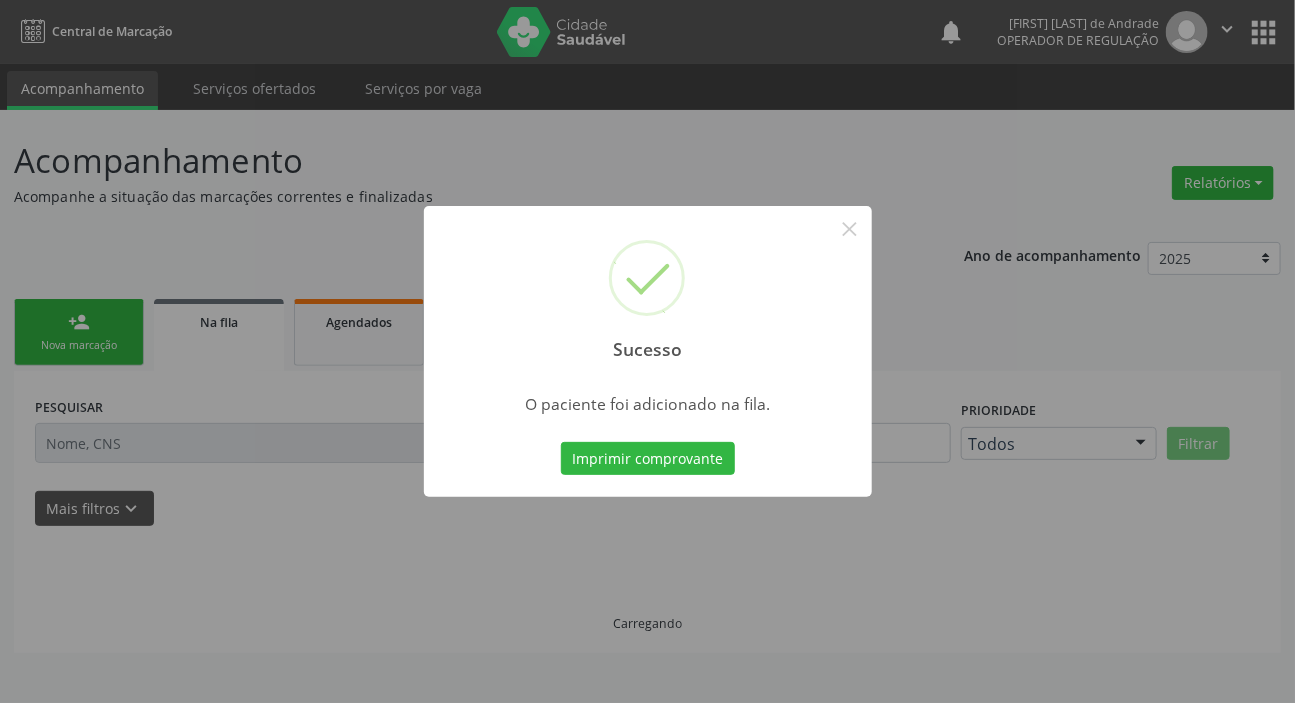 scroll, scrollTop: 0, scrollLeft: 0, axis: both 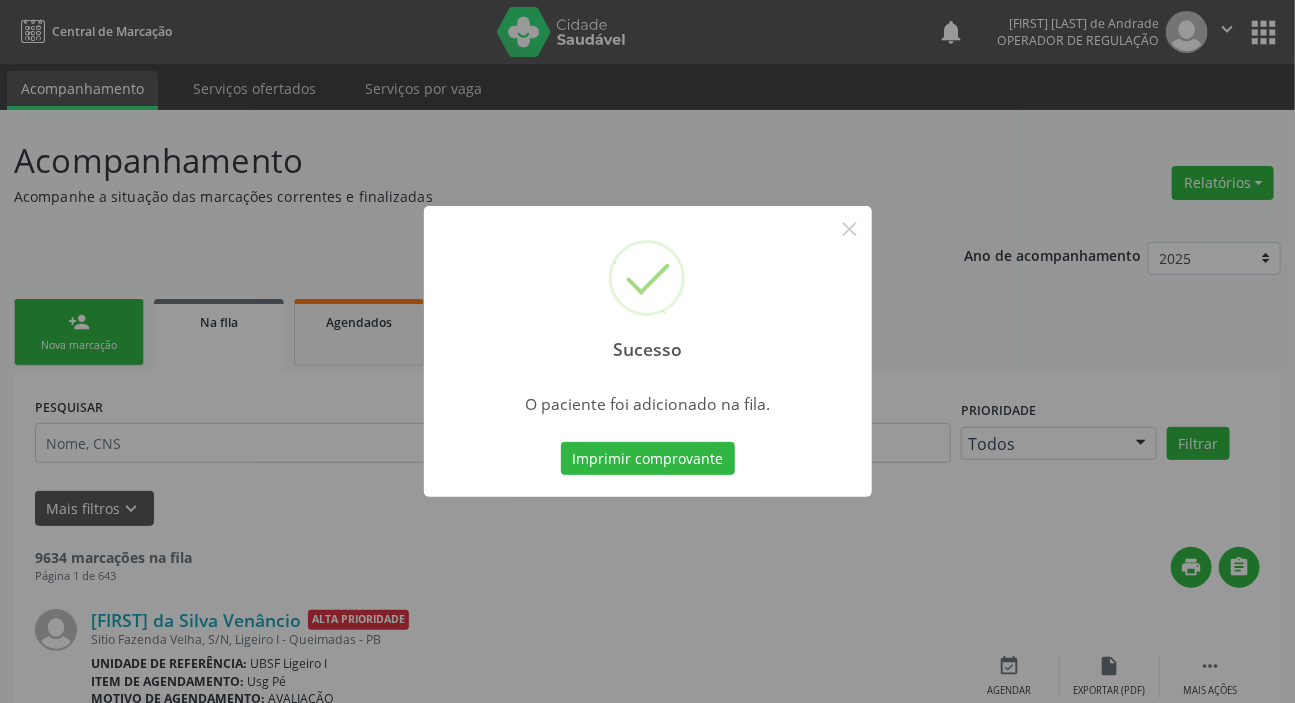 type 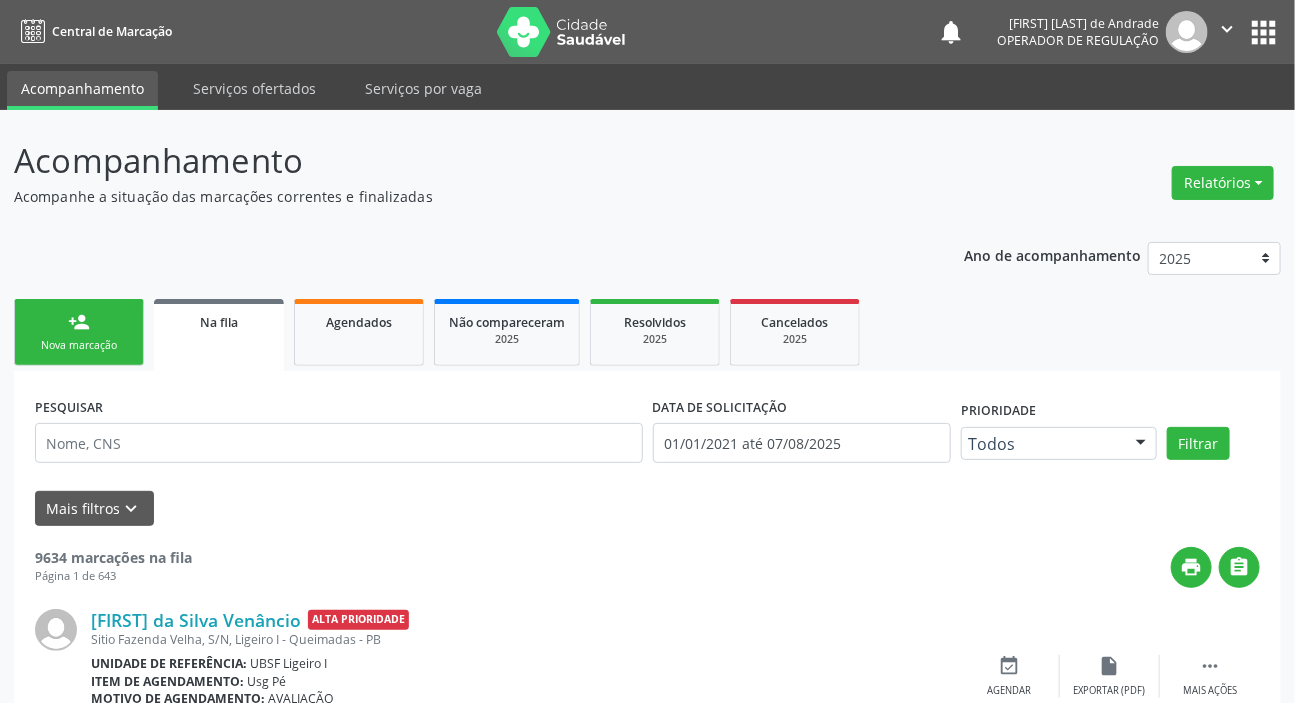 click on "apps" at bounding box center (1263, 32) 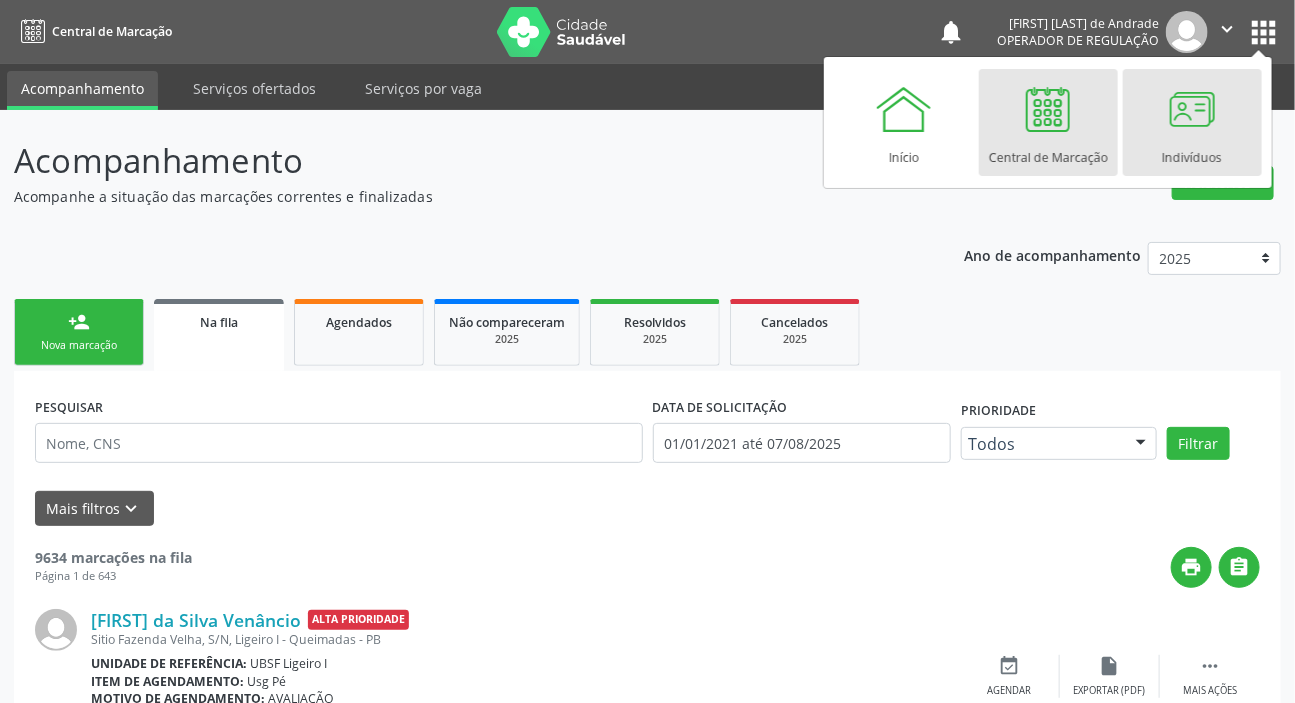 click at bounding box center [1192, 109] 